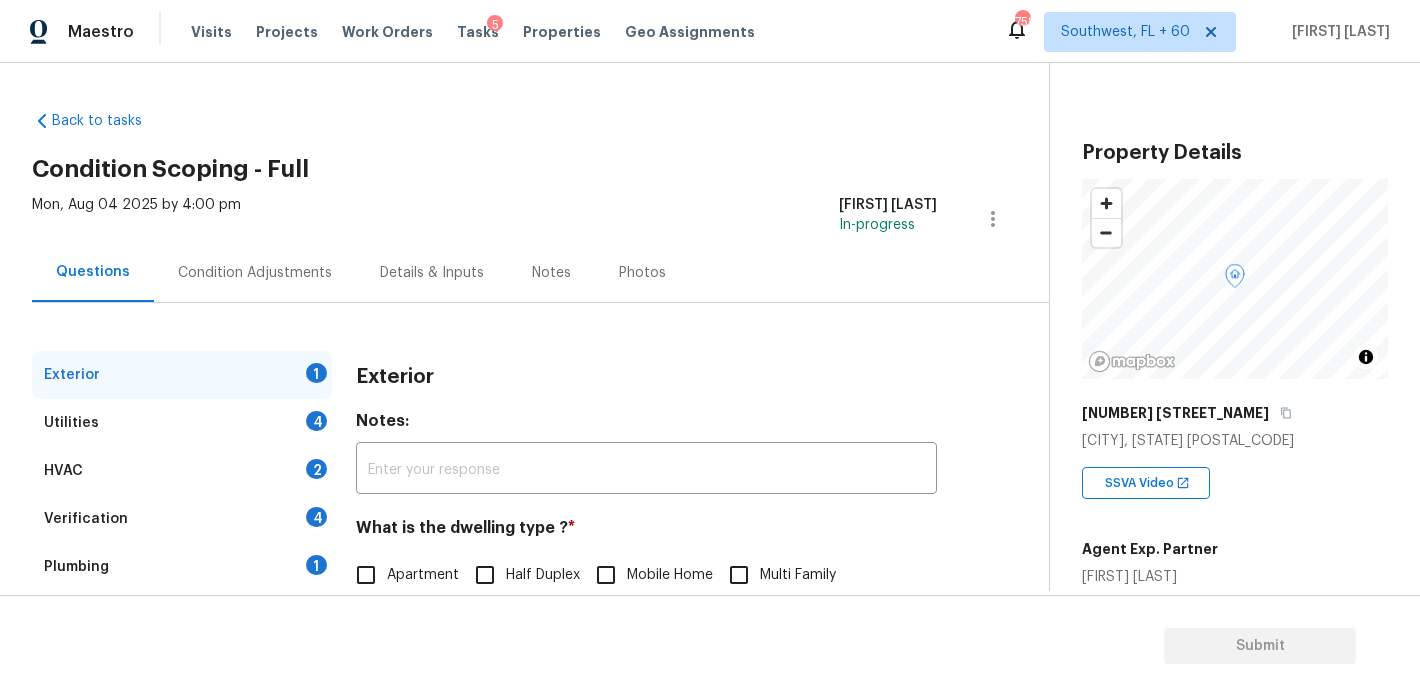 scroll, scrollTop: 0, scrollLeft: 0, axis: both 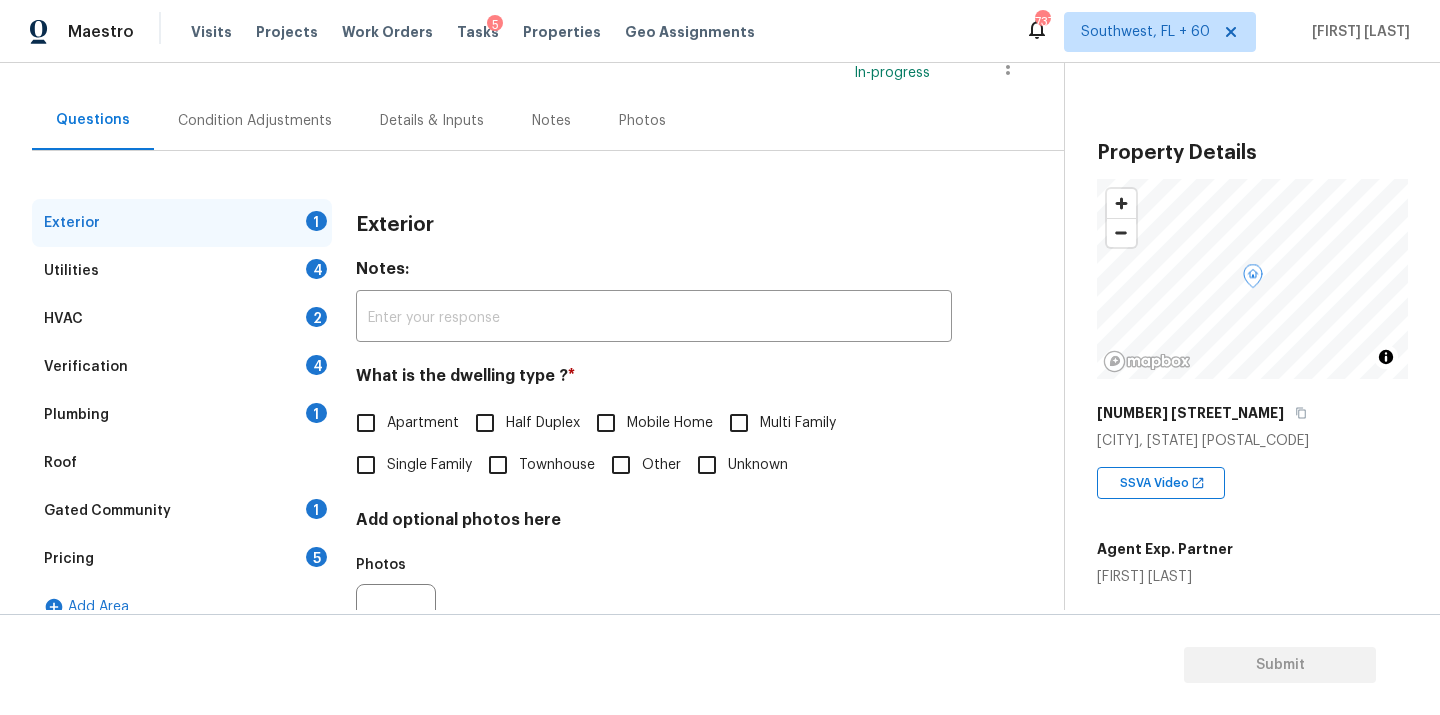 click on "Single Family" at bounding box center [429, 465] 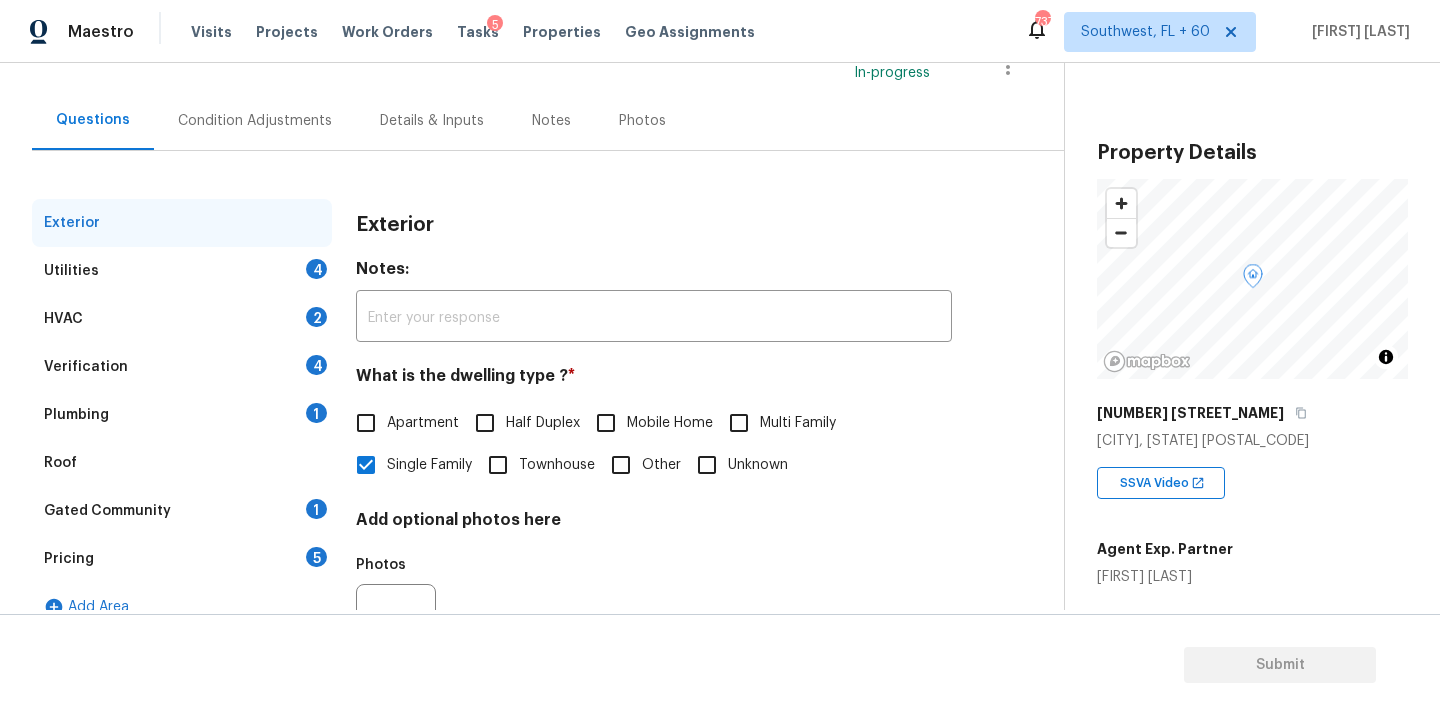 click on "4" at bounding box center [316, 269] 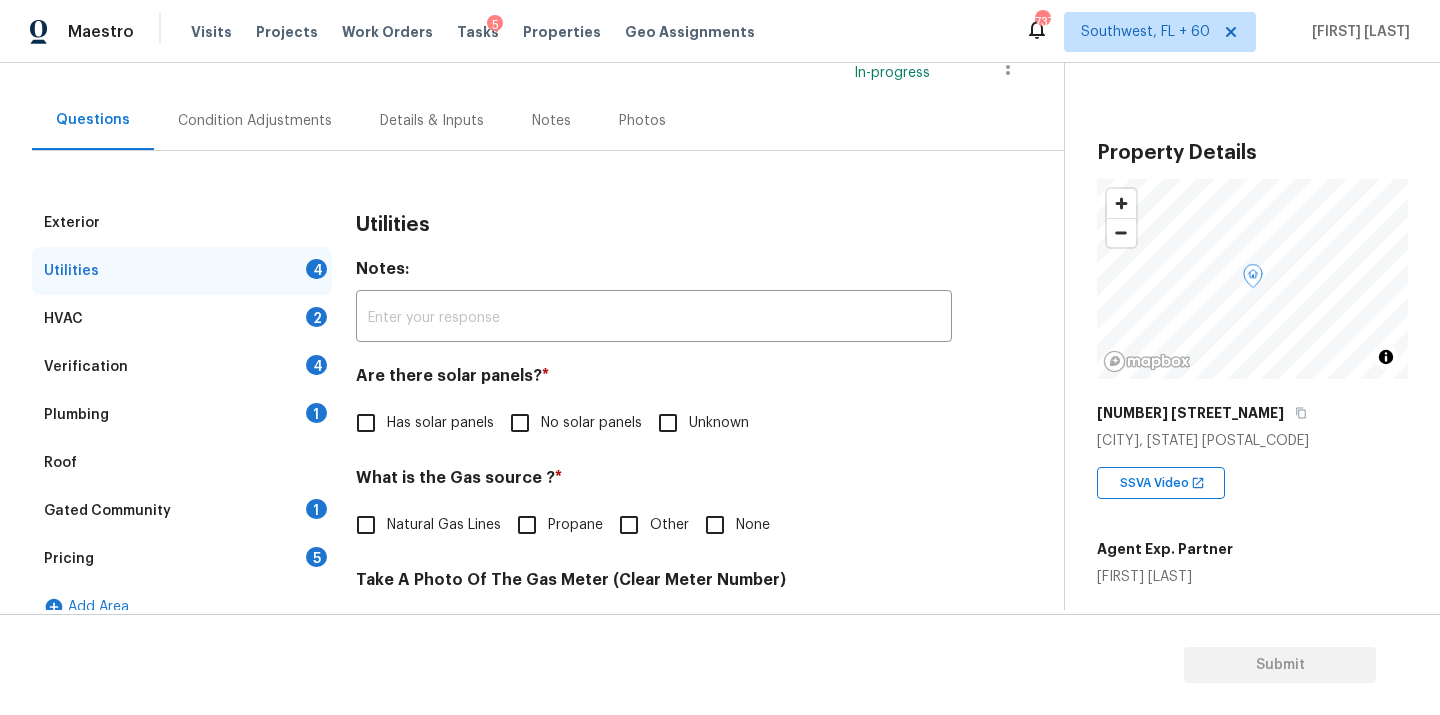 drag, startPoint x: 542, startPoint y: 408, endPoint x: 541, endPoint y: 426, distance: 18.027756 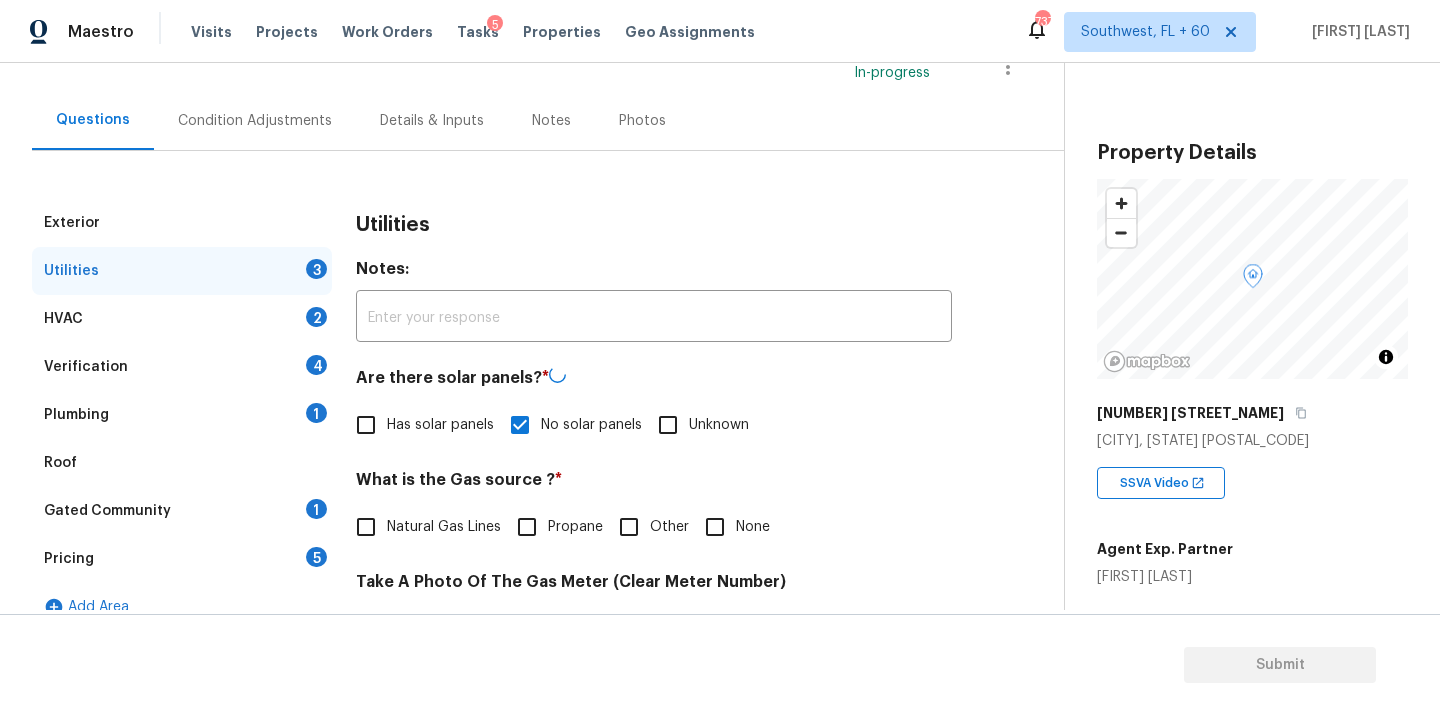 click on "Natural Gas Lines" at bounding box center (444, 527) 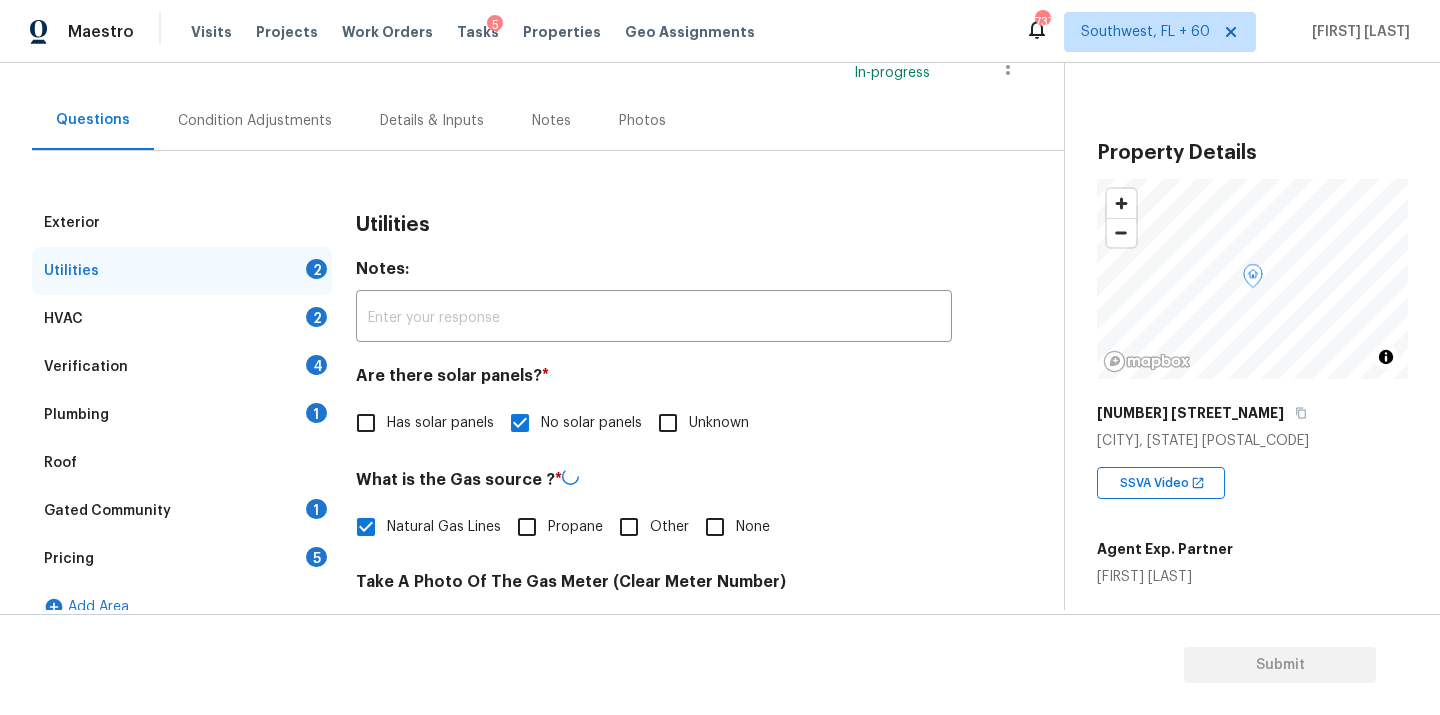 scroll, scrollTop: 275, scrollLeft: 0, axis: vertical 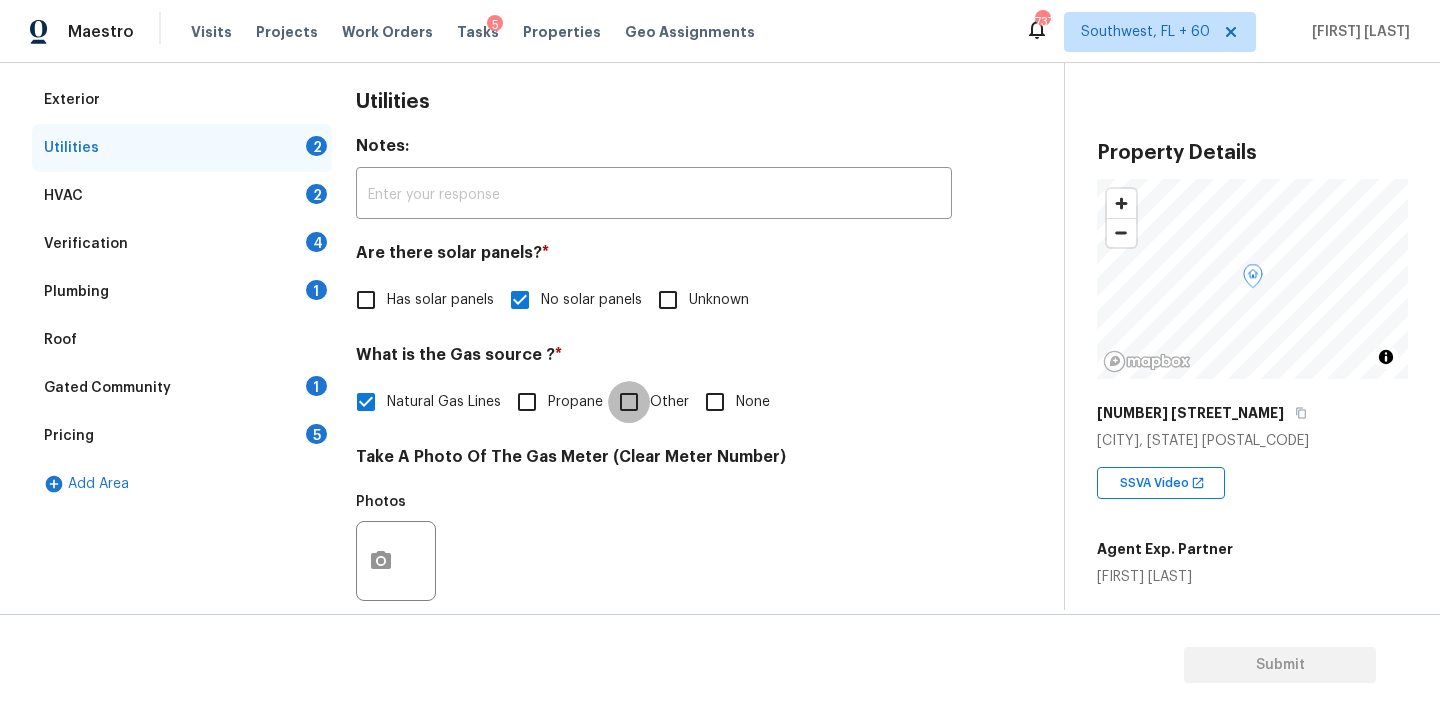click on "Other" at bounding box center [629, 402] 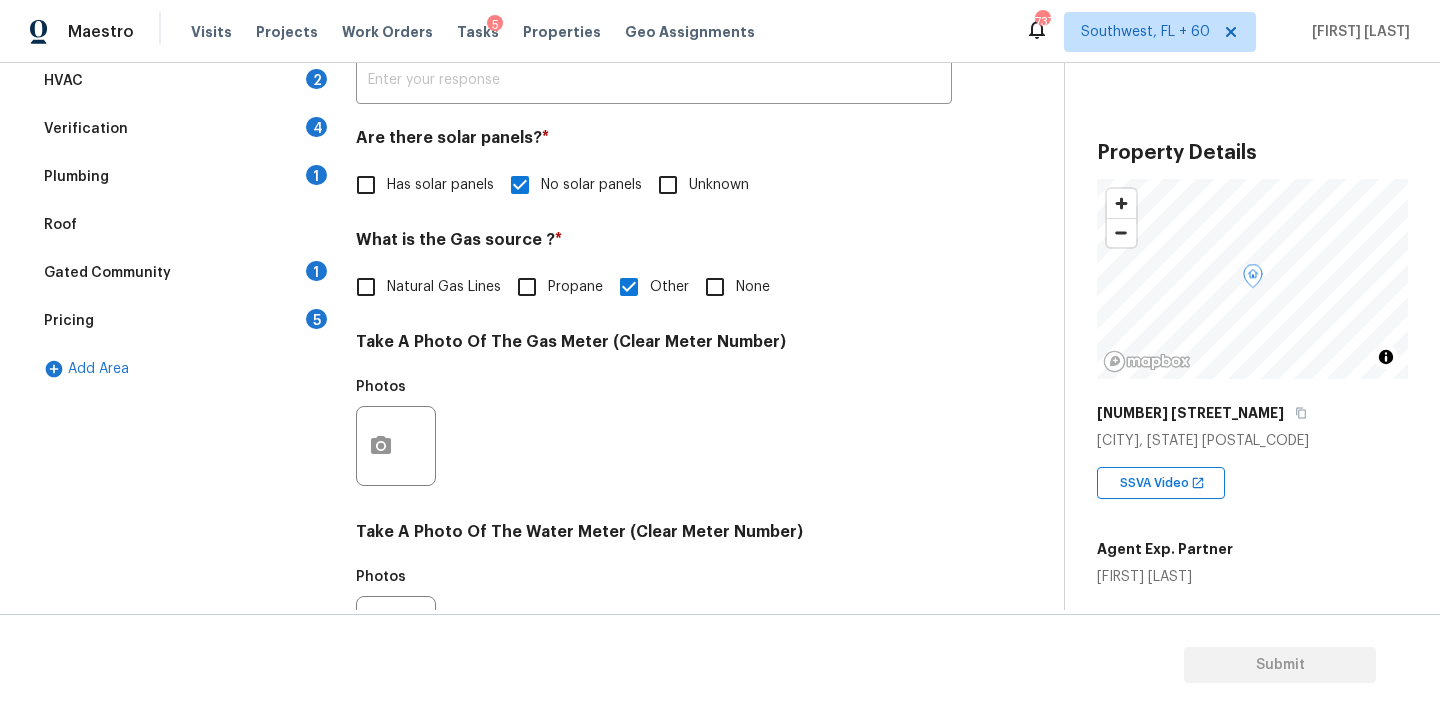 scroll, scrollTop: 522, scrollLeft: 0, axis: vertical 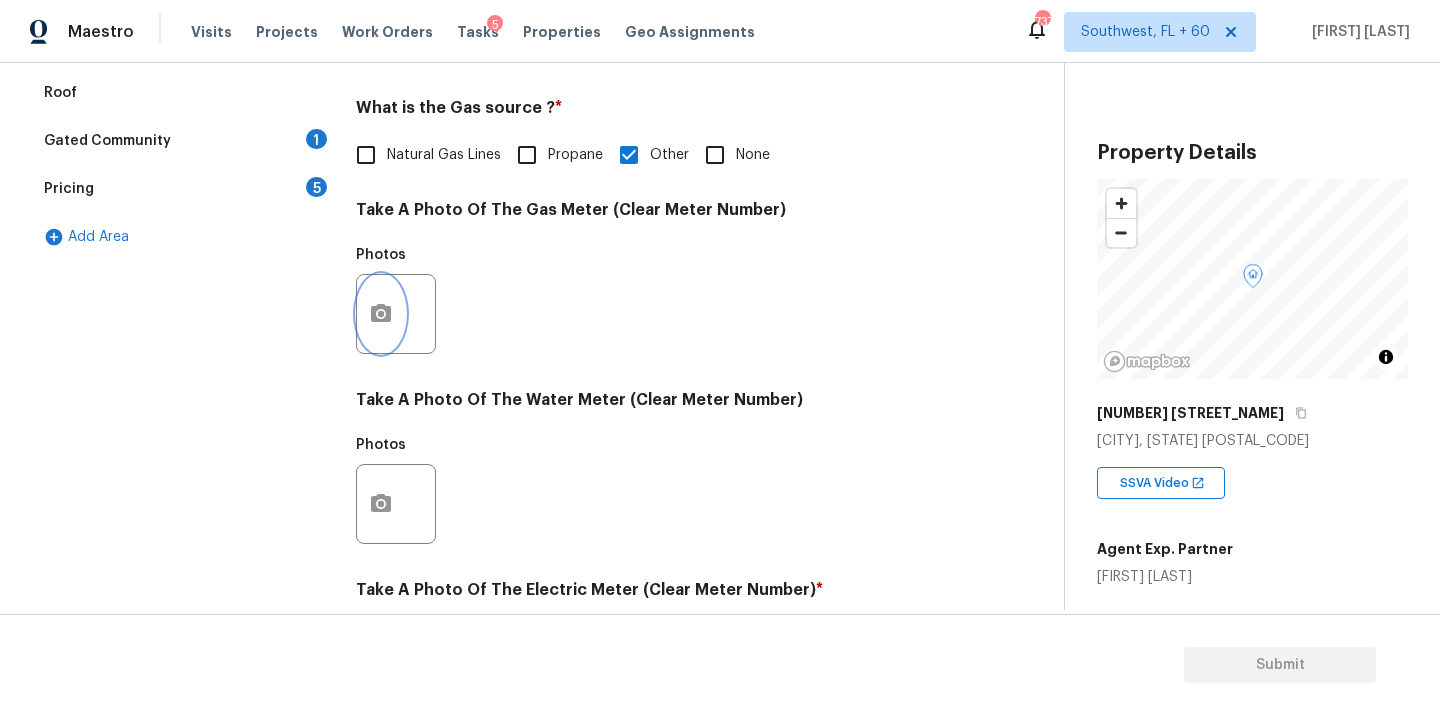 click at bounding box center (381, 314) 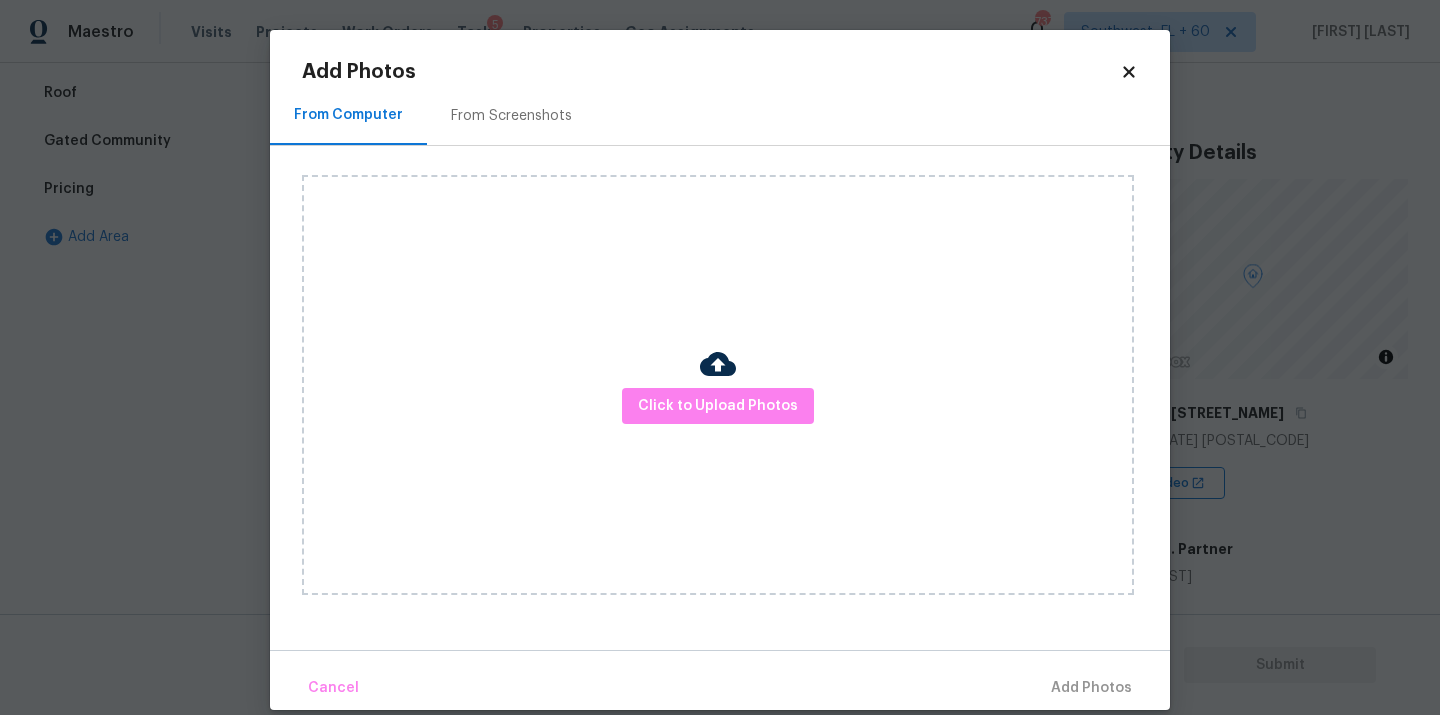 click on "Maestro Visits Projects Work Orders Tasks 5 Properties Geo Assignments 737 Southwest, FL + 60 Soumya Ranjan Dash Back to tasks Condition Scoping - Full Mon, Aug 04 2025 by 4:00 pm   Soumya Ranjan Dash In-progress Questions Condition Adjustments Details & Inputs Notes Photos Exterior Utilities 2 HVAC 2 Verification 4 Plumbing 1 Roof Gated Community 1 Pricing 5 Add Area Utilities Notes: ​ Are there solar panels?  * Has solar panels No solar panels Unknown What is the Gas source ?  * Natural Gas Lines Propane Other None Take A Photo Of The Gas Meter (Clear Meter Number) Photos Take A Photo Of The Water Meter (Clear Meter Number) Photos Take A Photo Of The Electric Meter (Clear Meter Number)  * Photos Does the home have a septic tank or sewer service?  * Sewer Septic Unknown Property Details © Mapbox   © OpenStreetMap   Improve this map 1813 Abilene Ct Grand Prairie, TX 75052 SSVA Video Agent Exp. Partner John Schell Square Foot 1686 Bedrooms 3 Full Bathrooms 2 Half Bathrooms - Year Built 1978 - - Smoking - -" at bounding box center [720, 357] 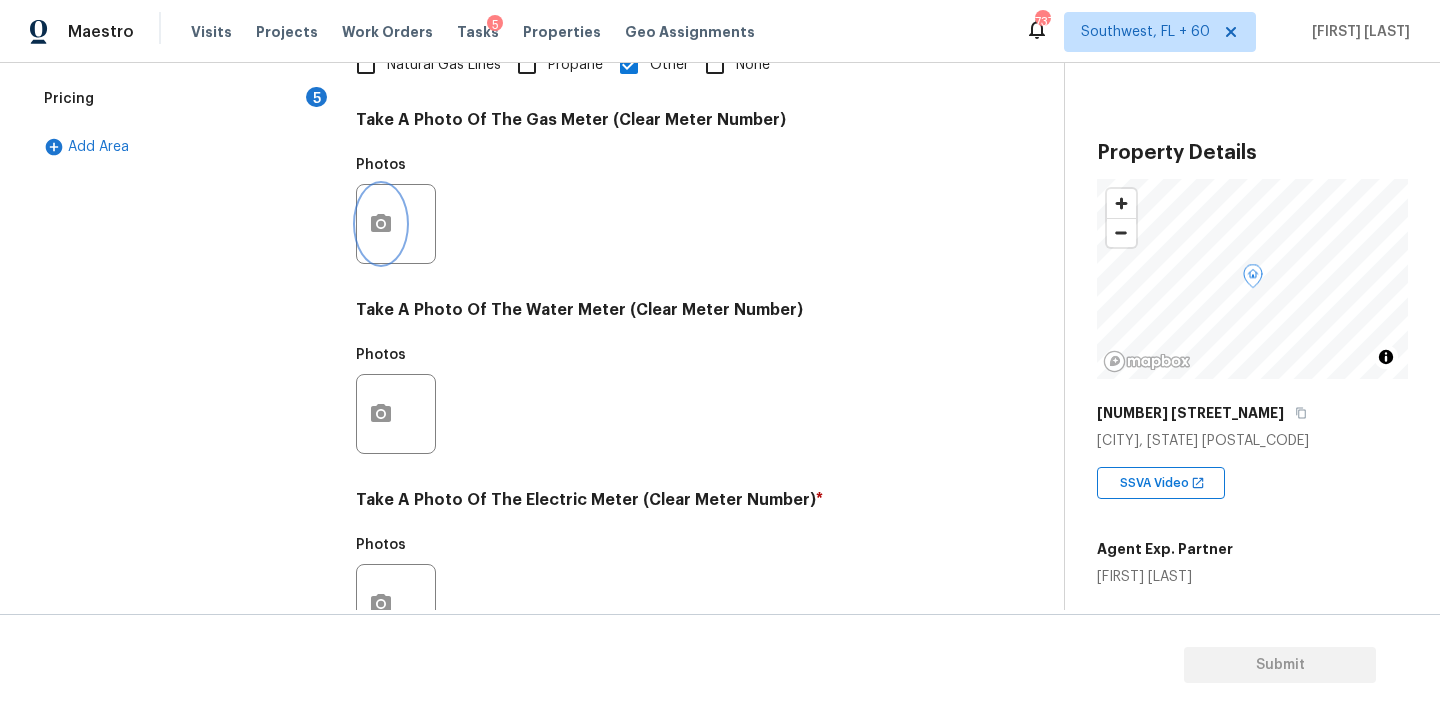 scroll, scrollTop: 642, scrollLeft: 0, axis: vertical 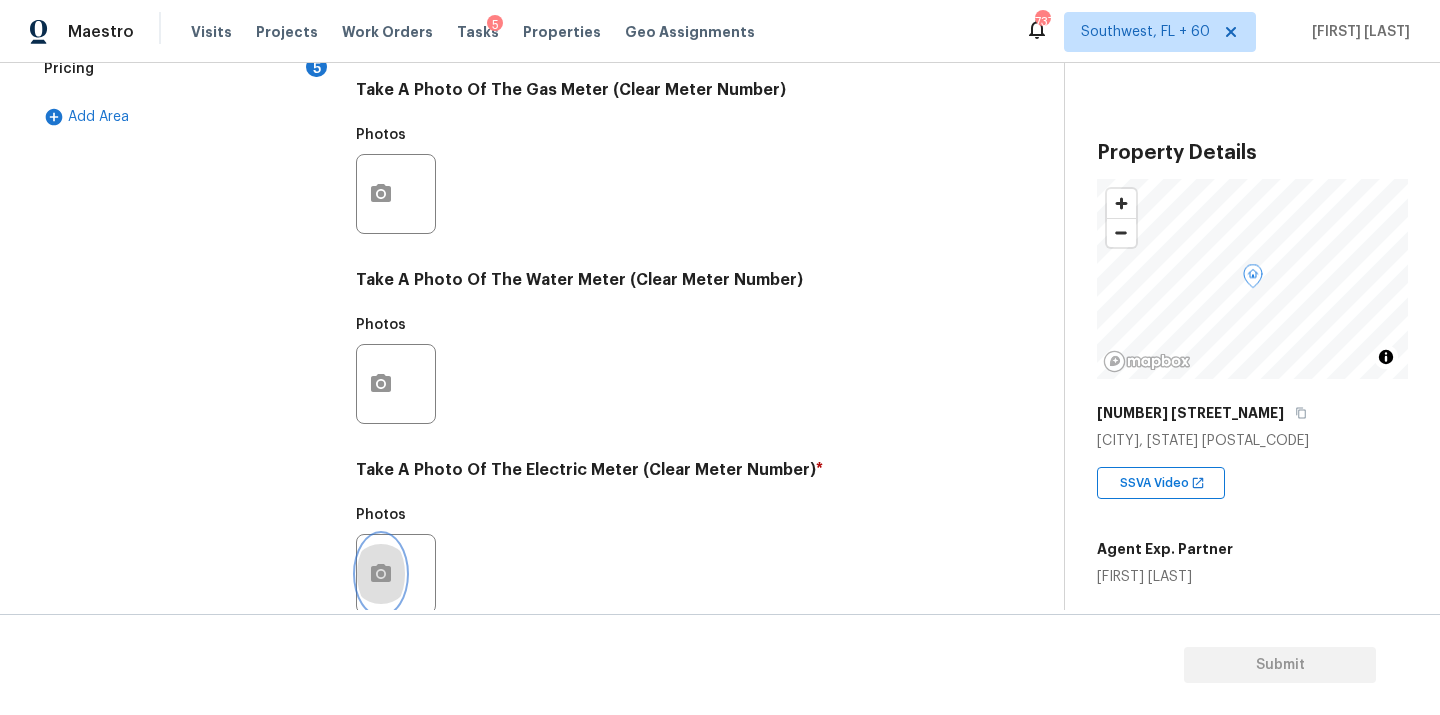 click at bounding box center (381, 574) 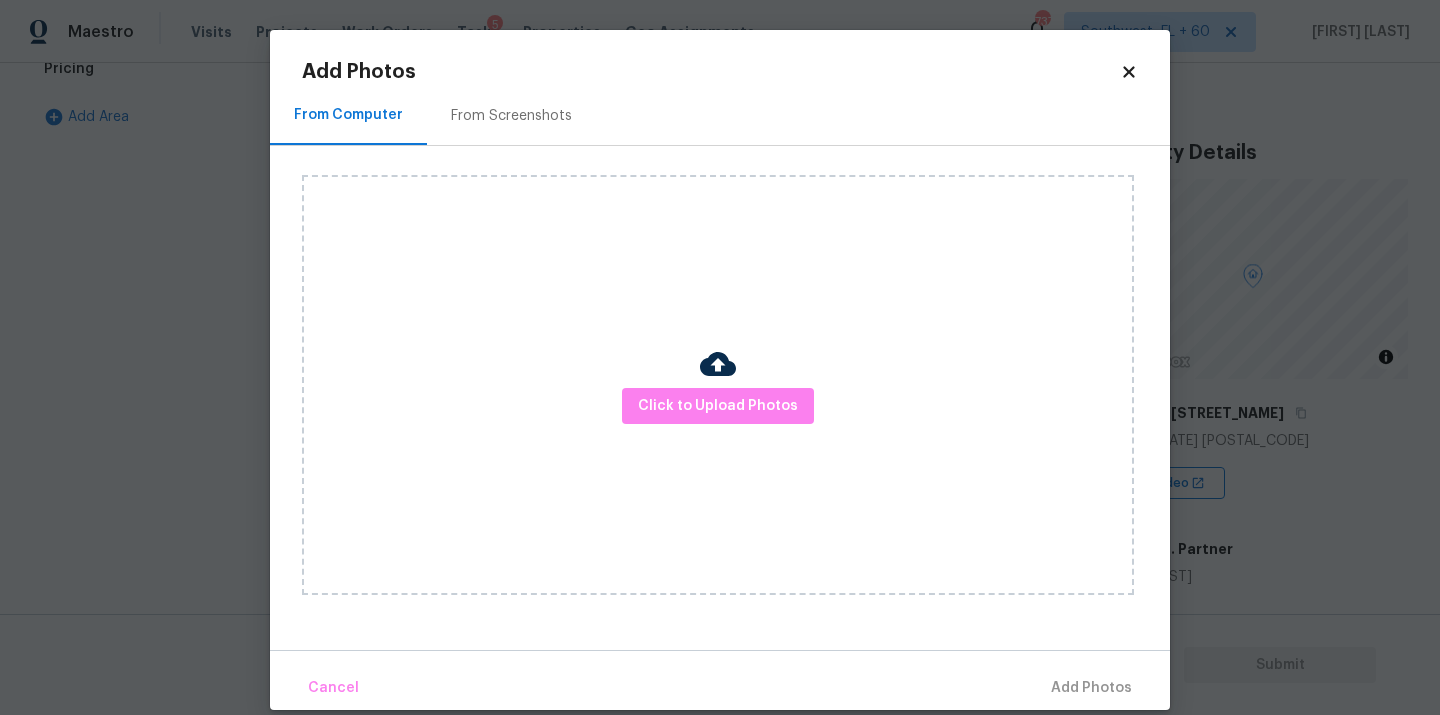 click on "Click to Upload Photos" at bounding box center [718, 385] 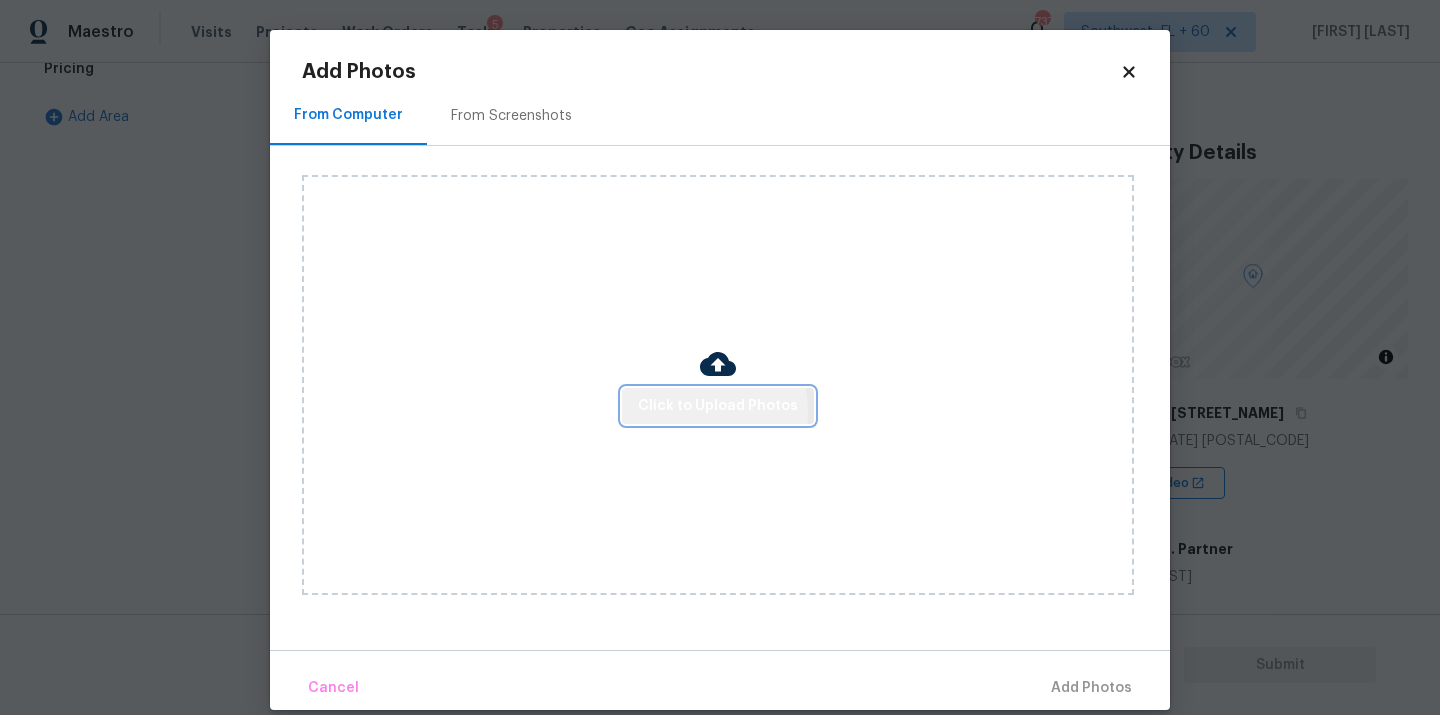 click on "Click to Upload Photos" at bounding box center [718, 406] 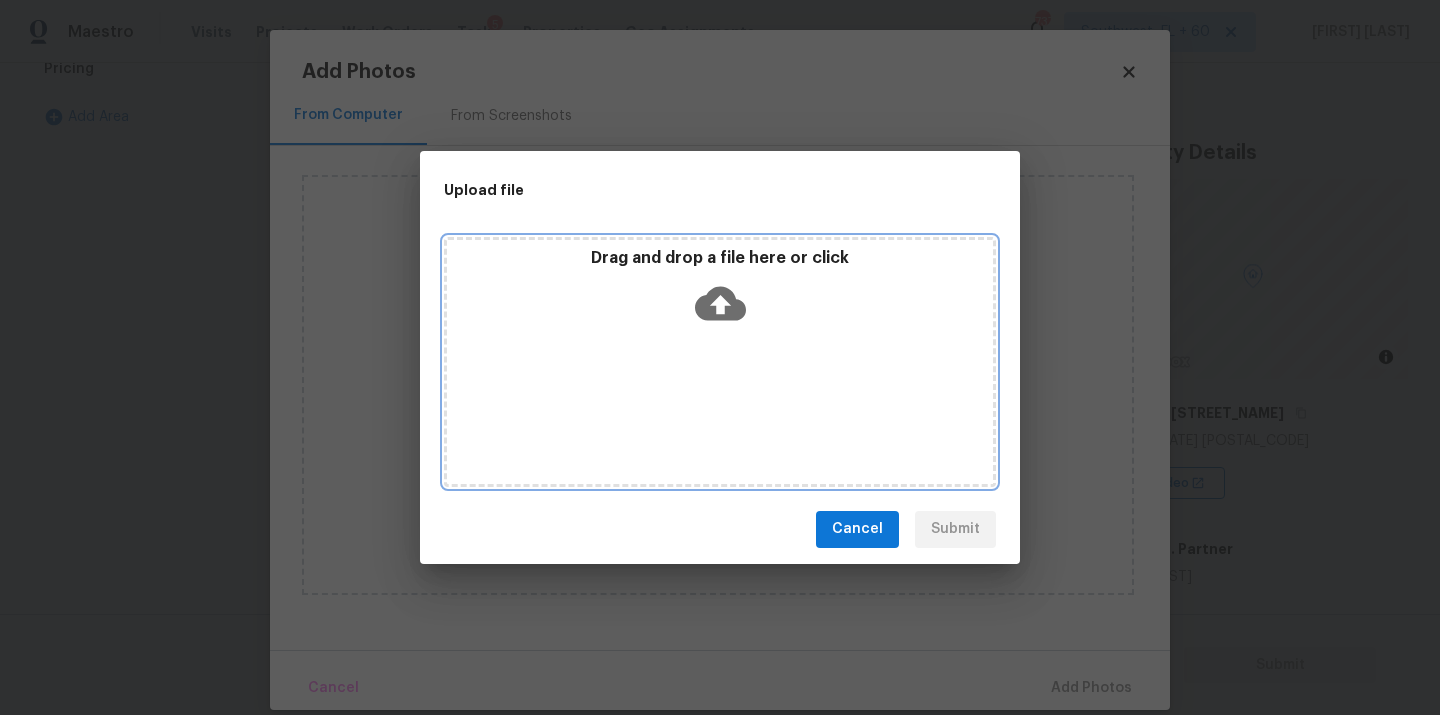 click 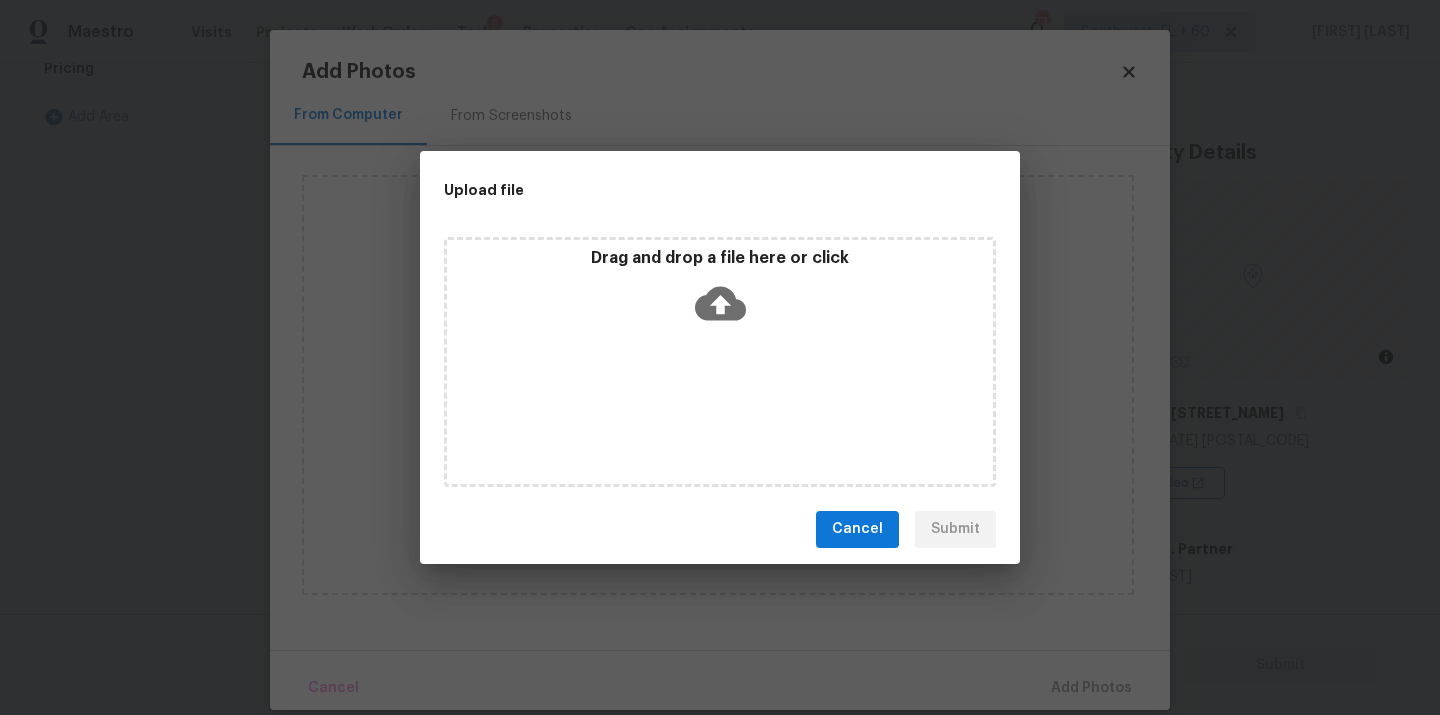 click 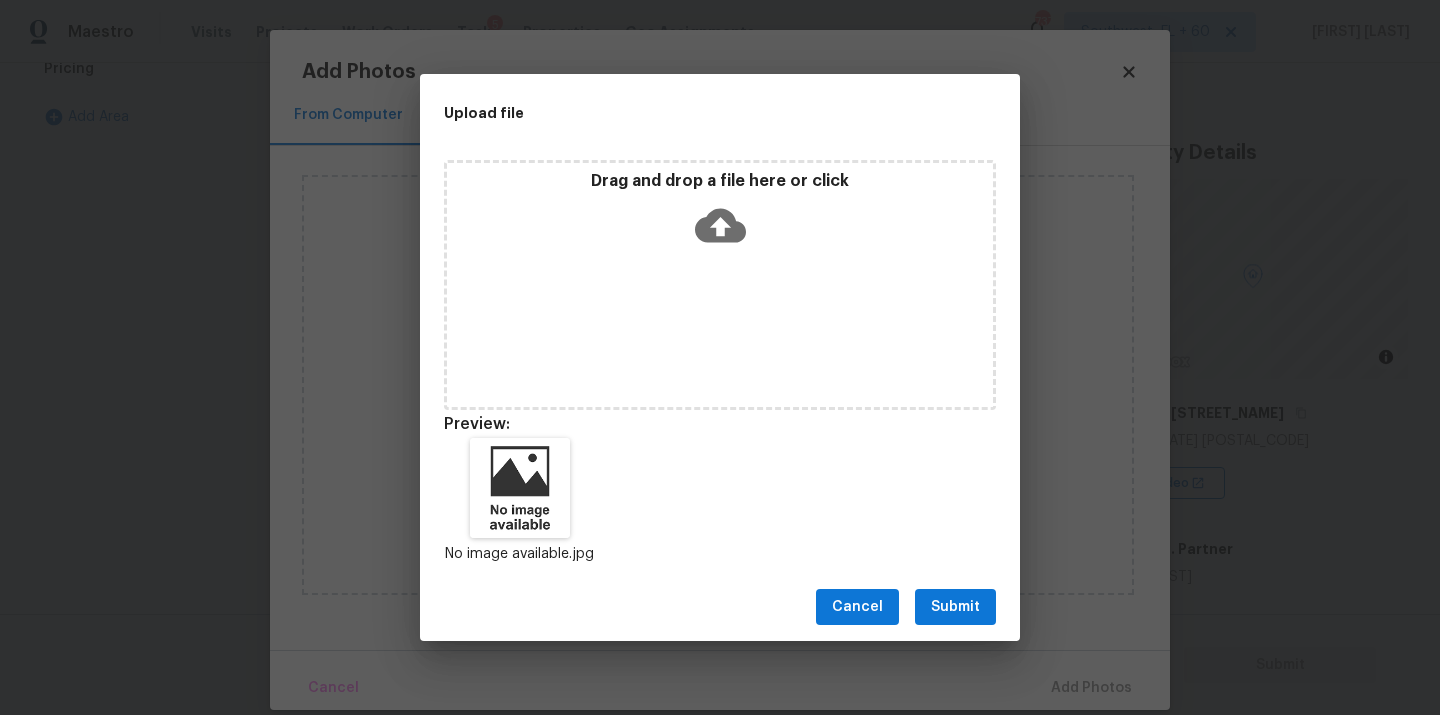 click on "Cancel" at bounding box center [857, 607] 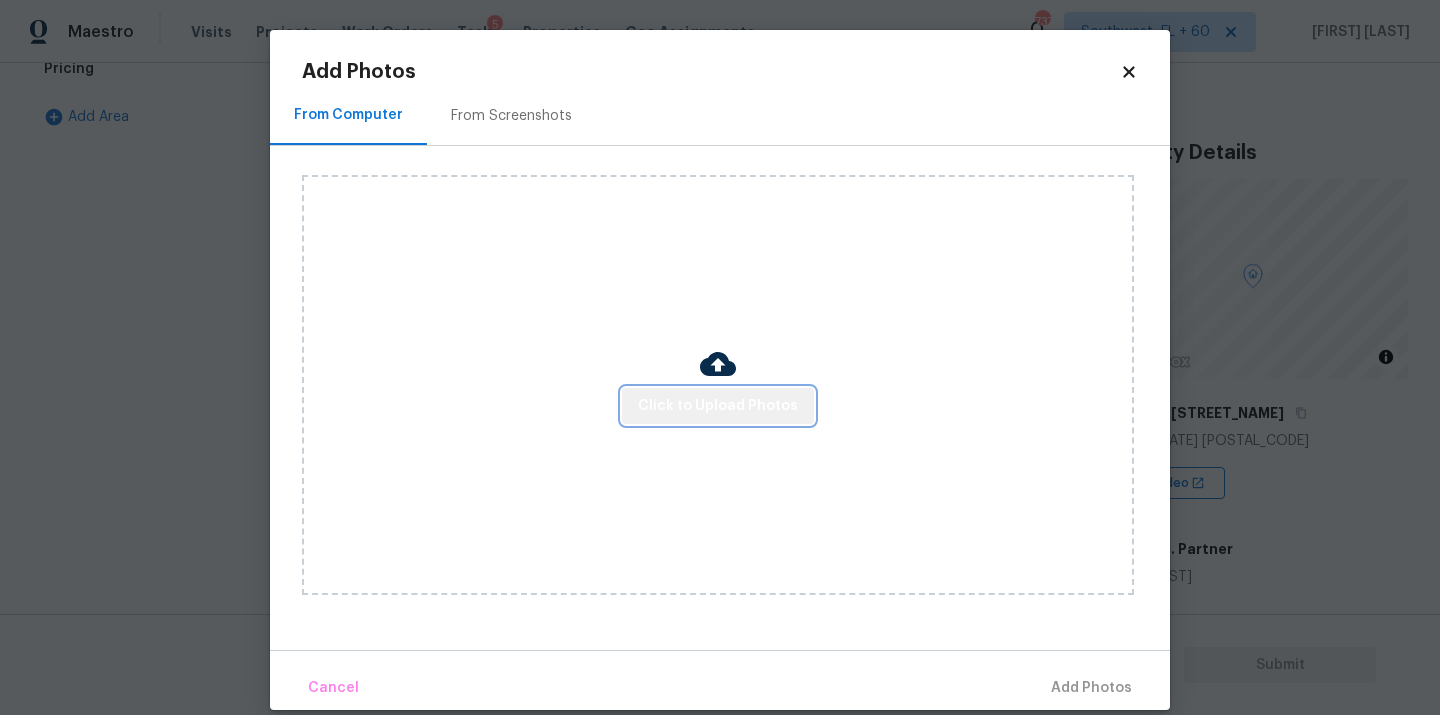 click on "Click to Upload Photos" at bounding box center [718, 406] 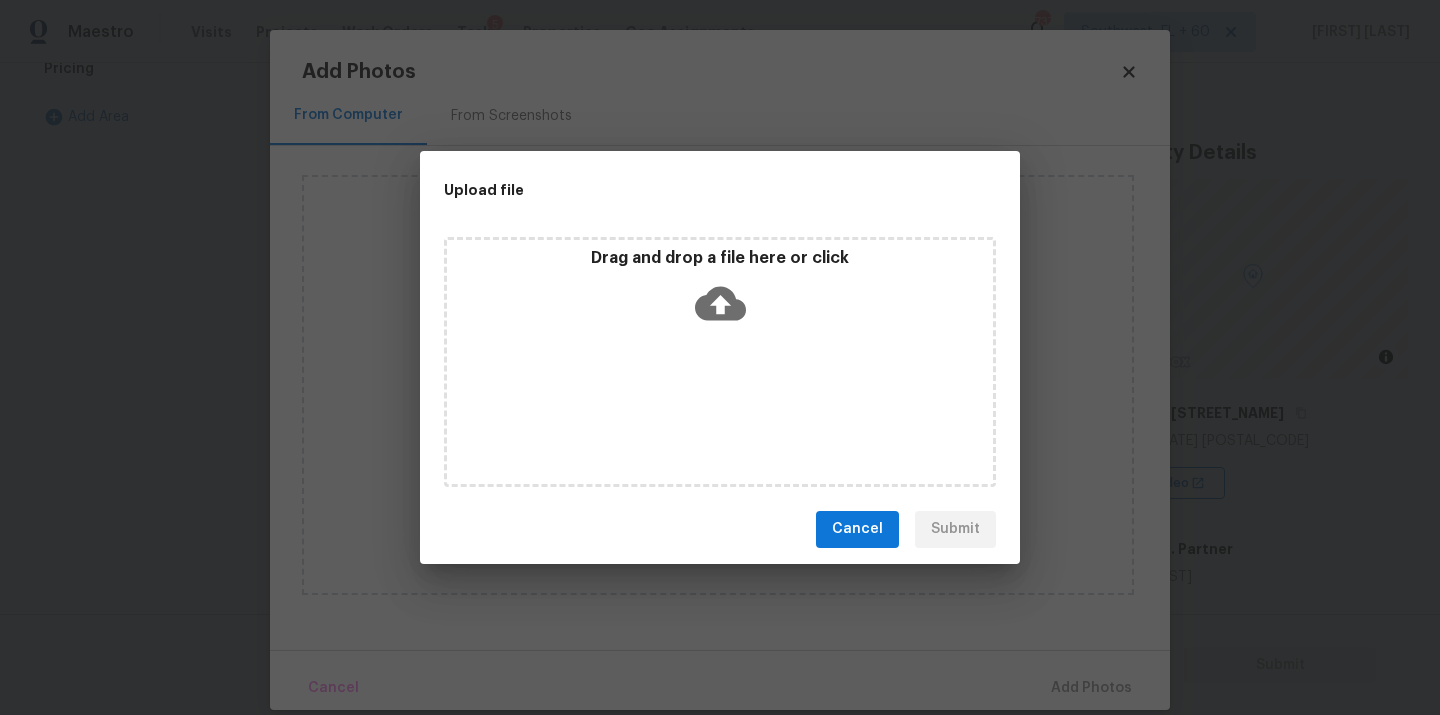 click on "Drag and drop a file here or click" at bounding box center (720, 362) 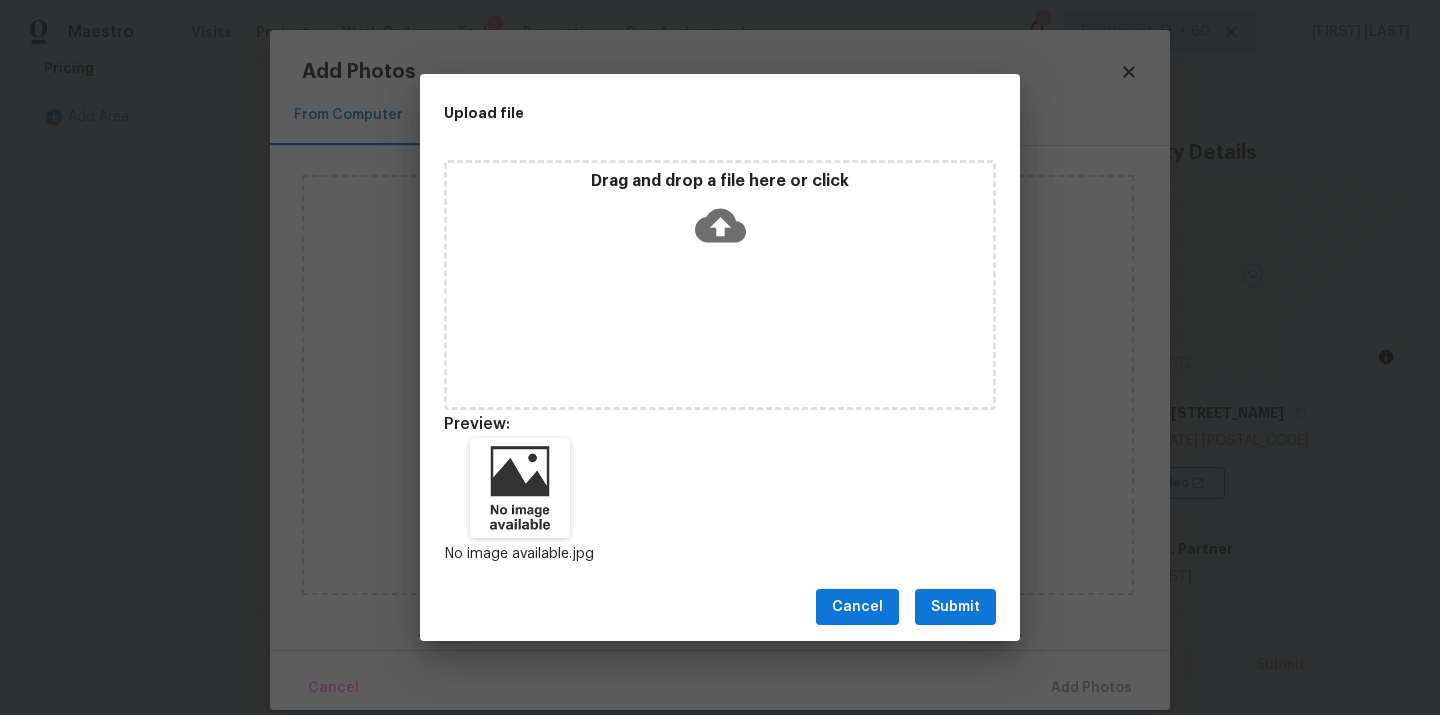 click on "Submit" at bounding box center [955, 607] 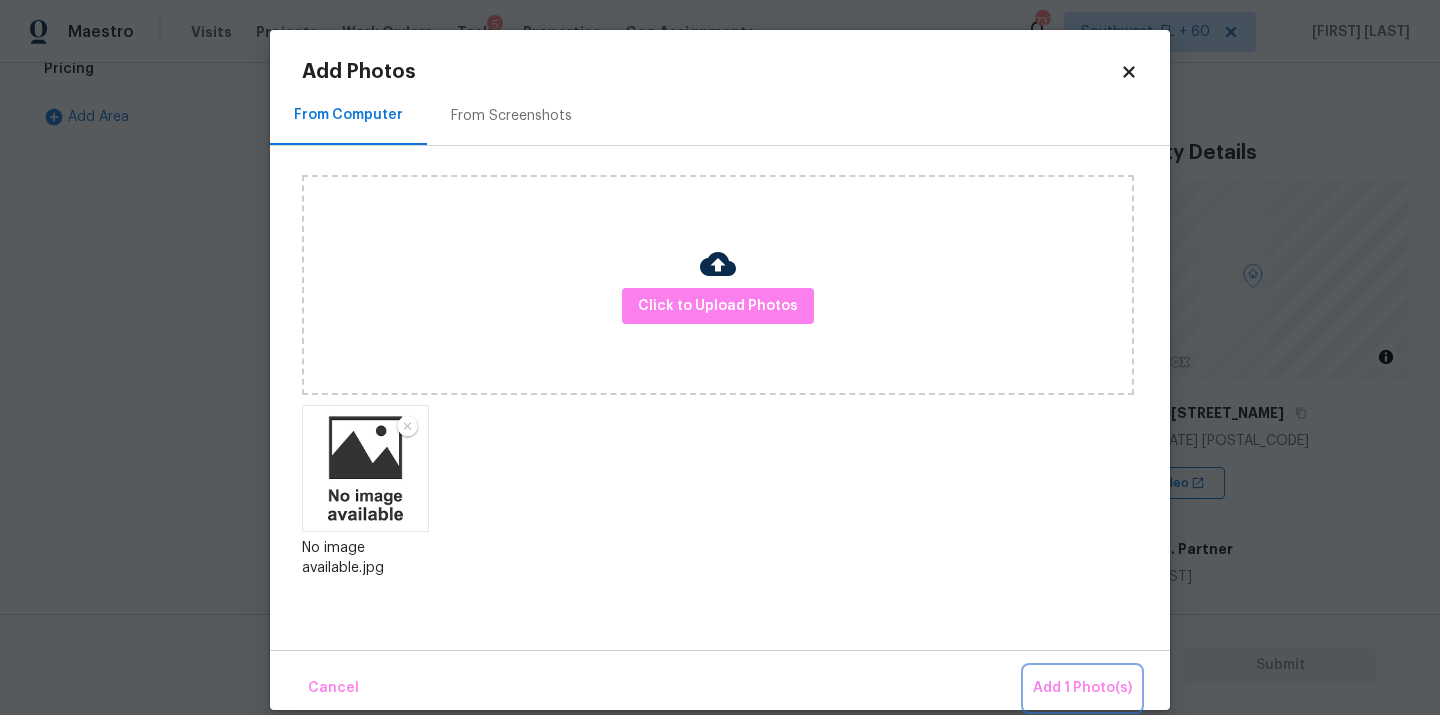 click on "Add 1 Photo(s)" at bounding box center [1082, 688] 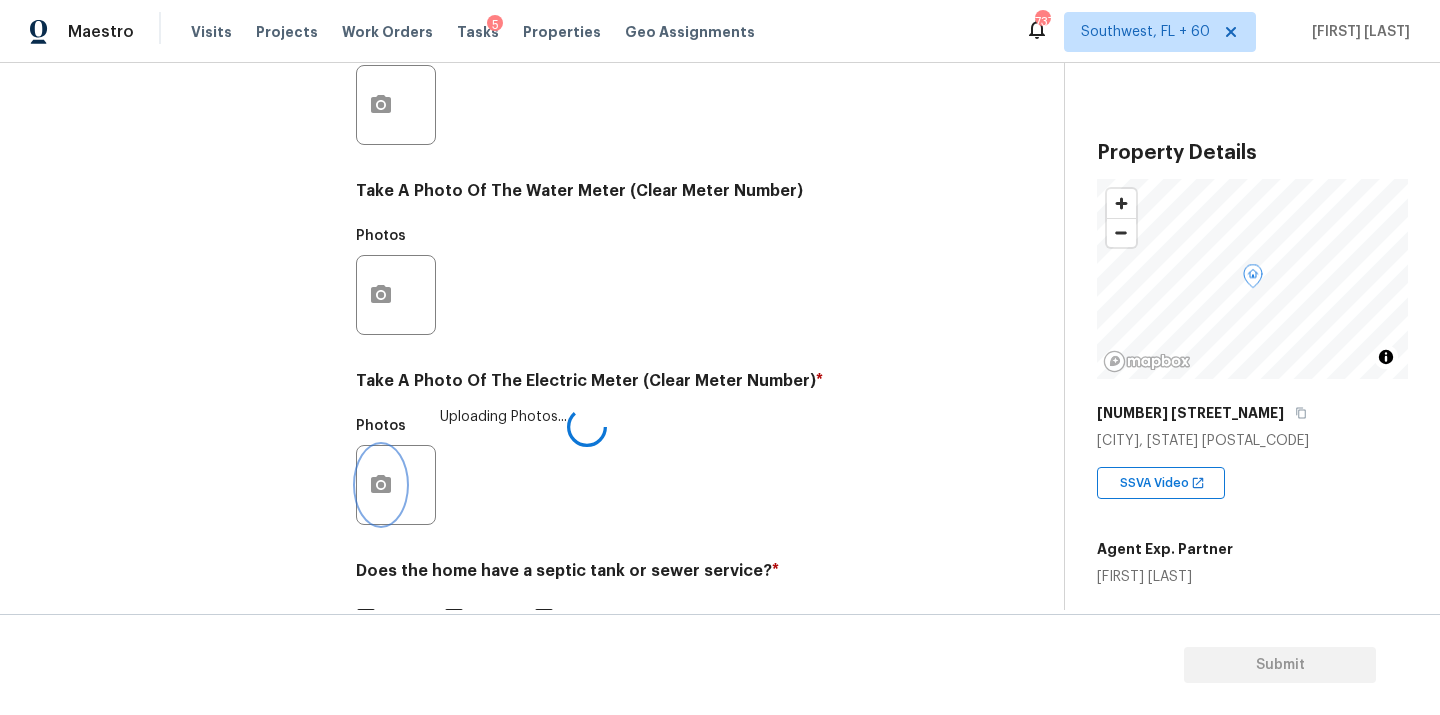scroll, scrollTop: 790, scrollLeft: 0, axis: vertical 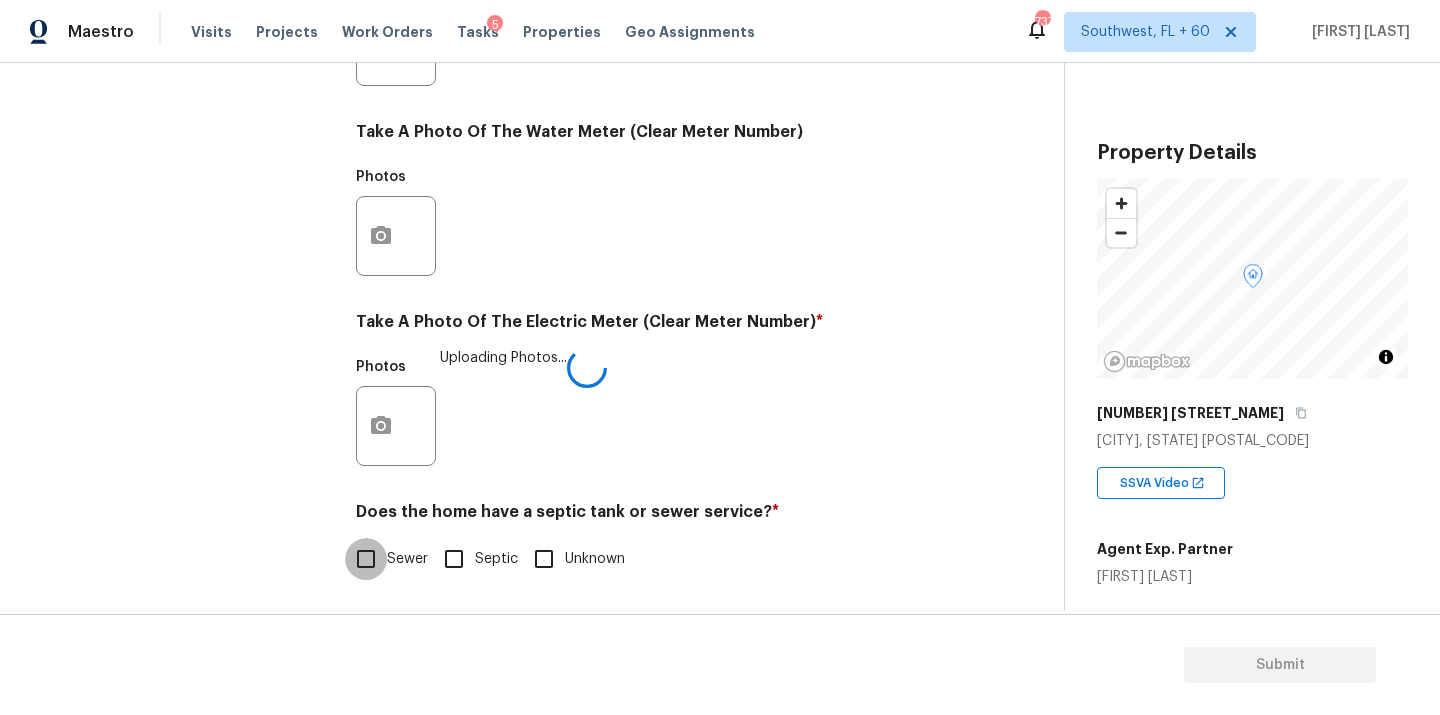 click on "Sewer" at bounding box center [366, 559] 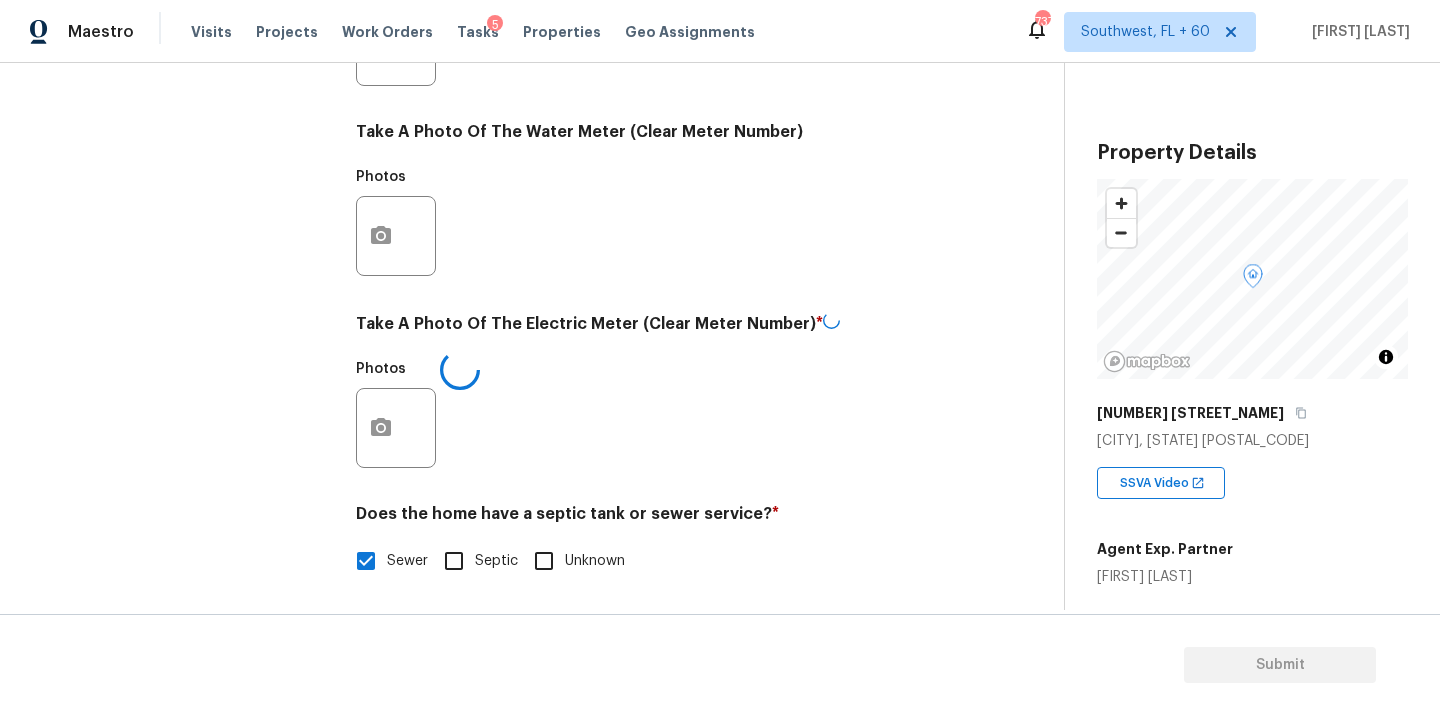 click on "Exterior Utilities 1 HVAC 2 Verification 4 Plumbing 1 Roof Gated Community 1 Pricing 5 Add Area" at bounding box center [182, 83] 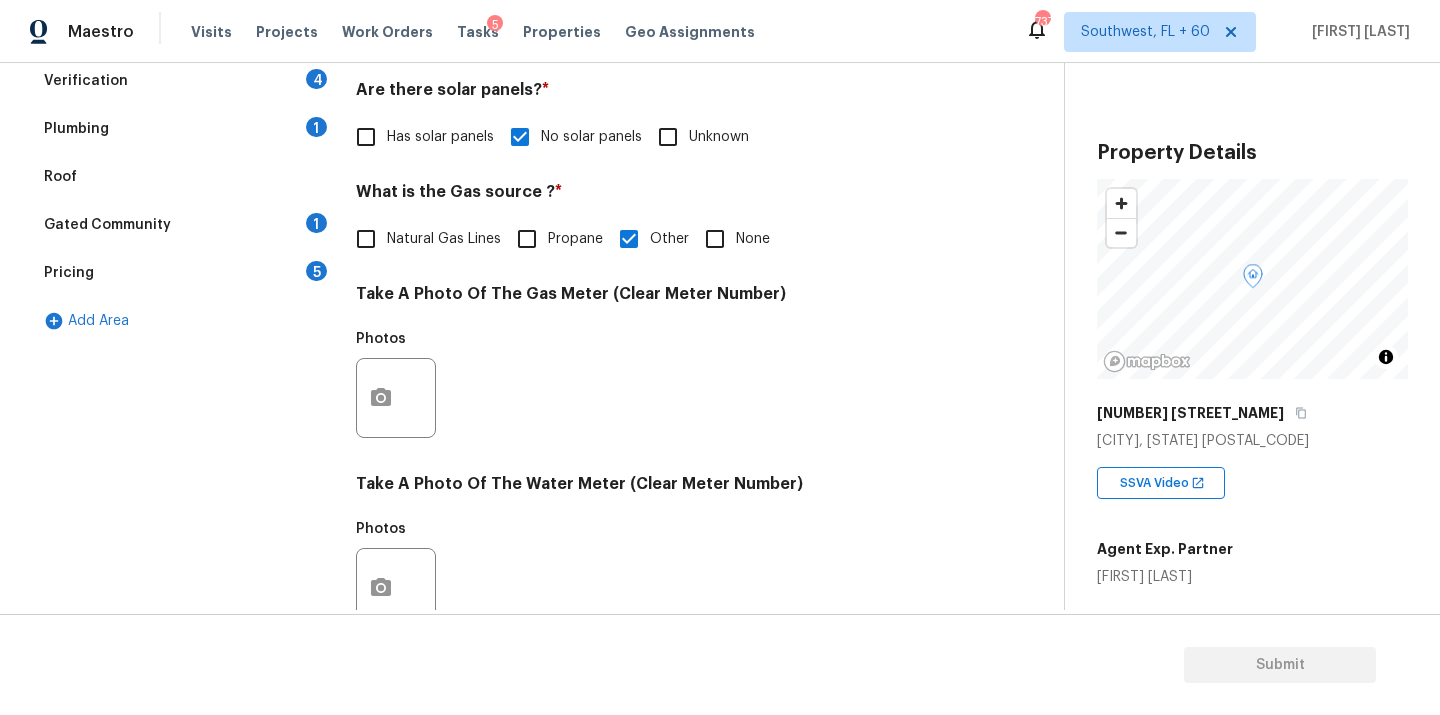 scroll, scrollTop: 200, scrollLeft: 0, axis: vertical 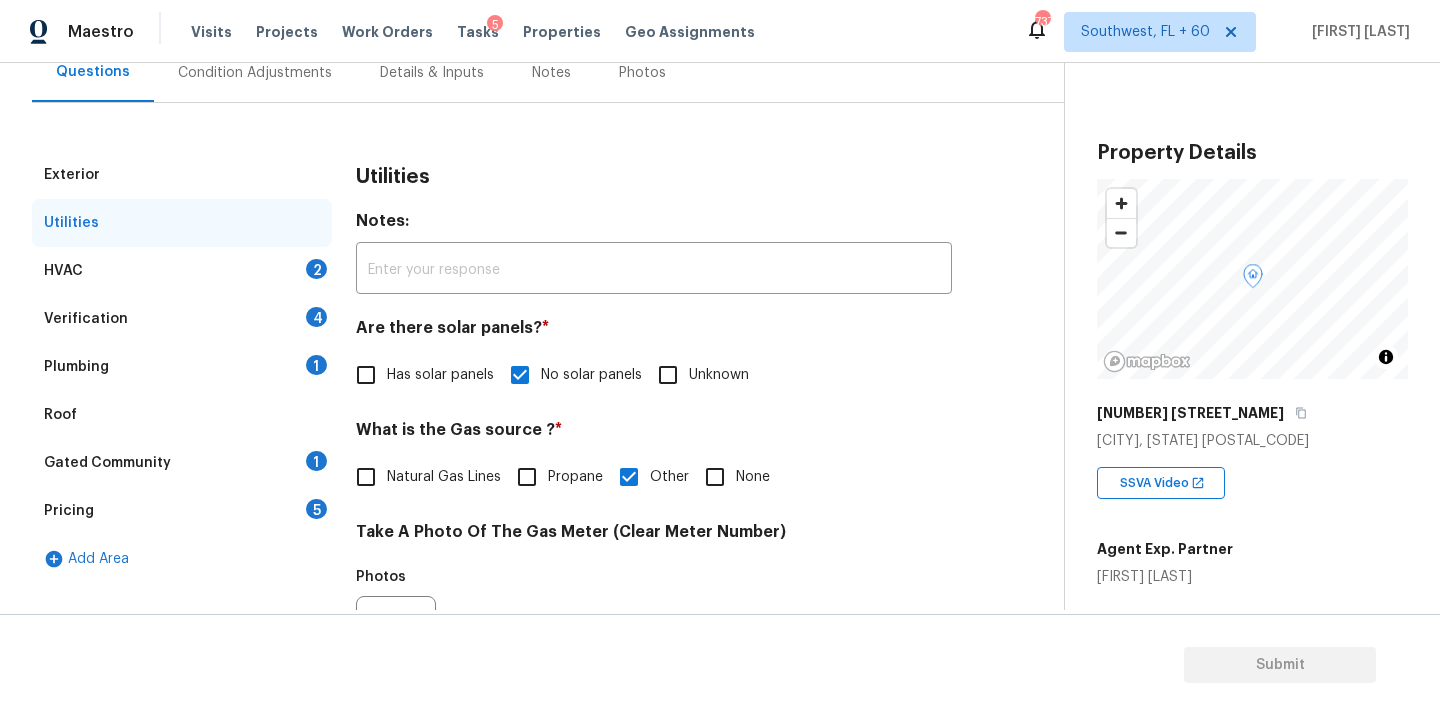 click on "HVAC 2" at bounding box center (182, 271) 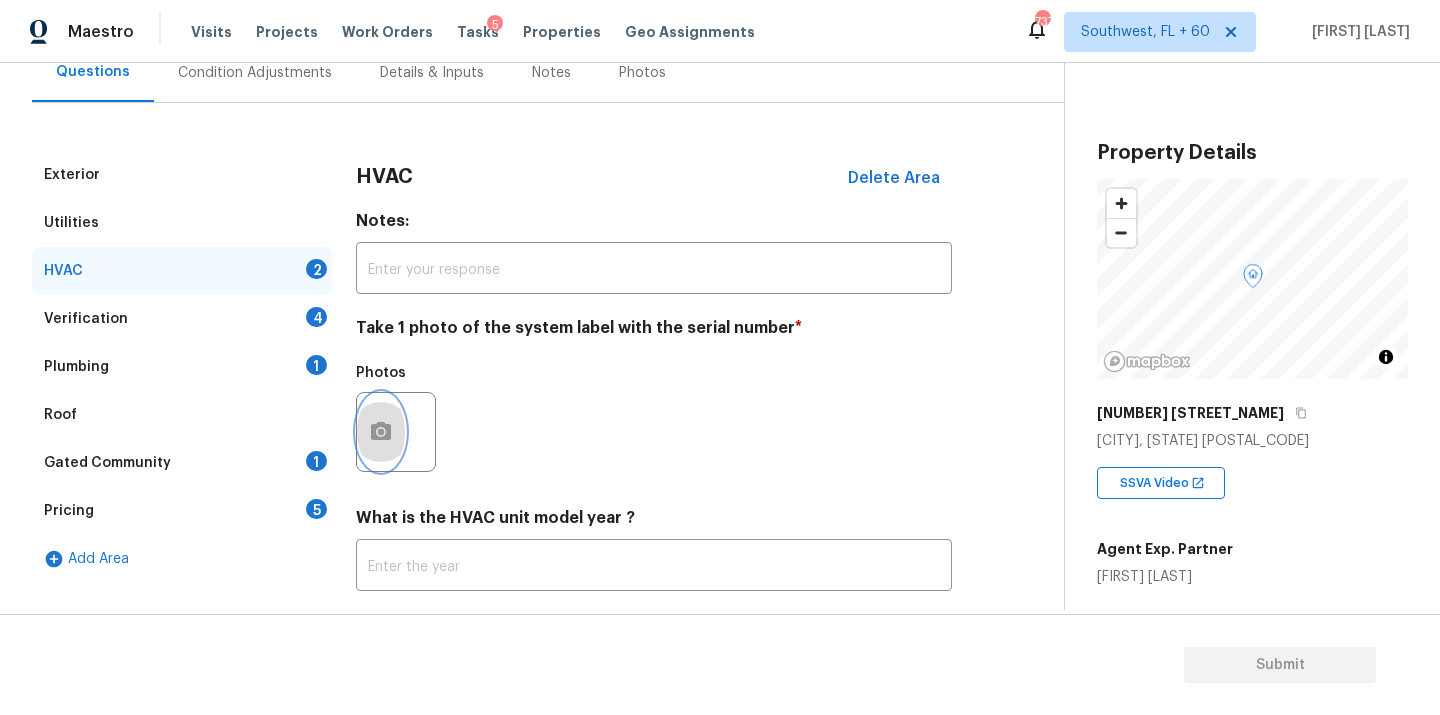 click at bounding box center (381, 432) 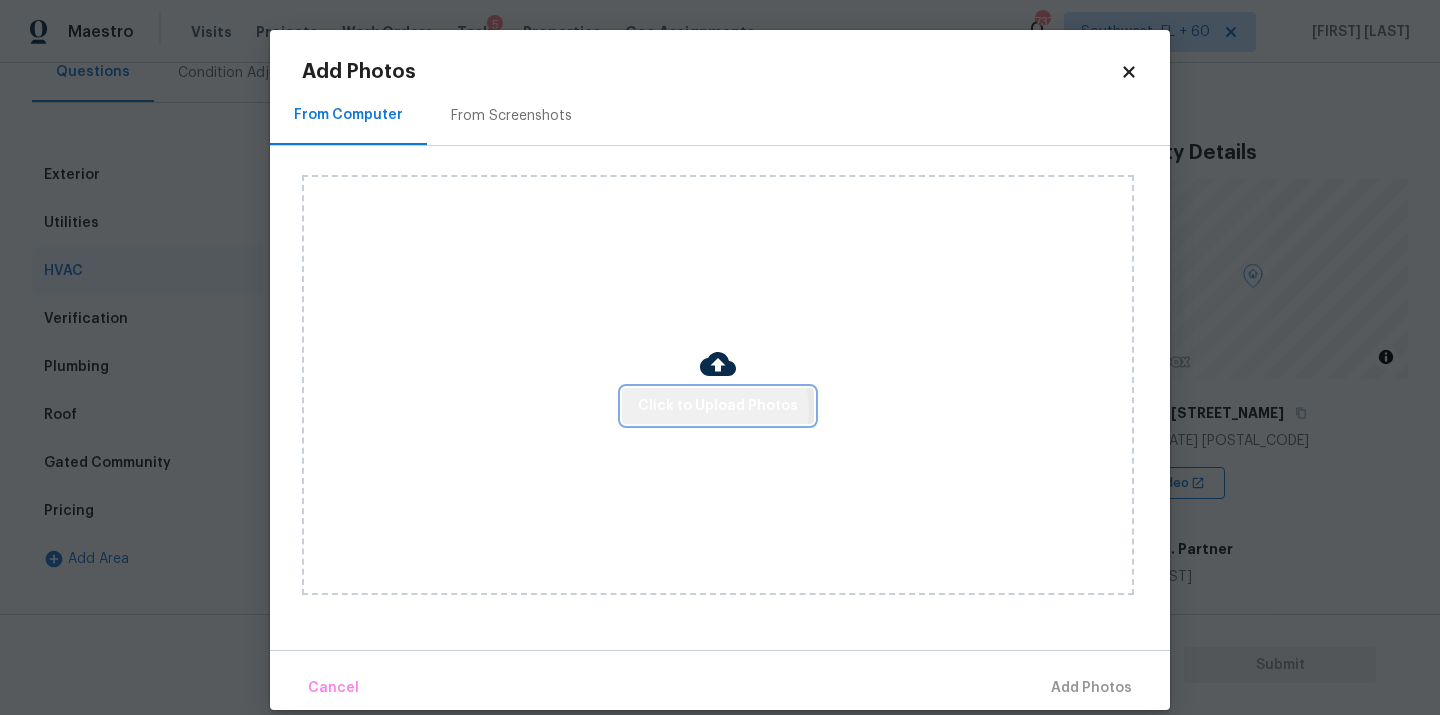 click on "Click to Upload Photos" at bounding box center [718, 406] 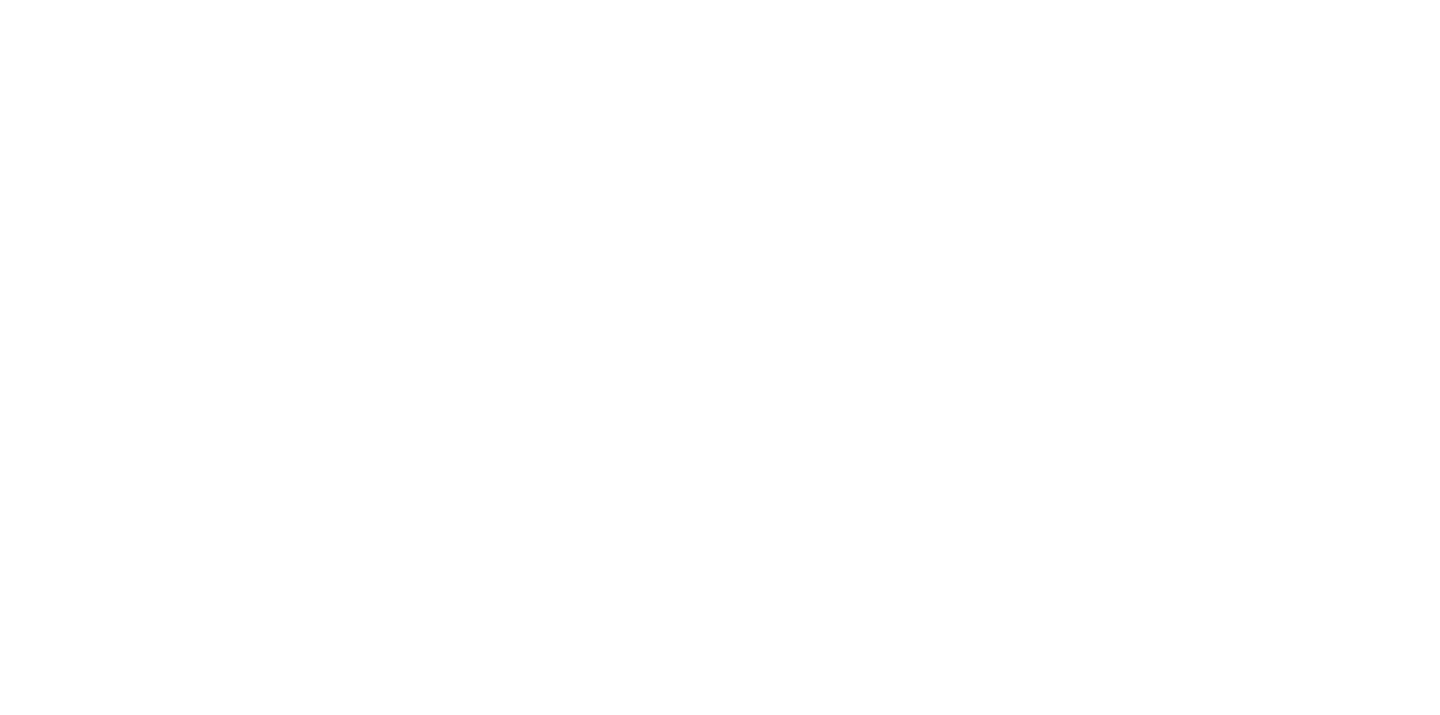 scroll, scrollTop: 0, scrollLeft: 0, axis: both 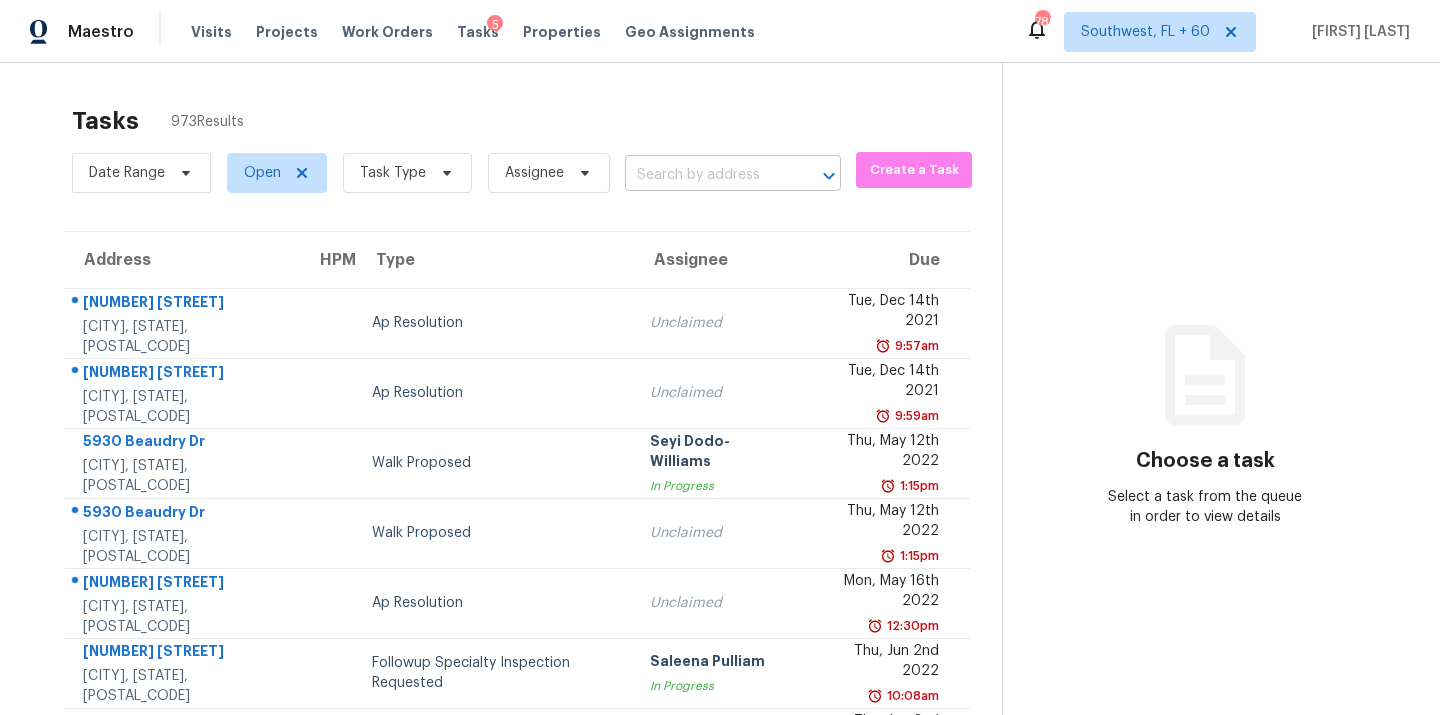 click at bounding box center (705, 175) 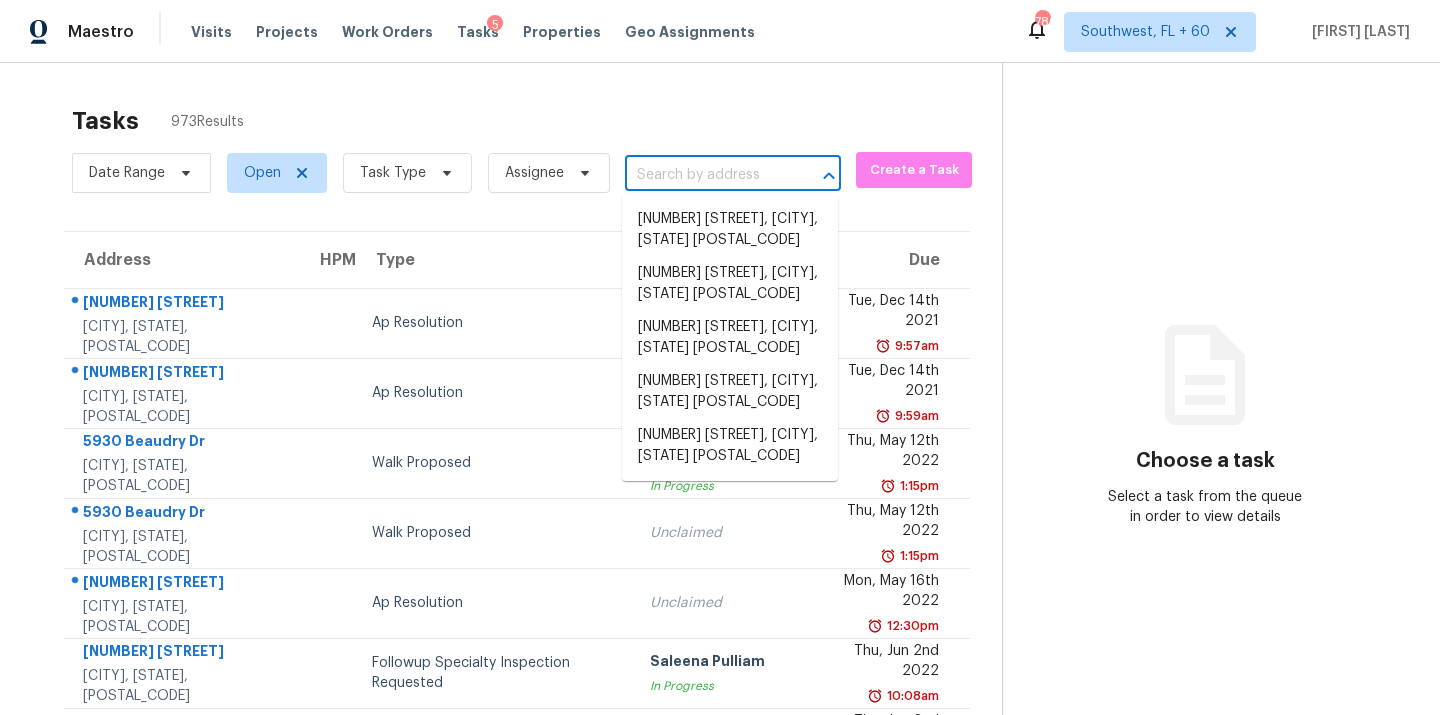 click at bounding box center [705, 175] 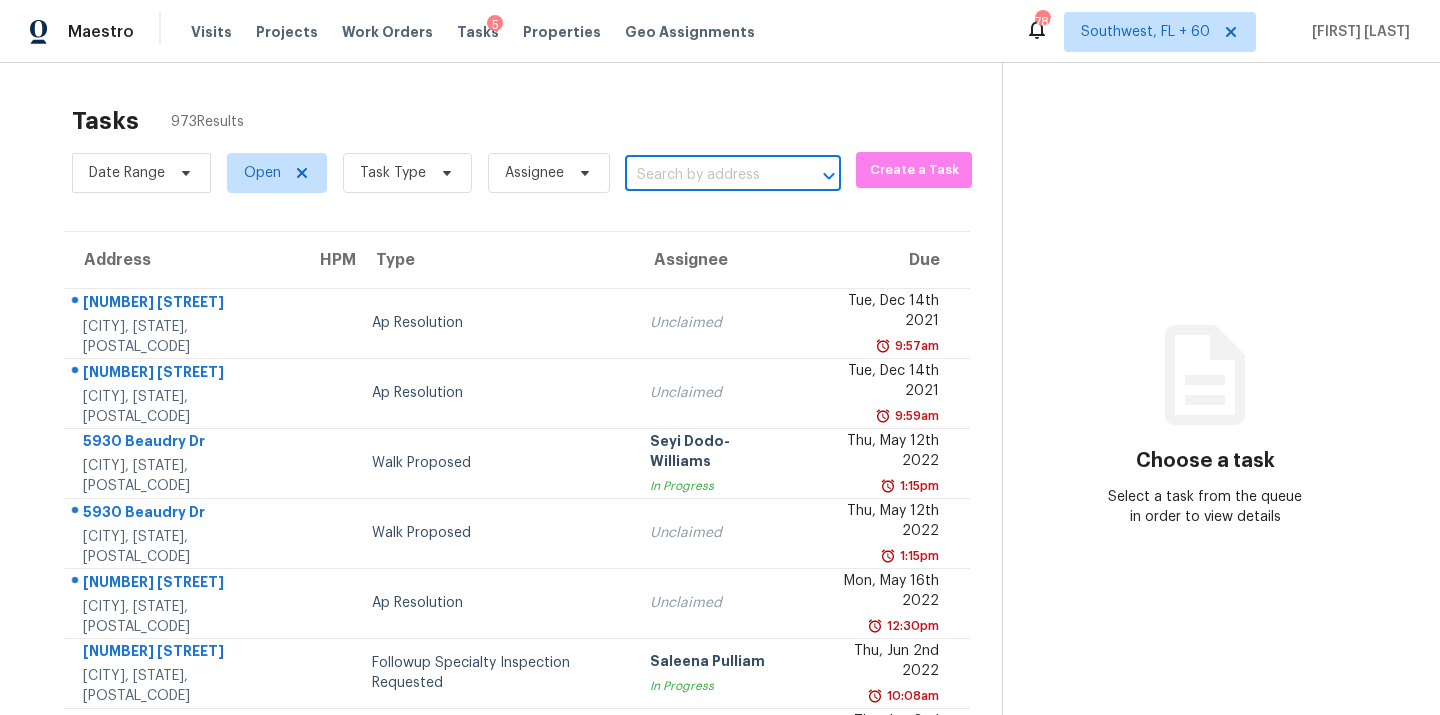 paste on "[NUMBER] [STREET] [CITY], [STATE], [POSTAL_CODE]" 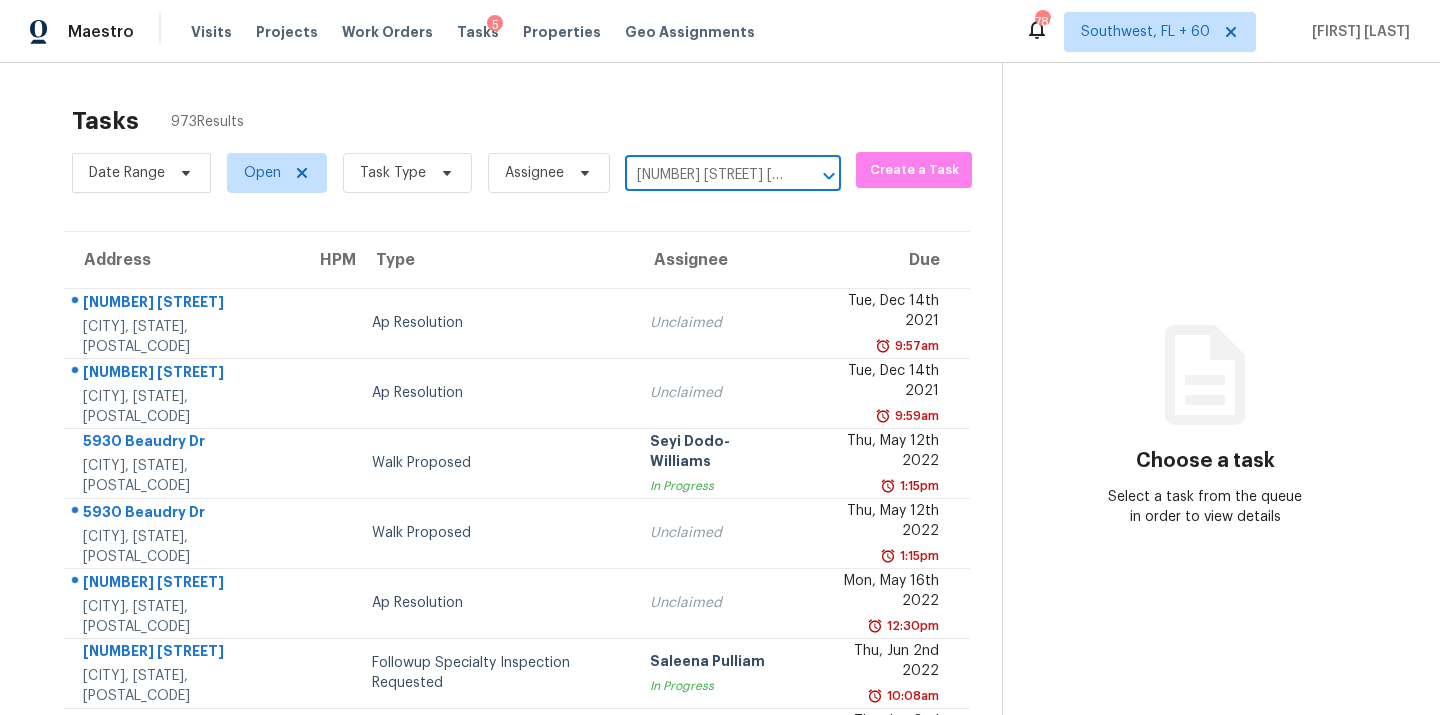 scroll, scrollTop: 0, scrollLeft: 125, axis: horizontal 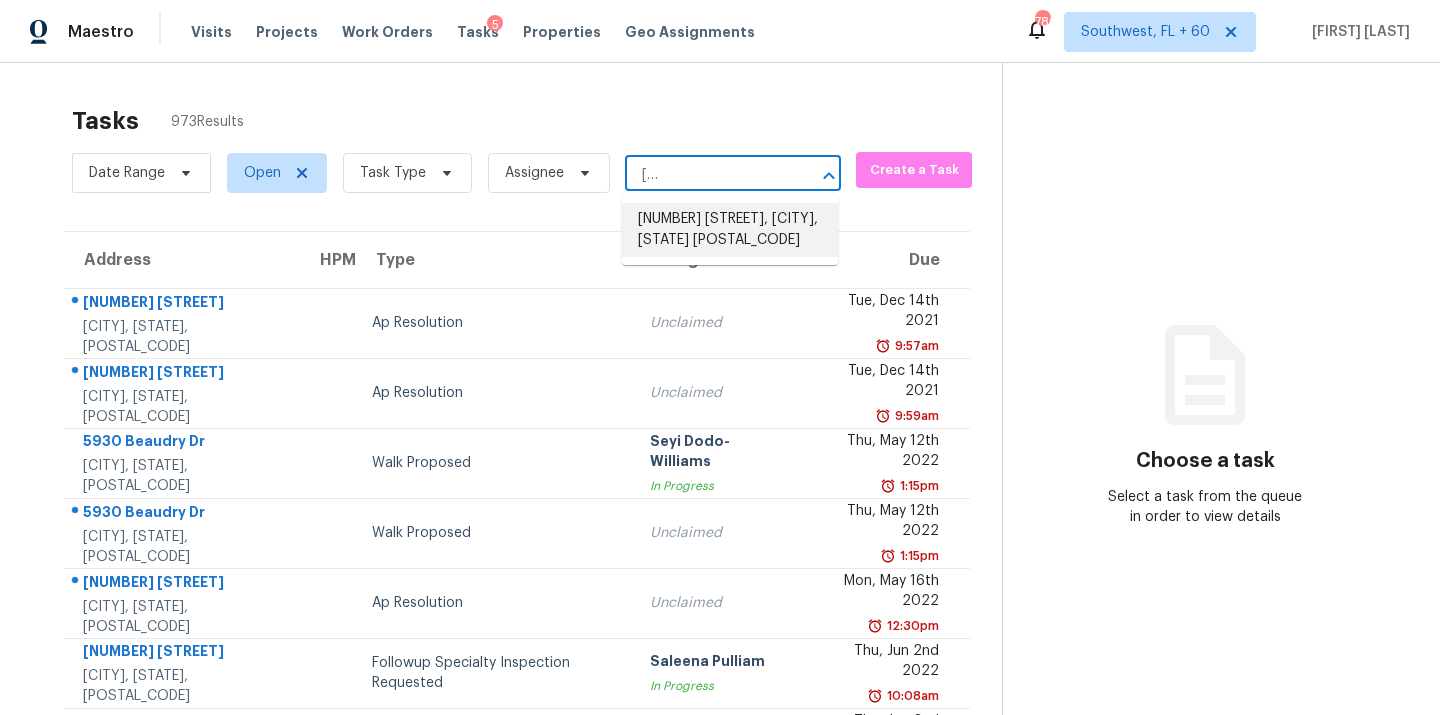 click on "[NUMBER] [STREET], [CITY], [STATE] [POSTAL_CODE]" at bounding box center [730, 230] 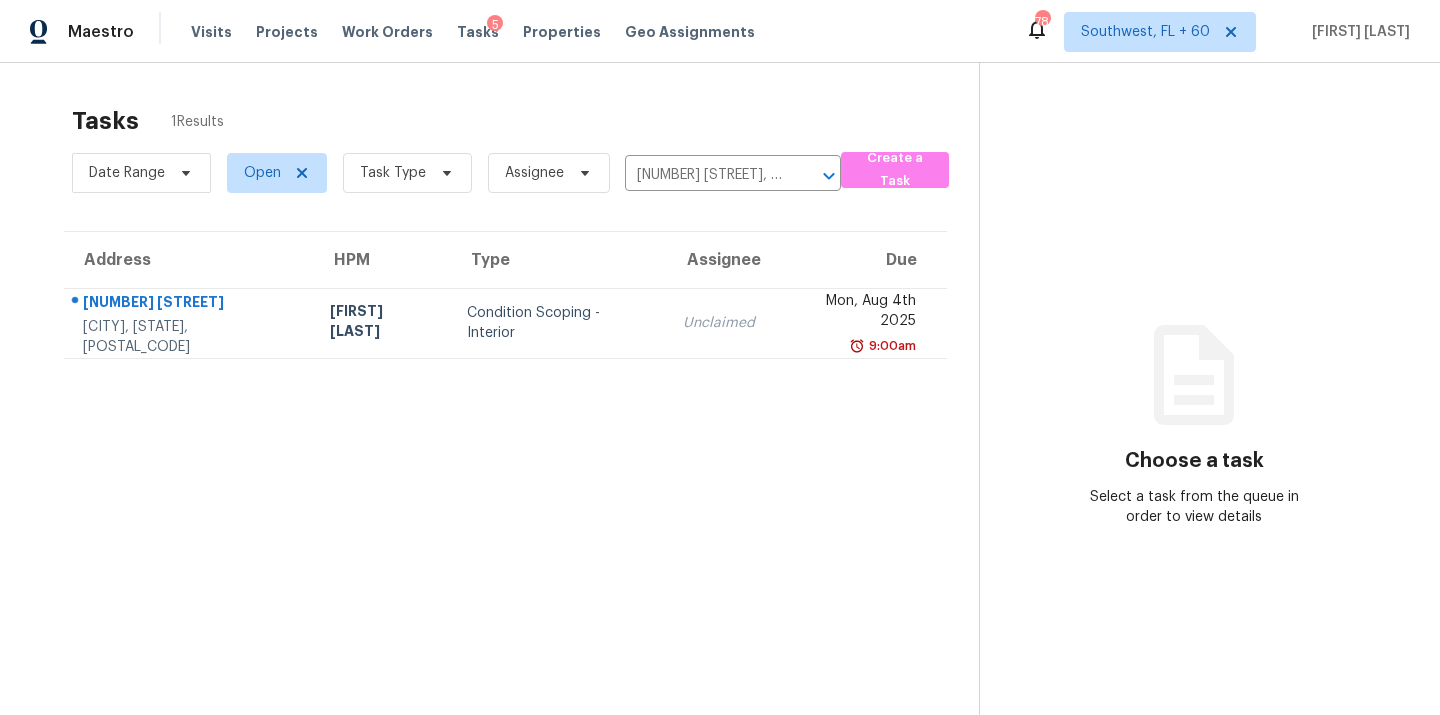 click on "Condition Scoping - Interior" at bounding box center (559, 323) 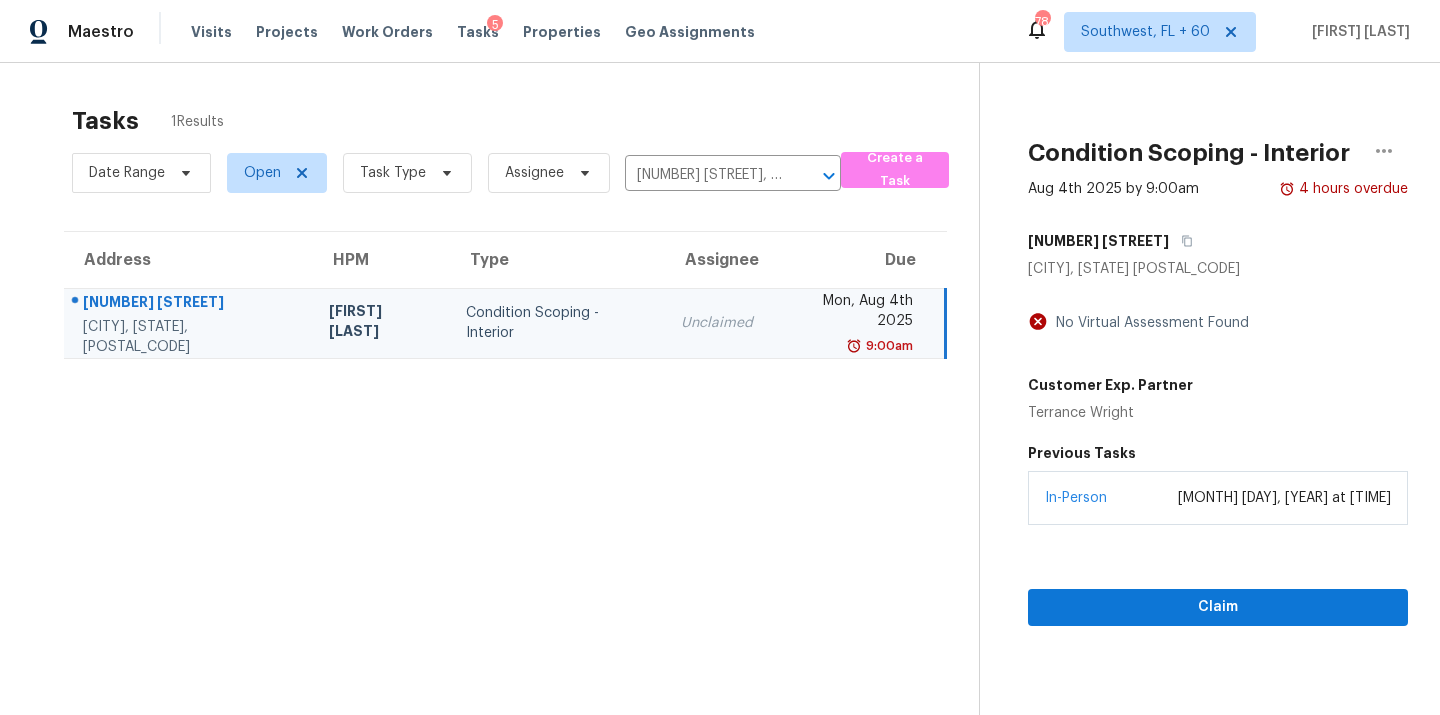 click on "In-Person  August 01, 2025 at 01:54 PM" at bounding box center (1218, 498) 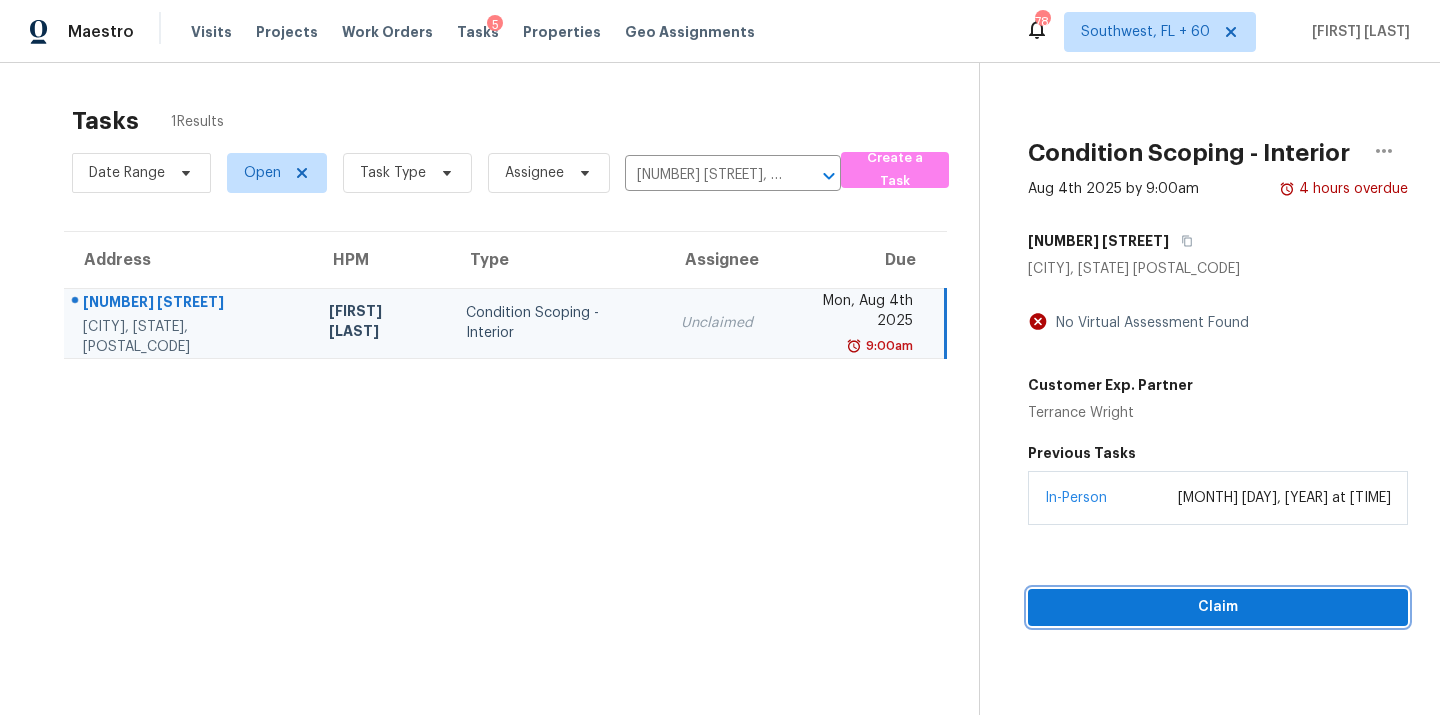 click on "Claim" at bounding box center (1218, 607) 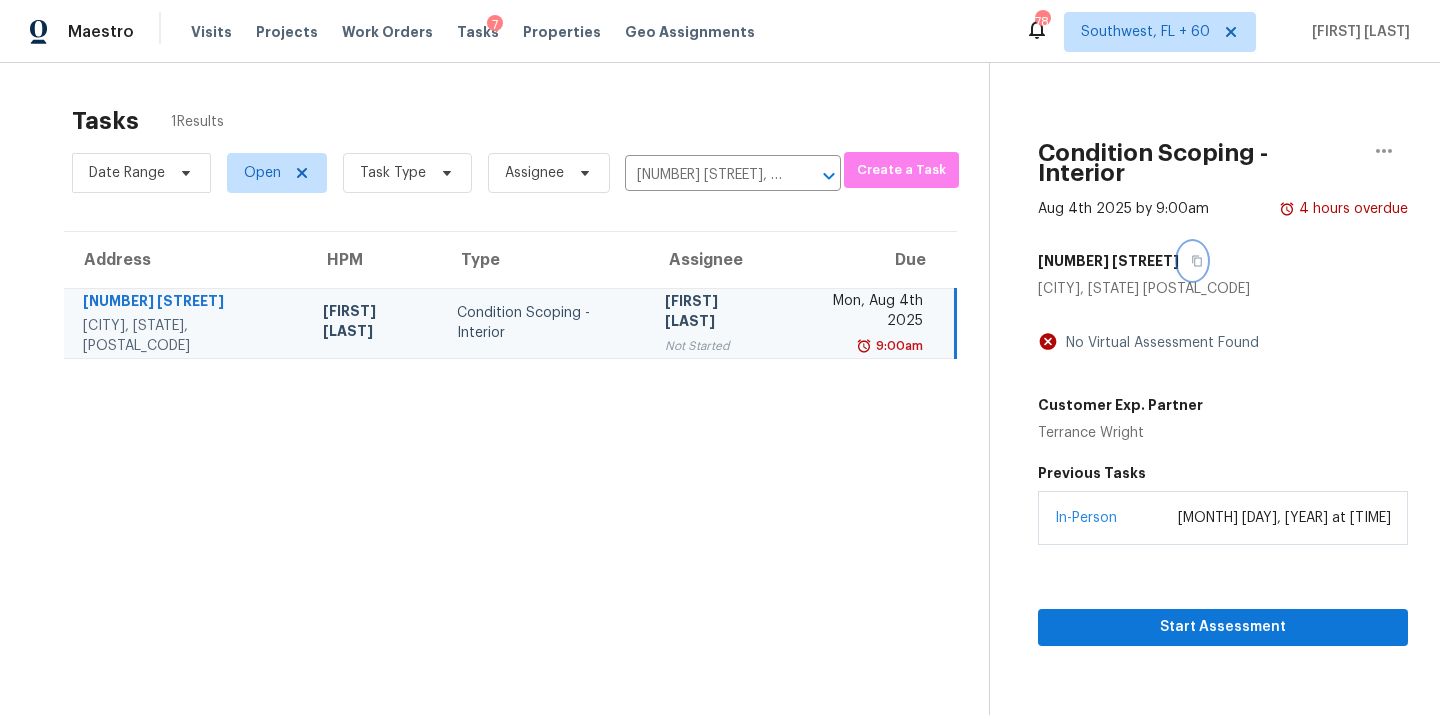 click at bounding box center [1192, 261] 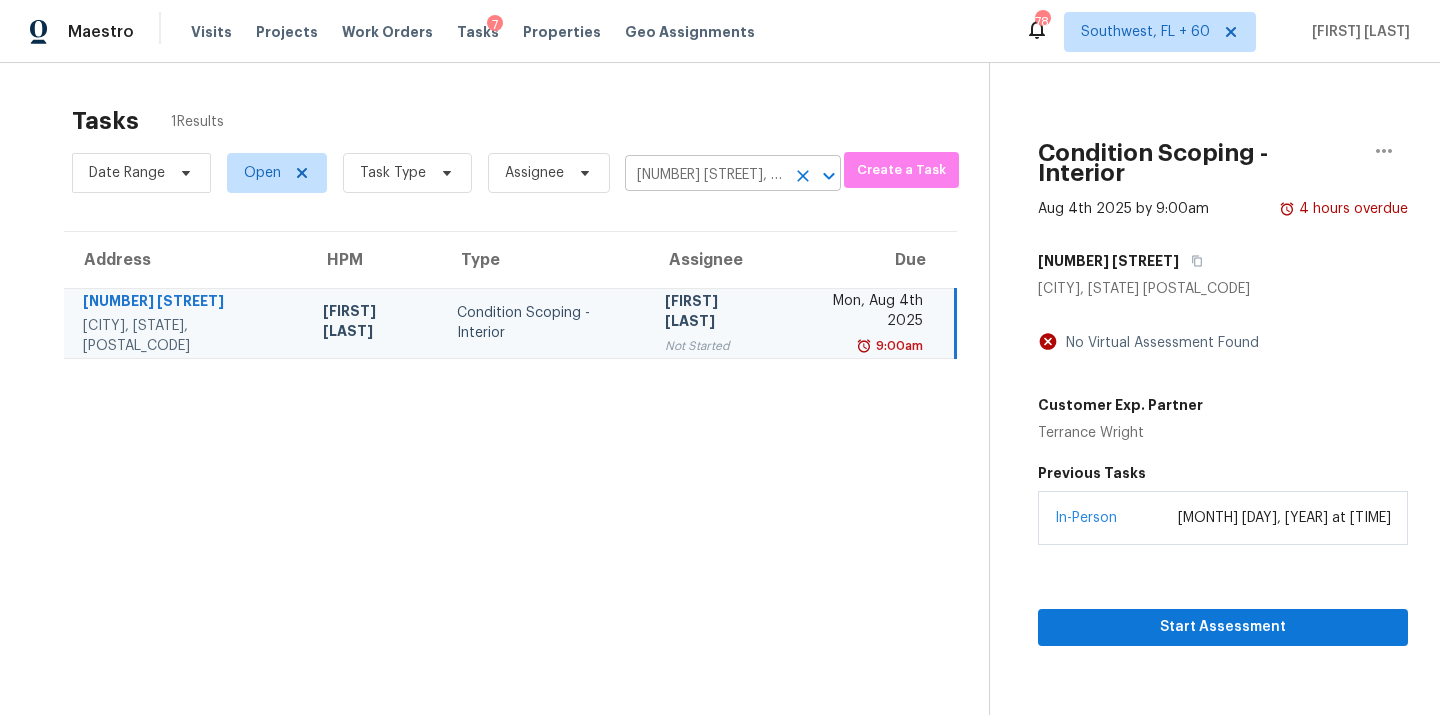 click on "20240 SW 92nd Ave, Cutler Bay, FL 33189" at bounding box center [705, 175] 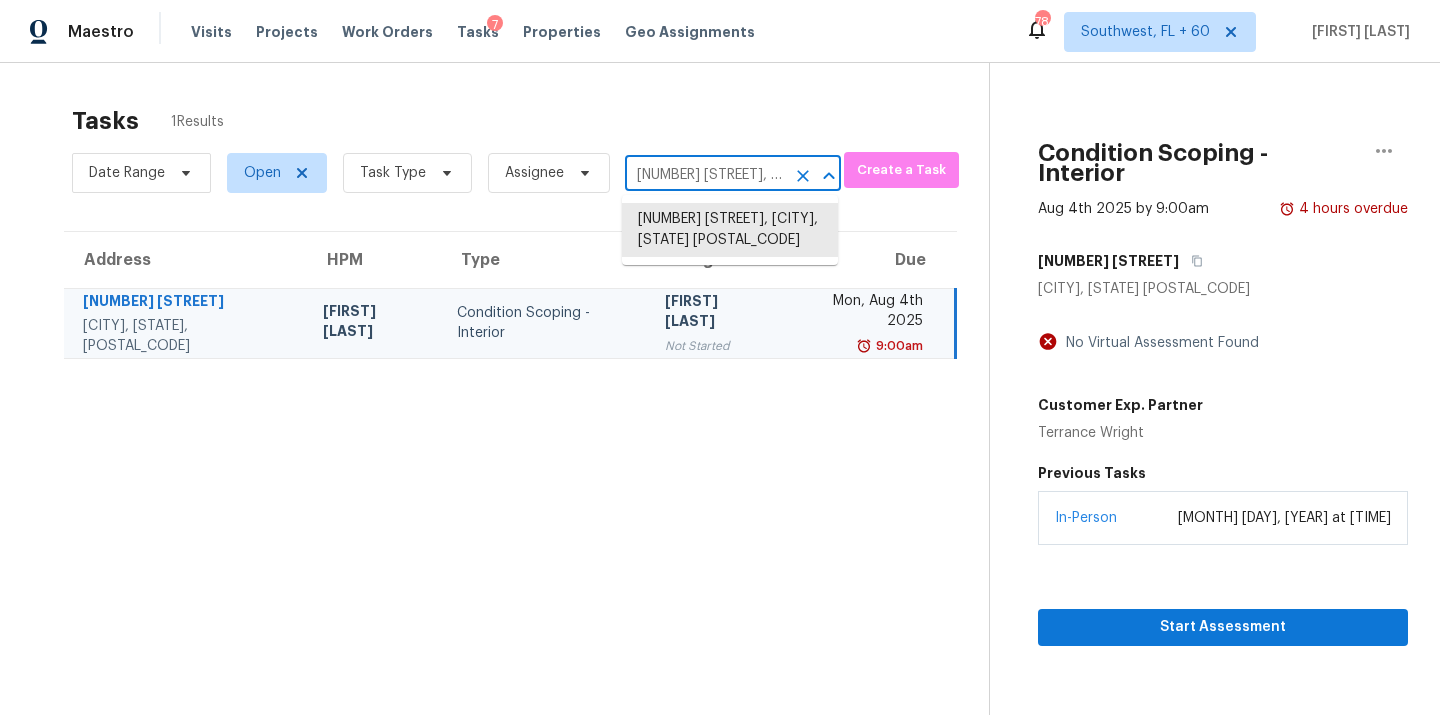 paste on "768 Mentmore Cir Deltona, FL, 32738" 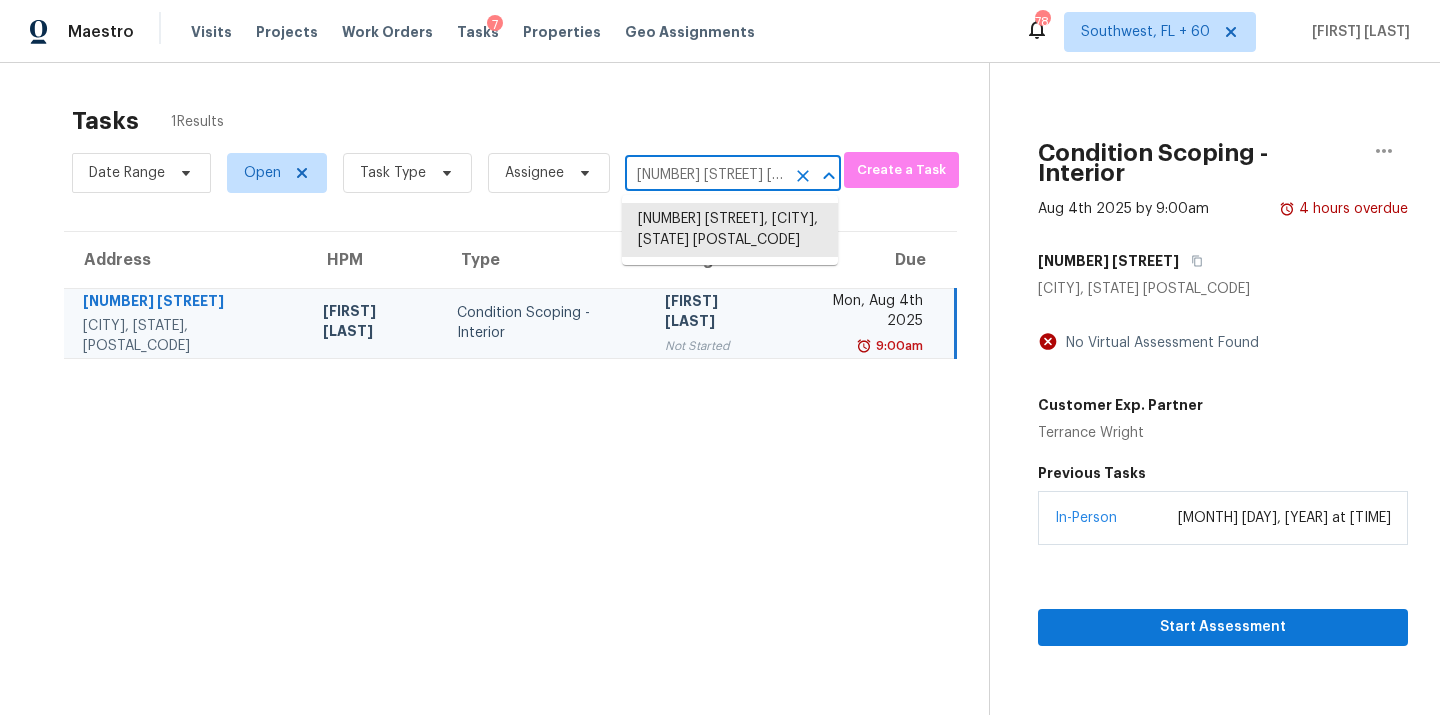 scroll, scrollTop: 0, scrollLeft: 95, axis: horizontal 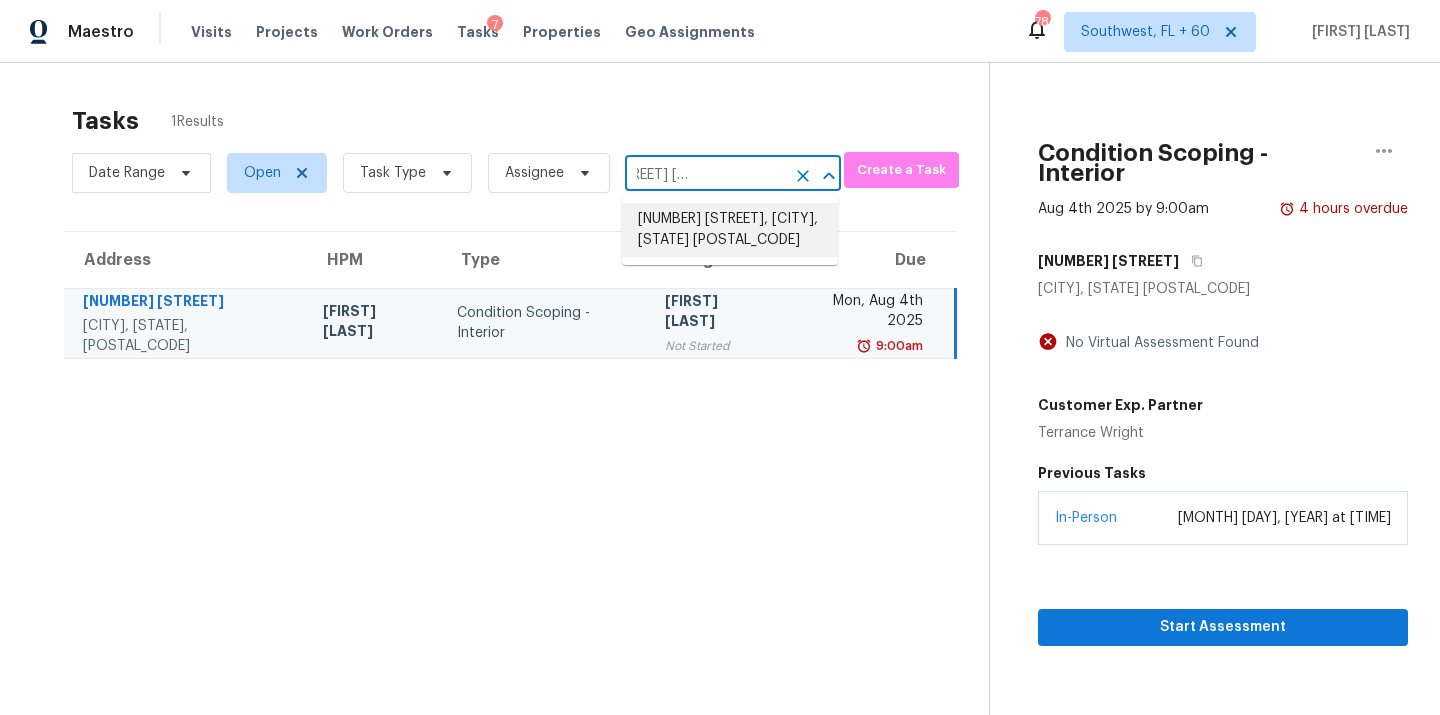 click on "768 Mentmore Cir, Deltona, FL 32738" at bounding box center [730, 230] 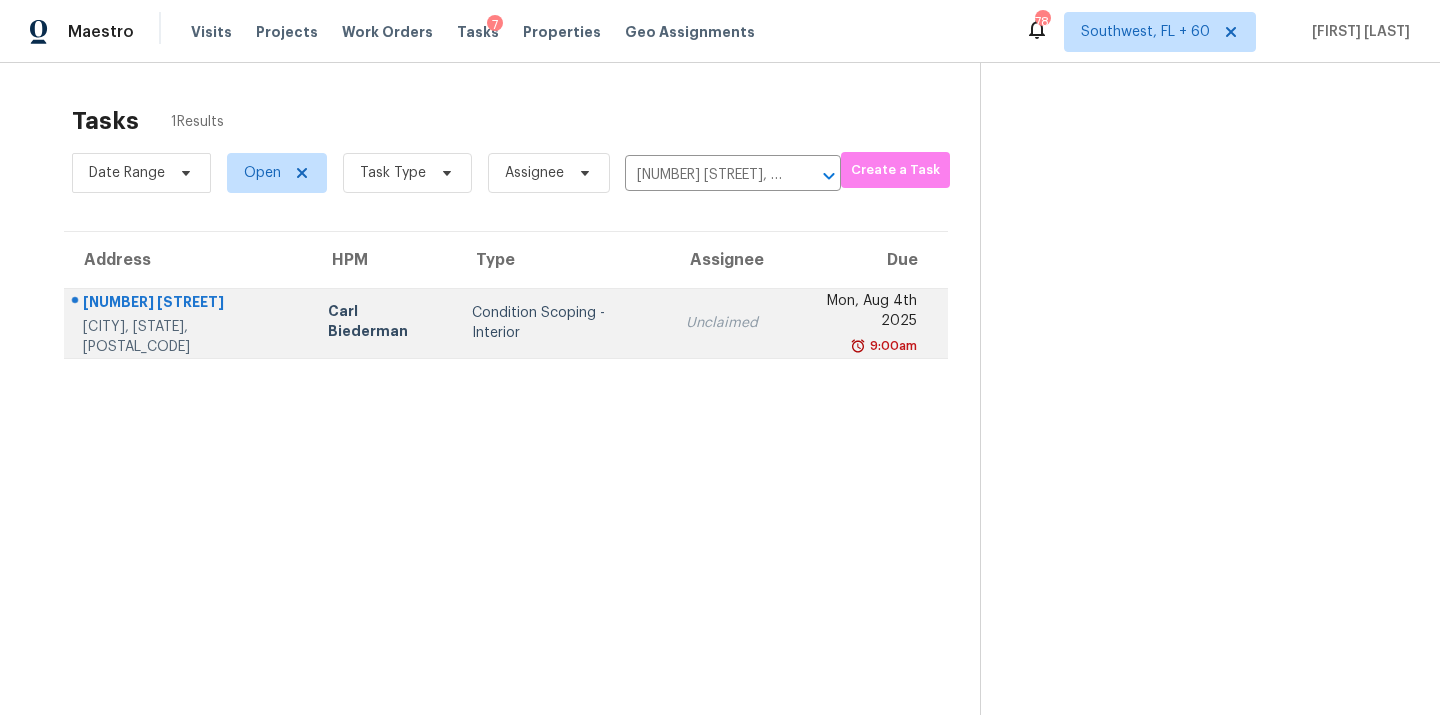 click on "Condition Scoping - Interior" at bounding box center [563, 323] 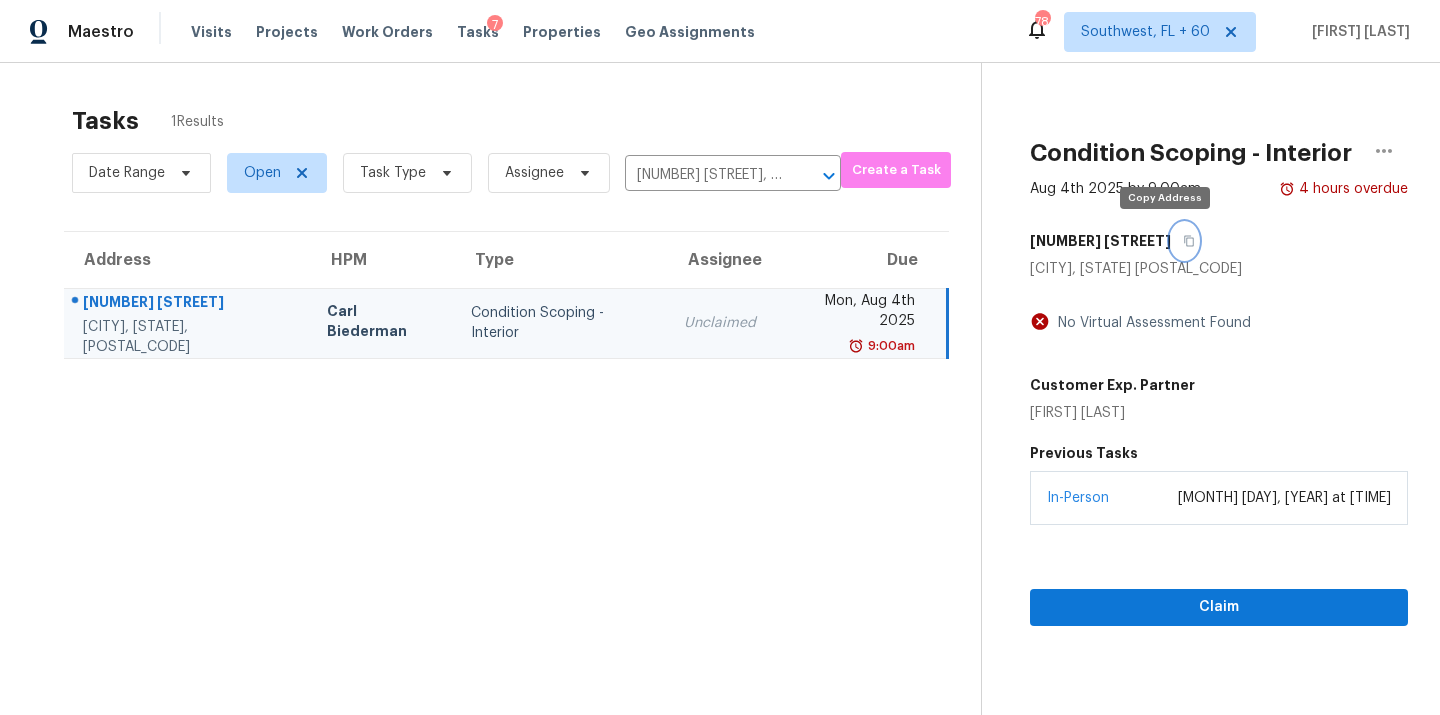 click at bounding box center [1184, 241] 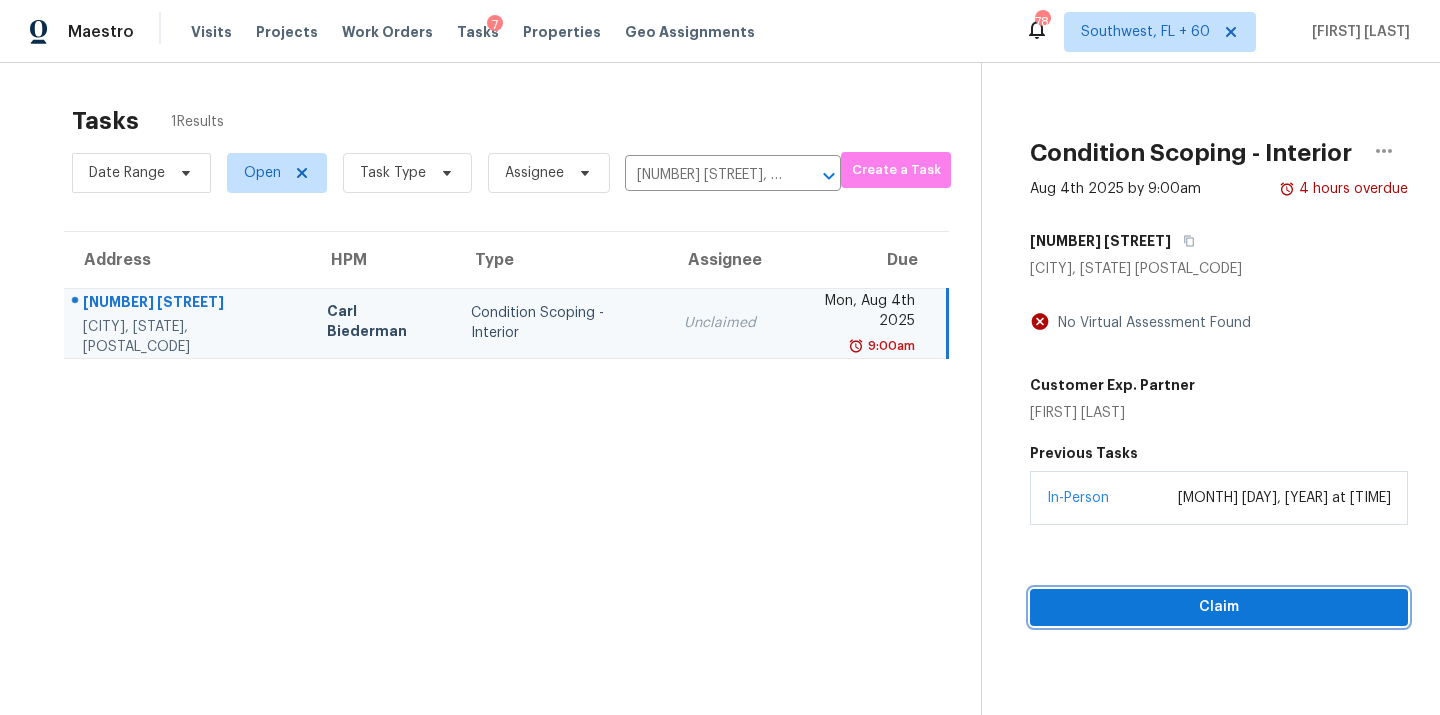 click on "Claim" at bounding box center (1219, 607) 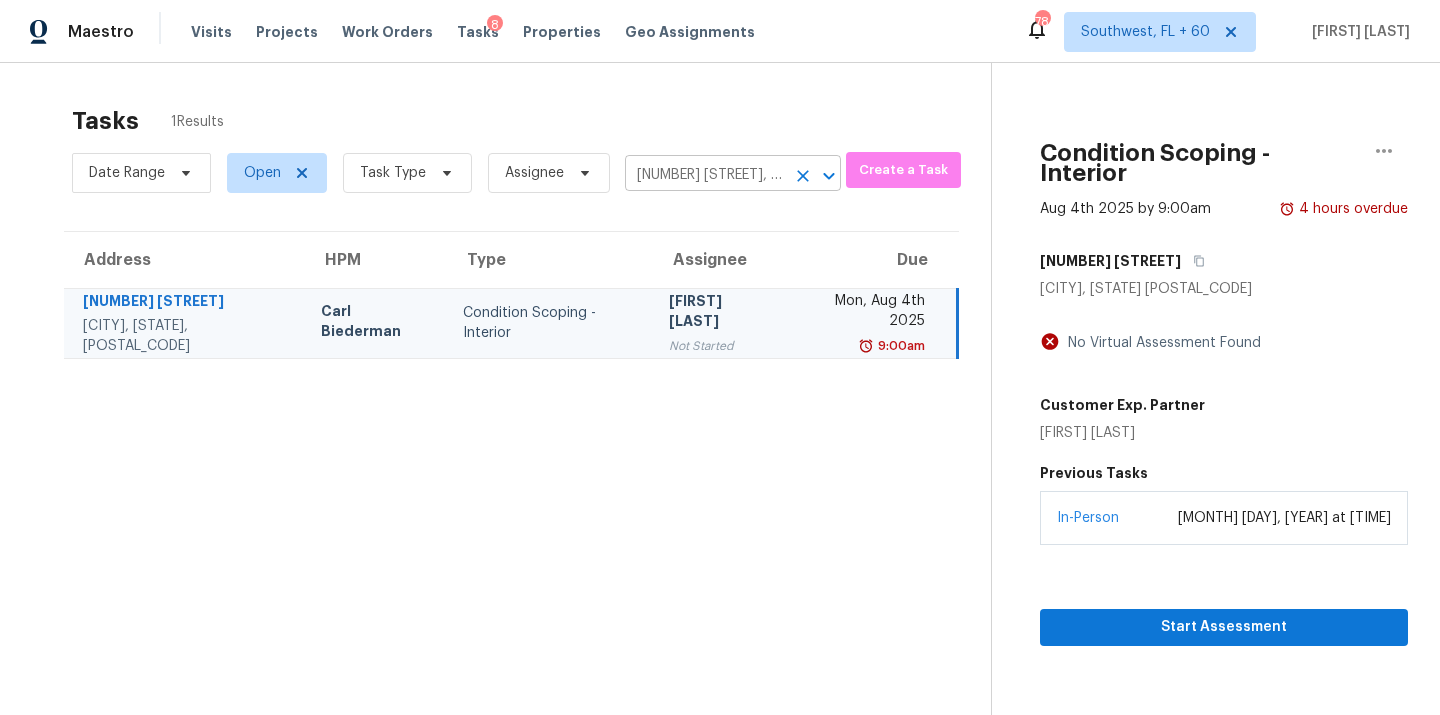click on "768 Mentmore Cir, Deltona, FL 32738" at bounding box center (705, 175) 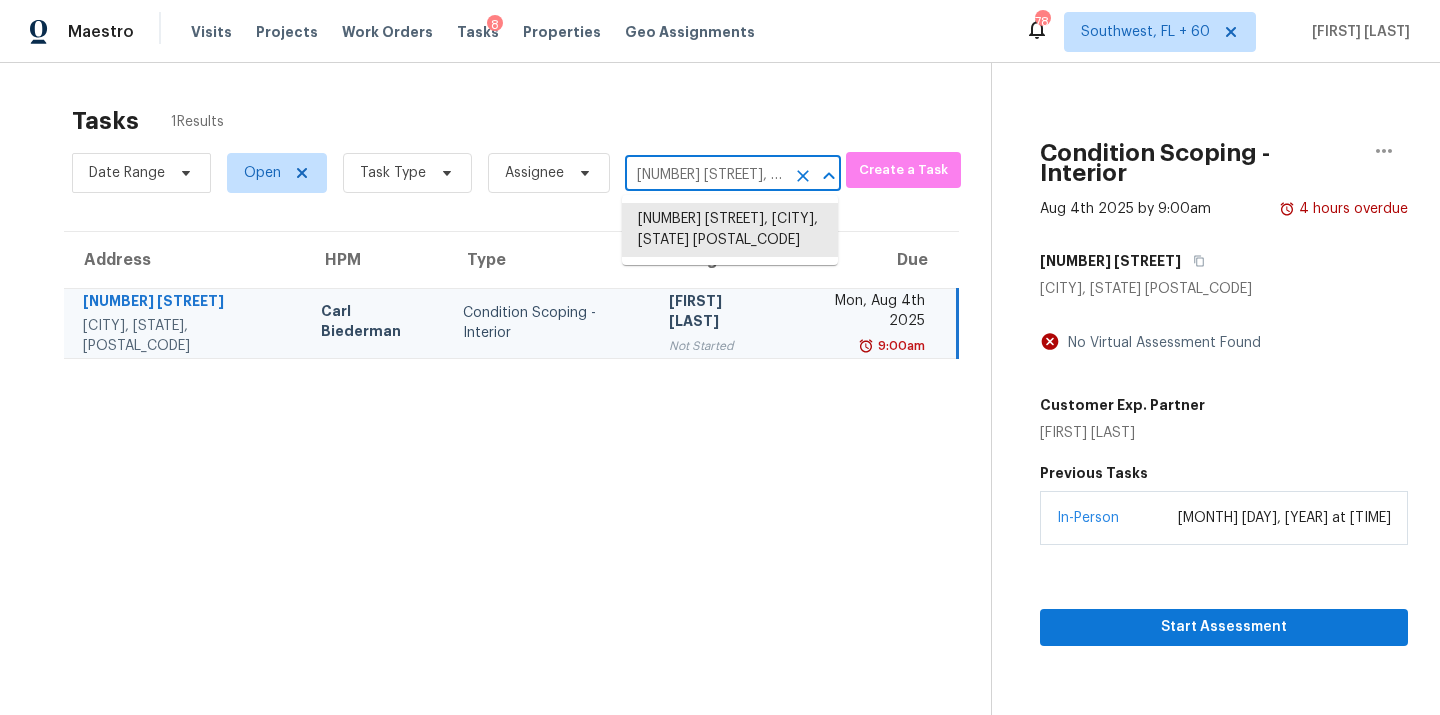 paste on "10660 Jewelberry Cir Highlands Ranch, CO, 80130" 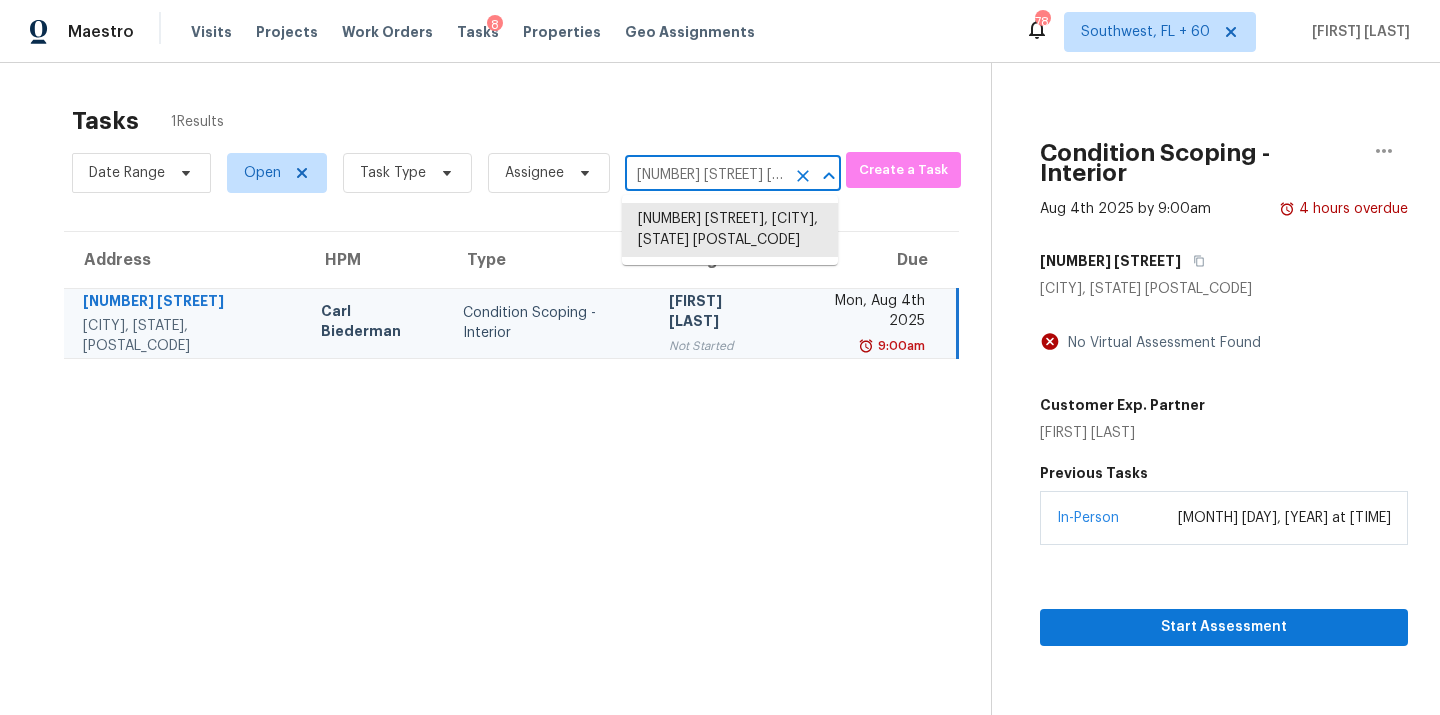 scroll, scrollTop: 0, scrollLeft: 183, axis: horizontal 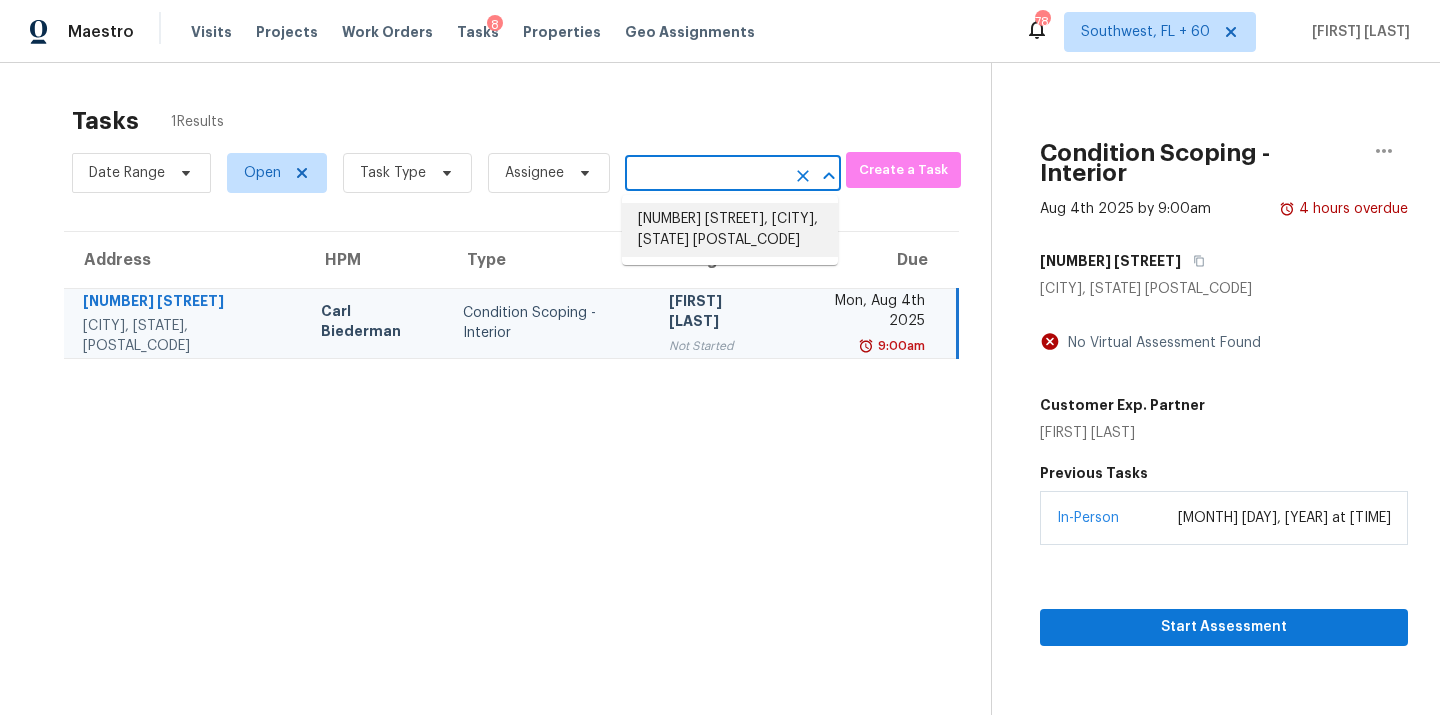 click on "10660 Jewelberry Cir, Highlands Ranch, CO 80130" at bounding box center [730, 230] 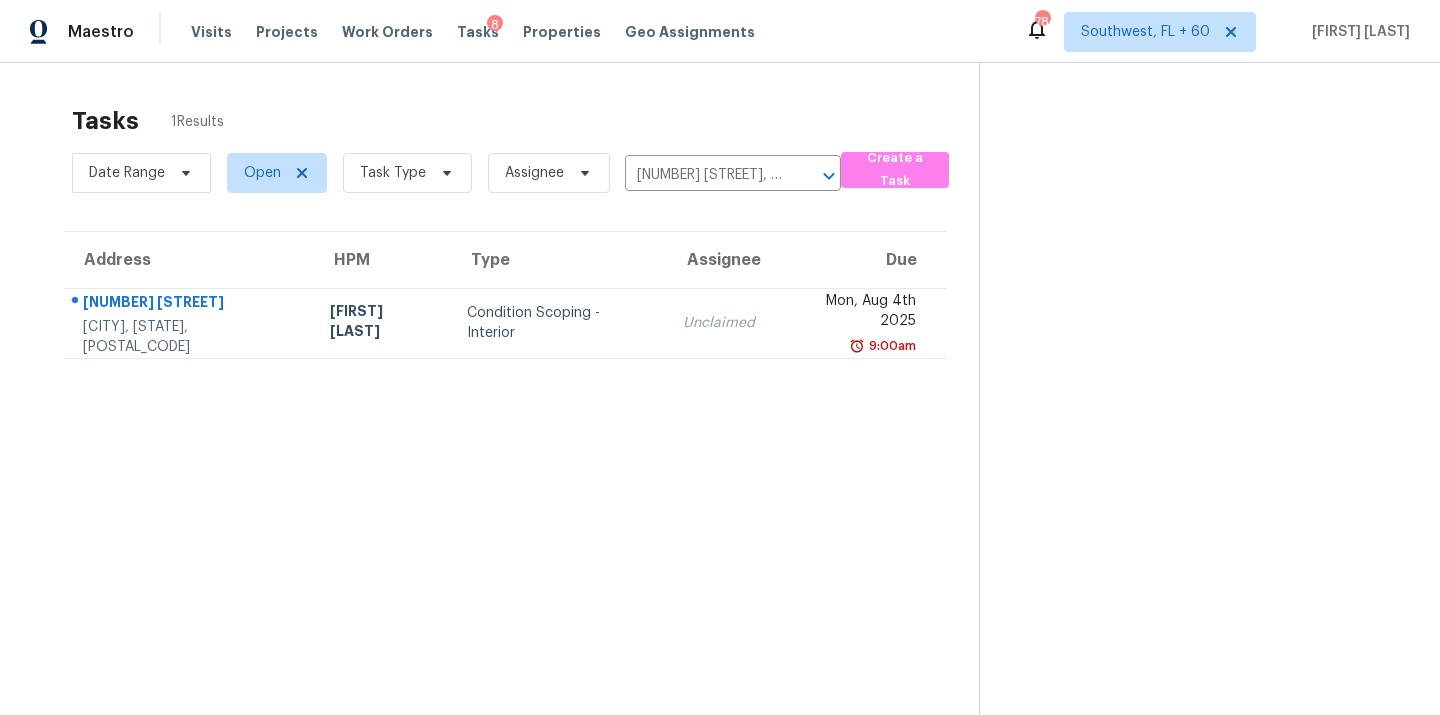 click on "Condition Scoping - Interior" at bounding box center (559, 323) 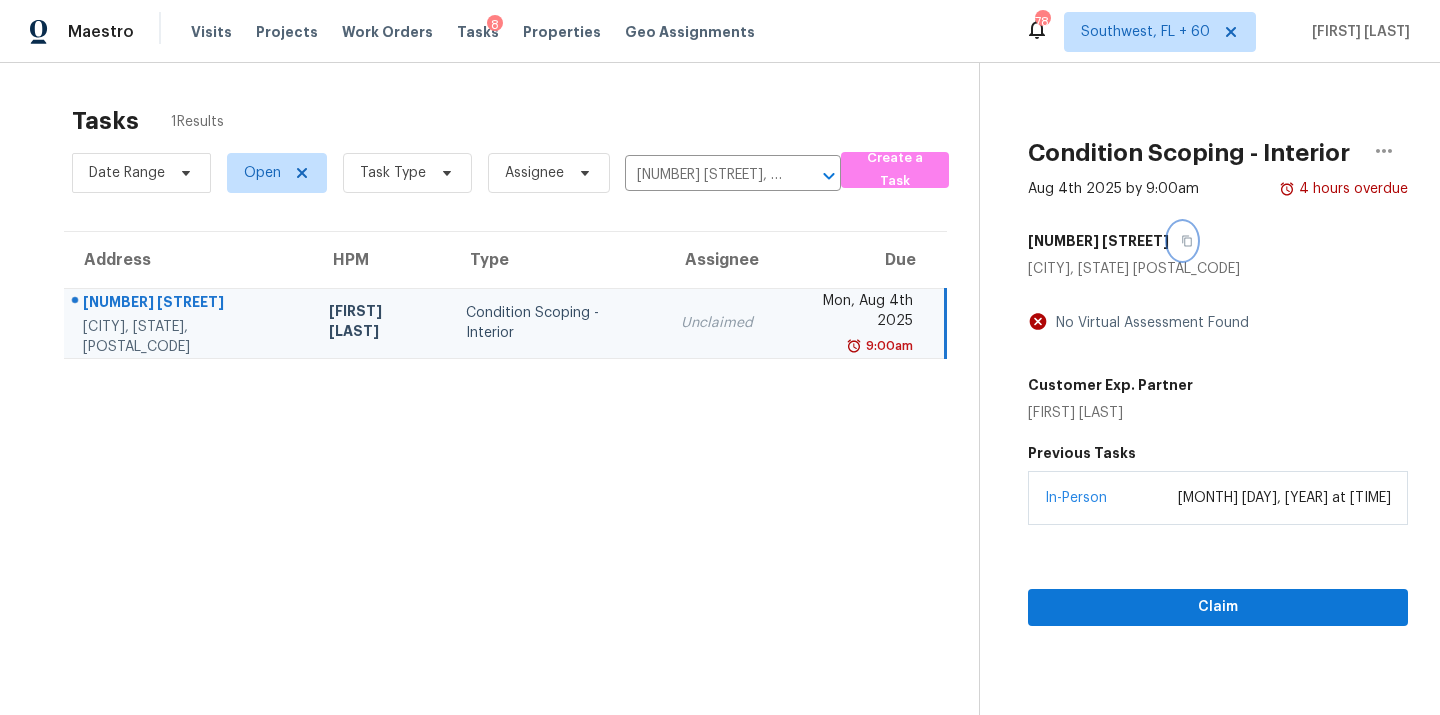 click at bounding box center (1182, 241) 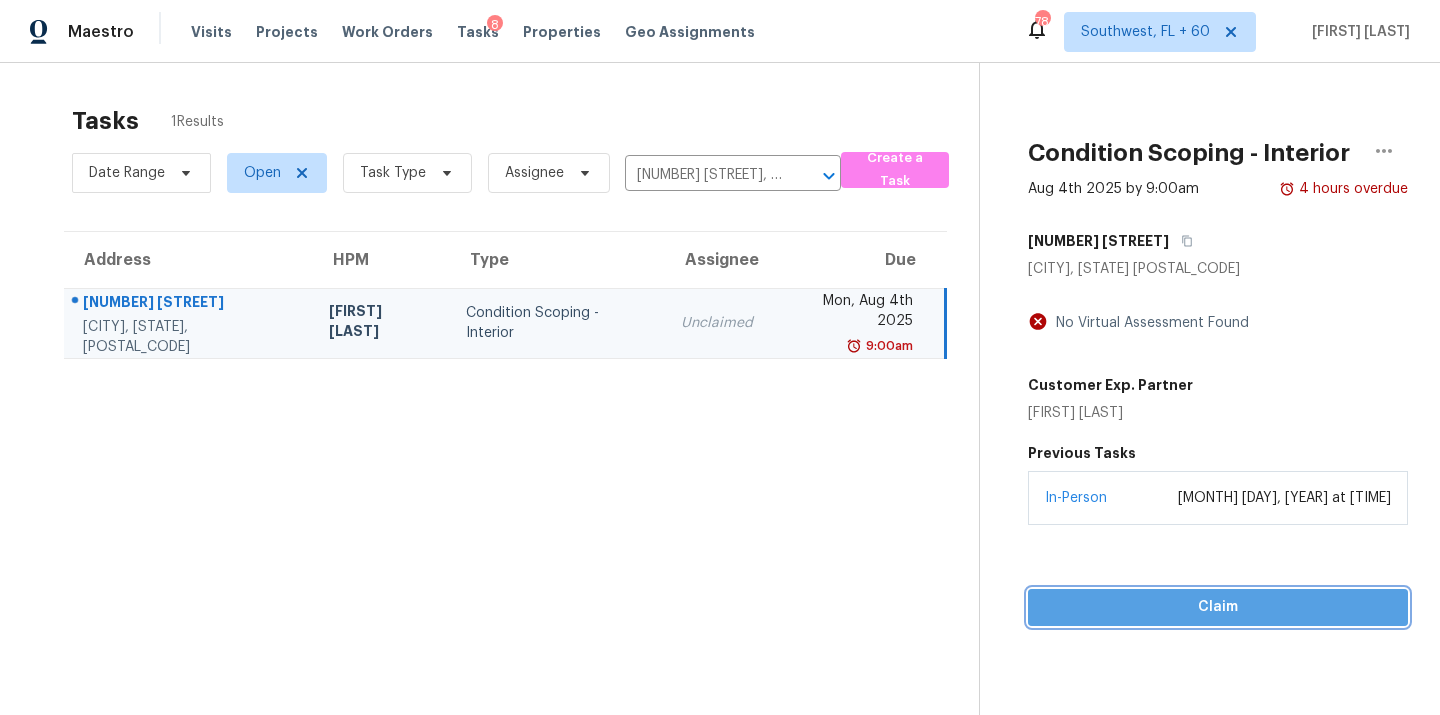 click on "Claim" at bounding box center (1218, 607) 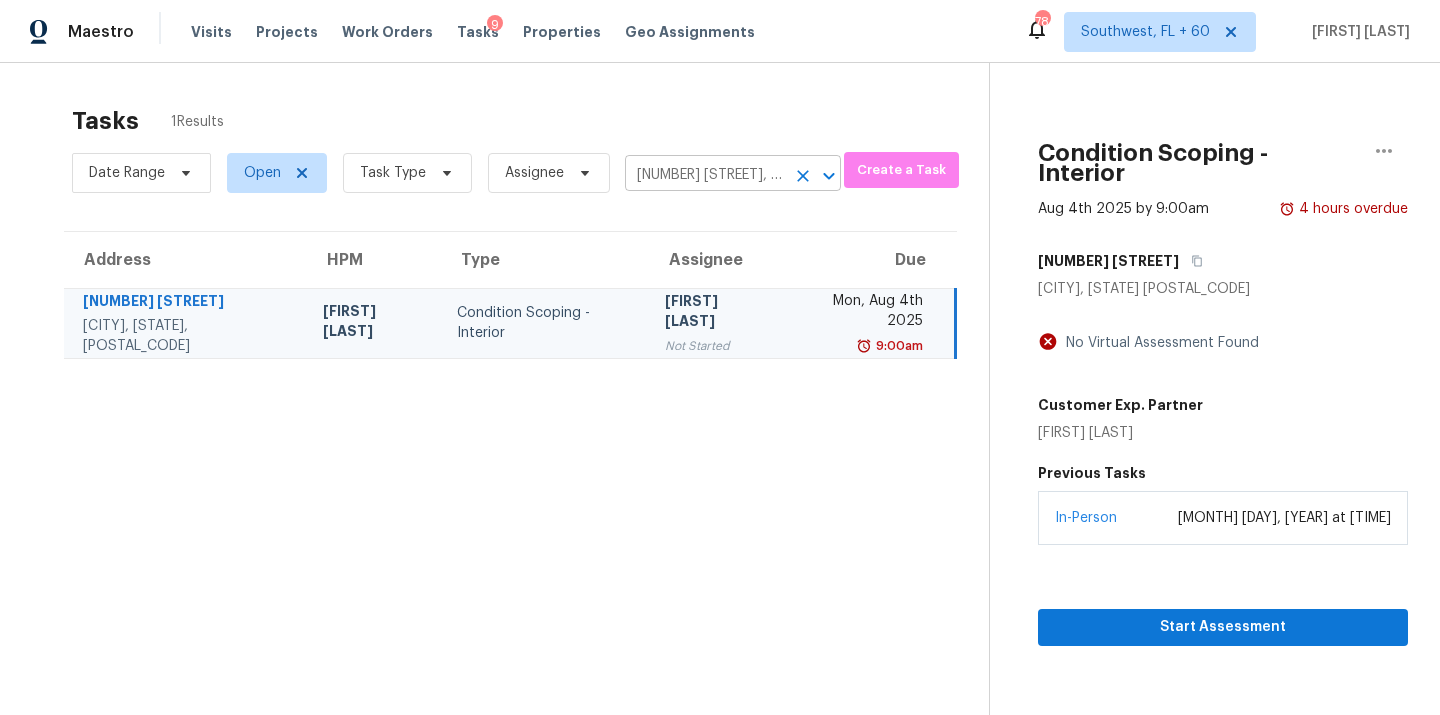 click on "10660 Jewelberry Cir, Highlands Ranch, CO 80130" at bounding box center [705, 175] 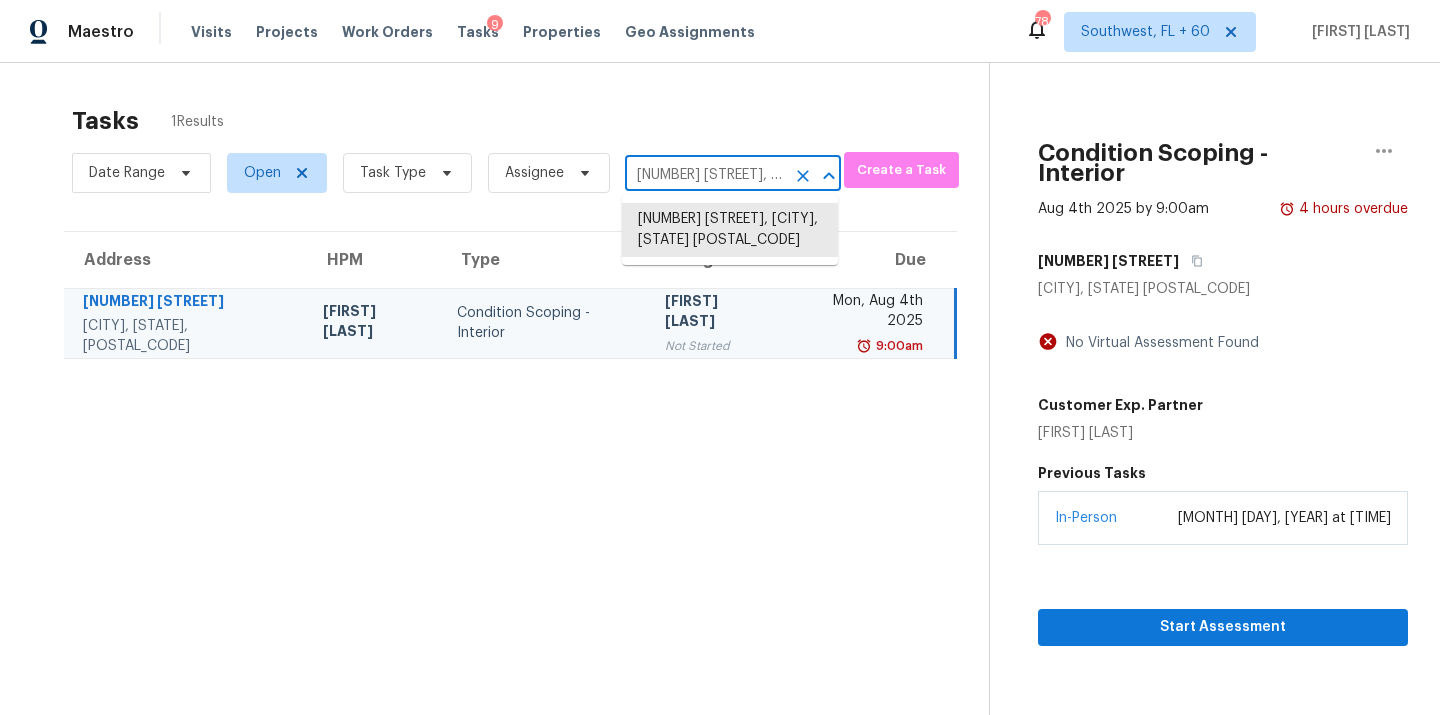 paste on "41 San Marino Pkwy Fenton MO 63026" 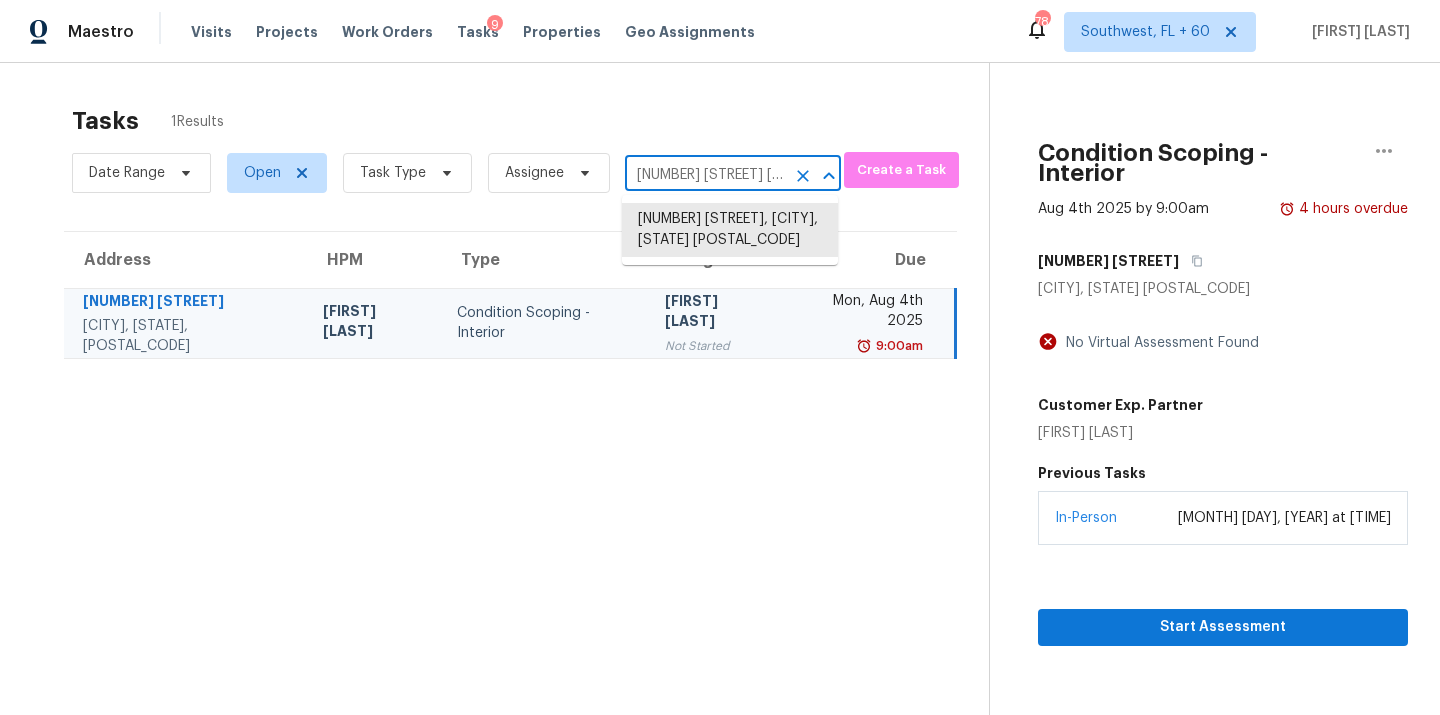scroll, scrollTop: 0, scrollLeft: 104, axis: horizontal 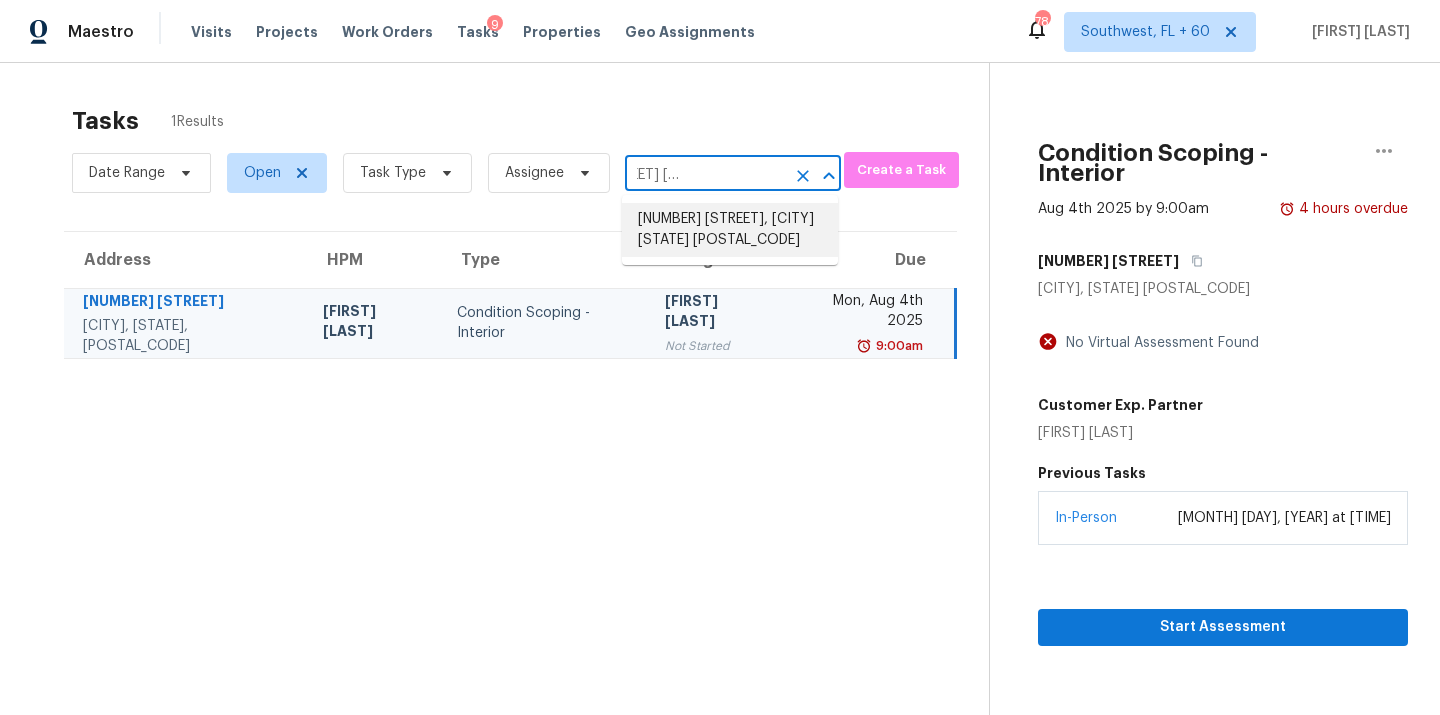 click on "41 San Marino Pkwy, Fenton, MO 63026" at bounding box center [730, 230] 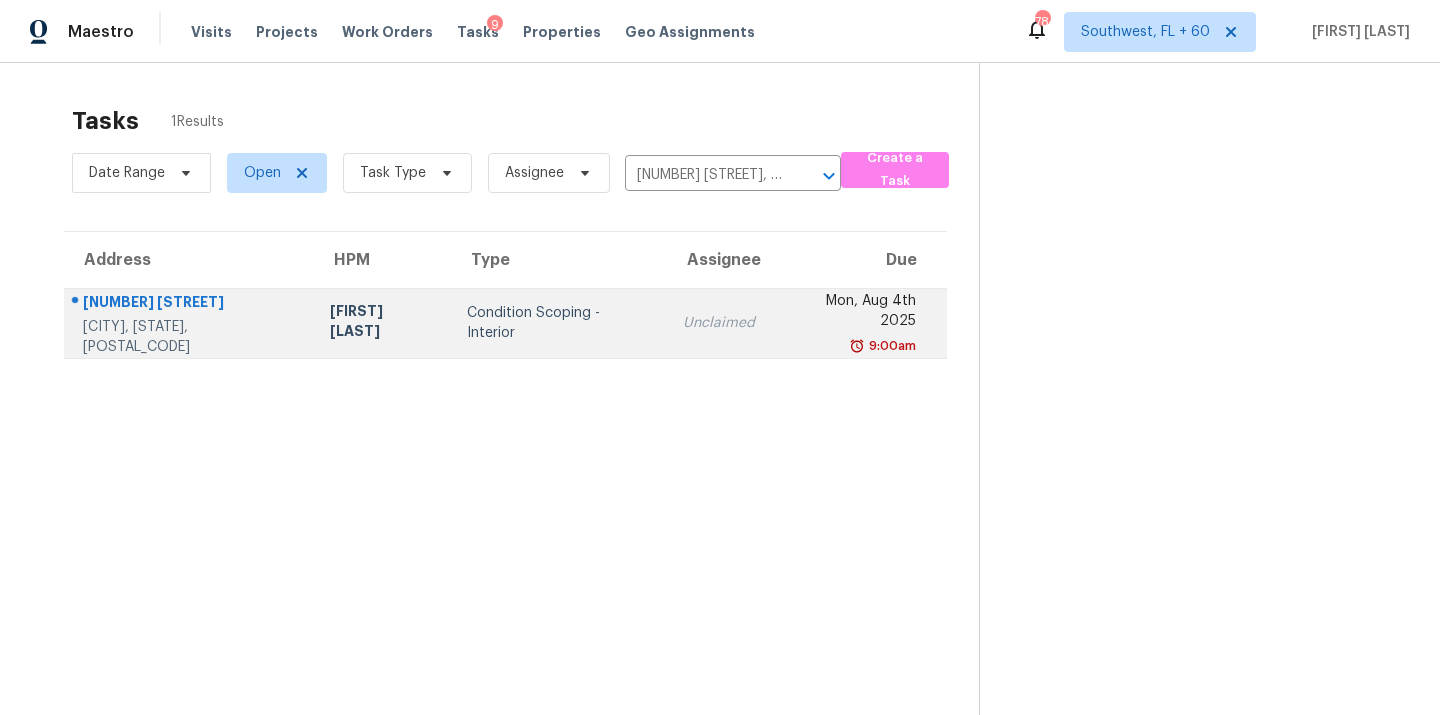 click on "Condition Scoping - Interior" at bounding box center [559, 323] 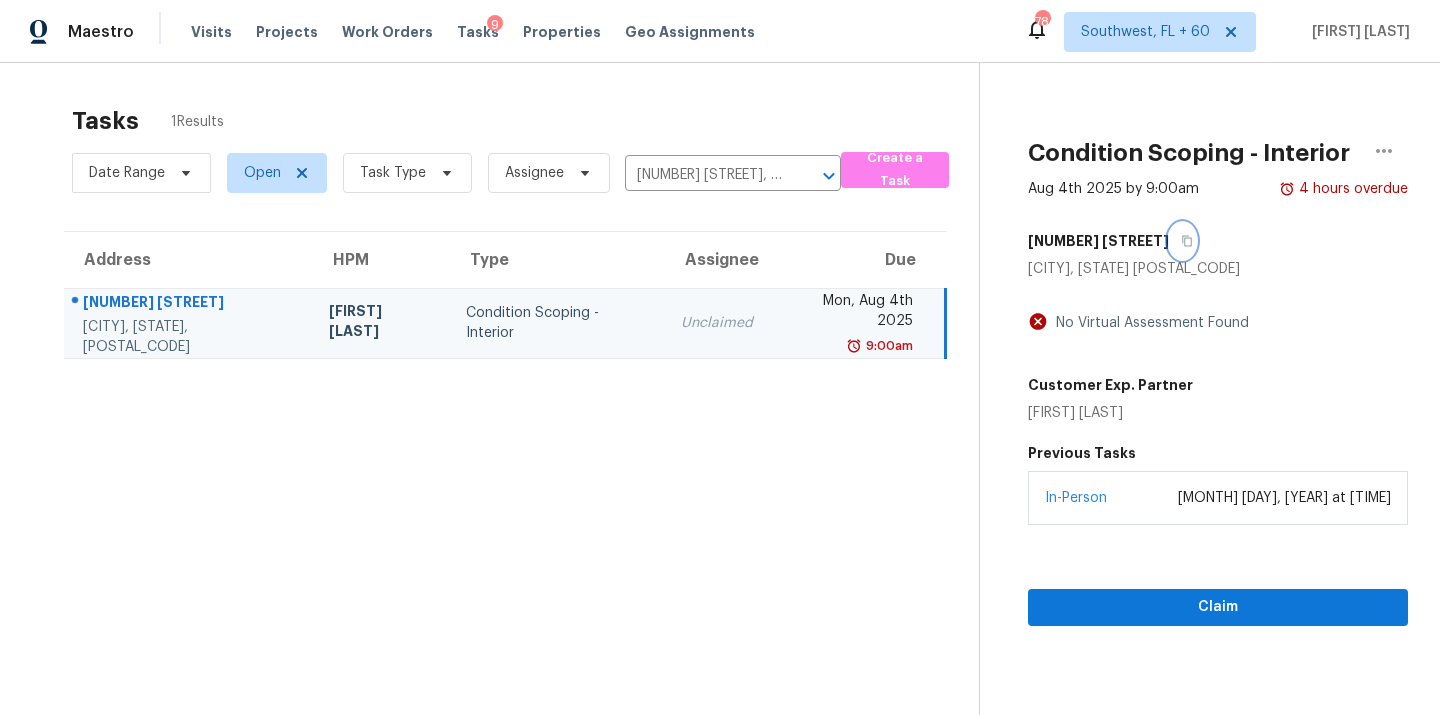 click at bounding box center [1182, 241] 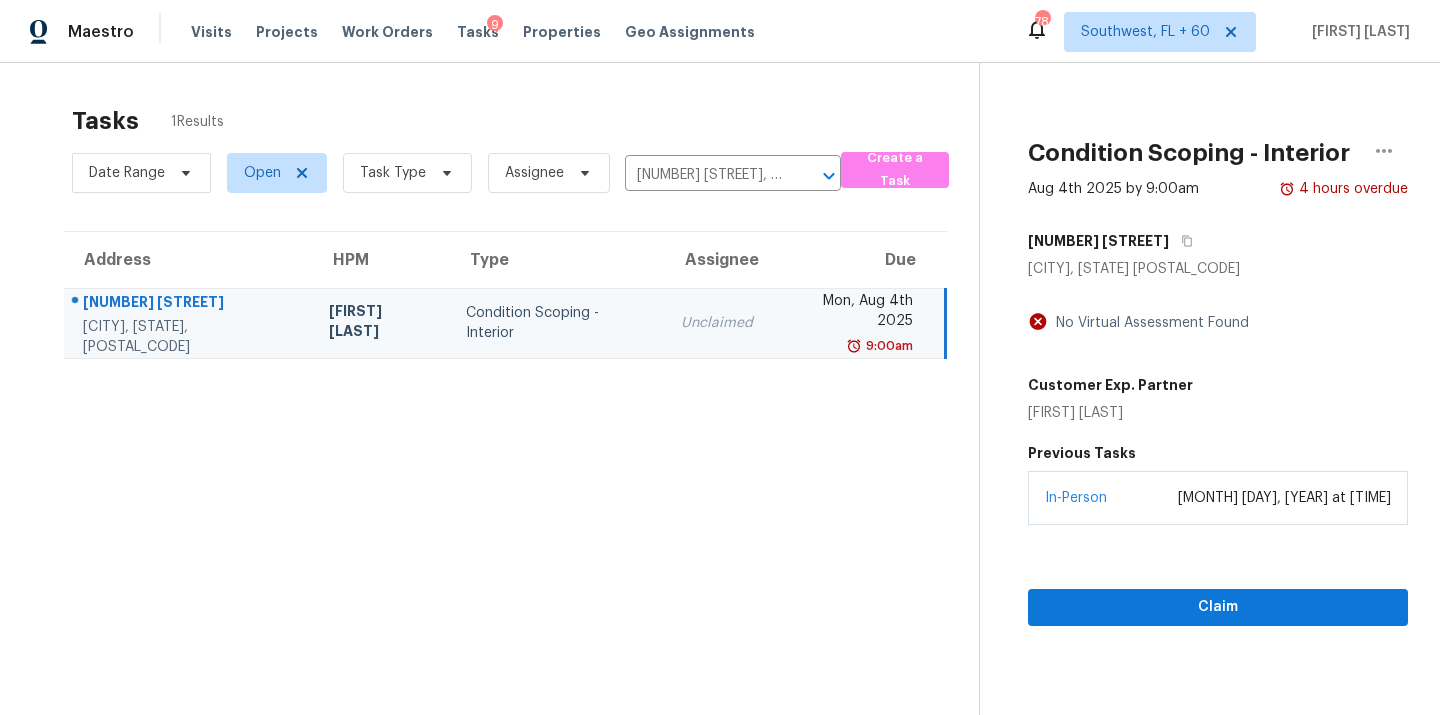 click on "9:00am" at bounding box center [849, 346] 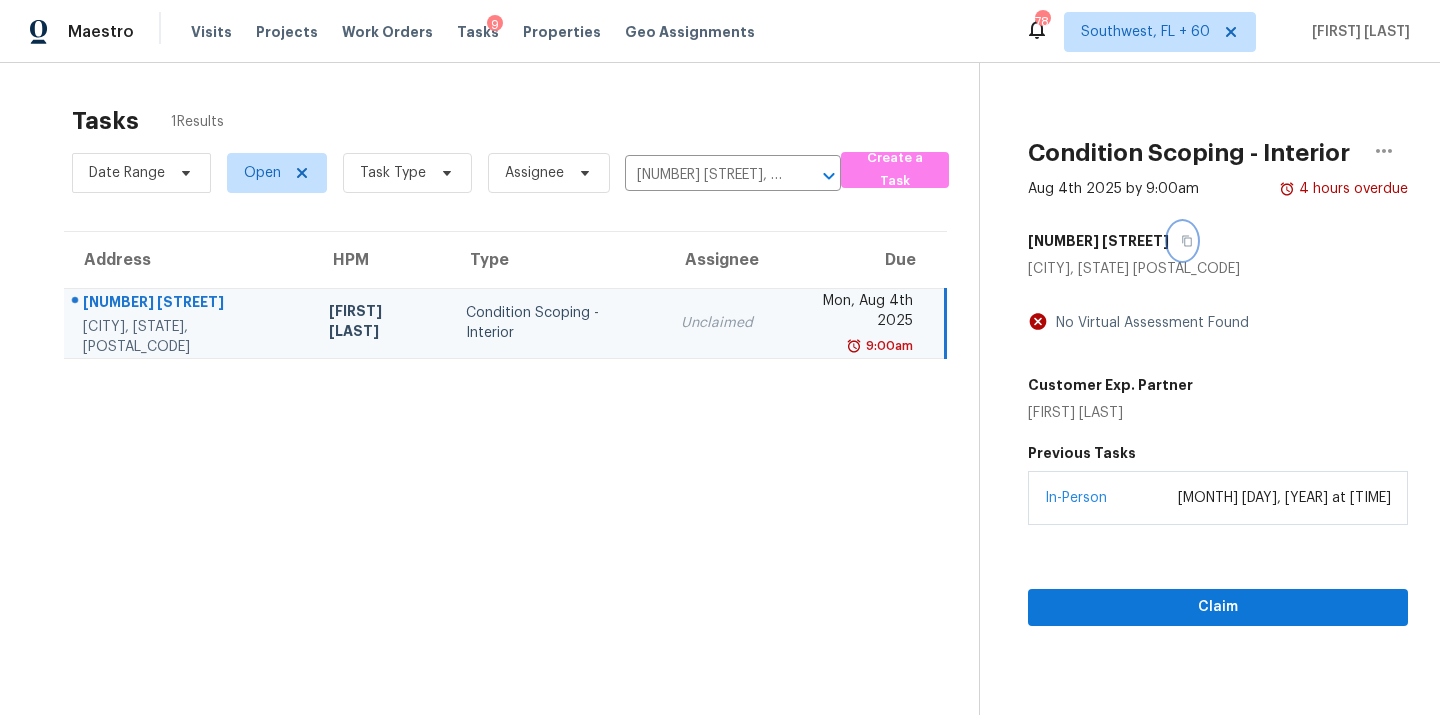 click at bounding box center [1182, 241] 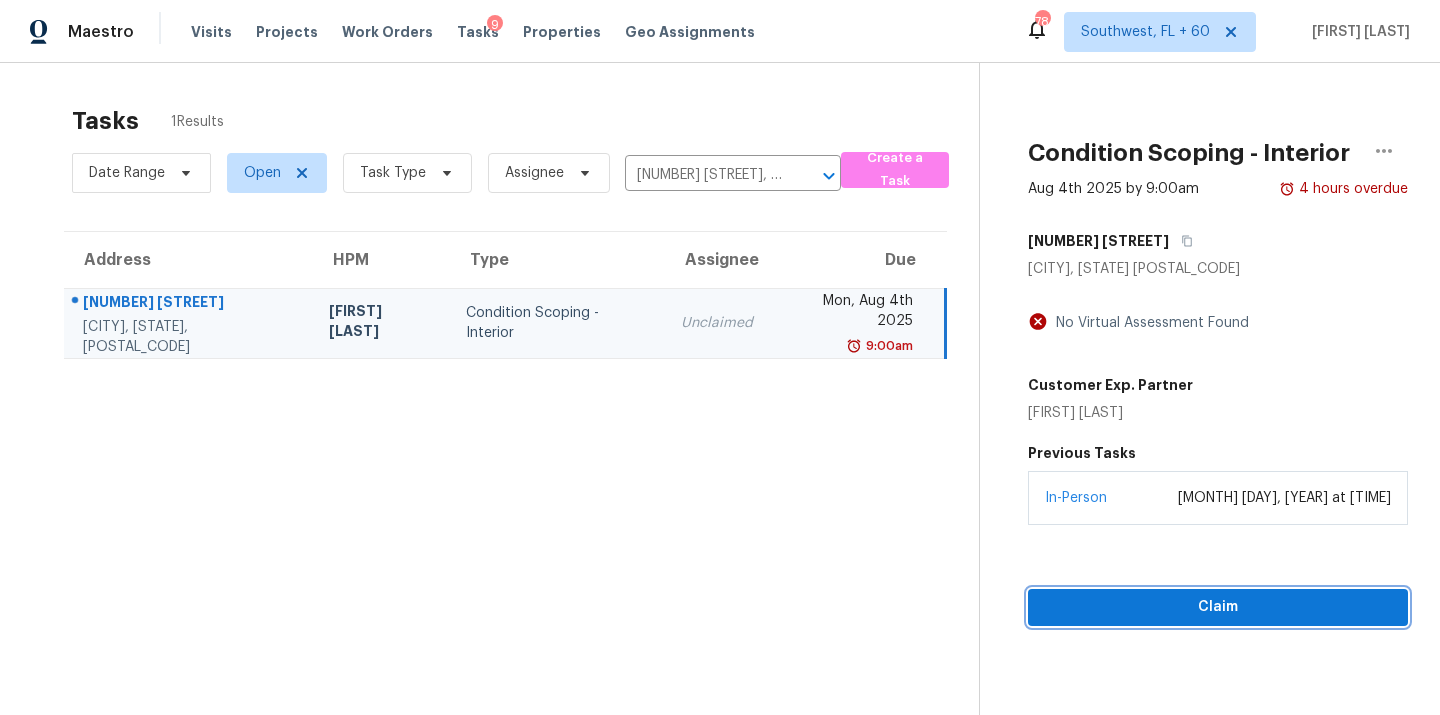 click on "Claim" at bounding box center (1218, 607) 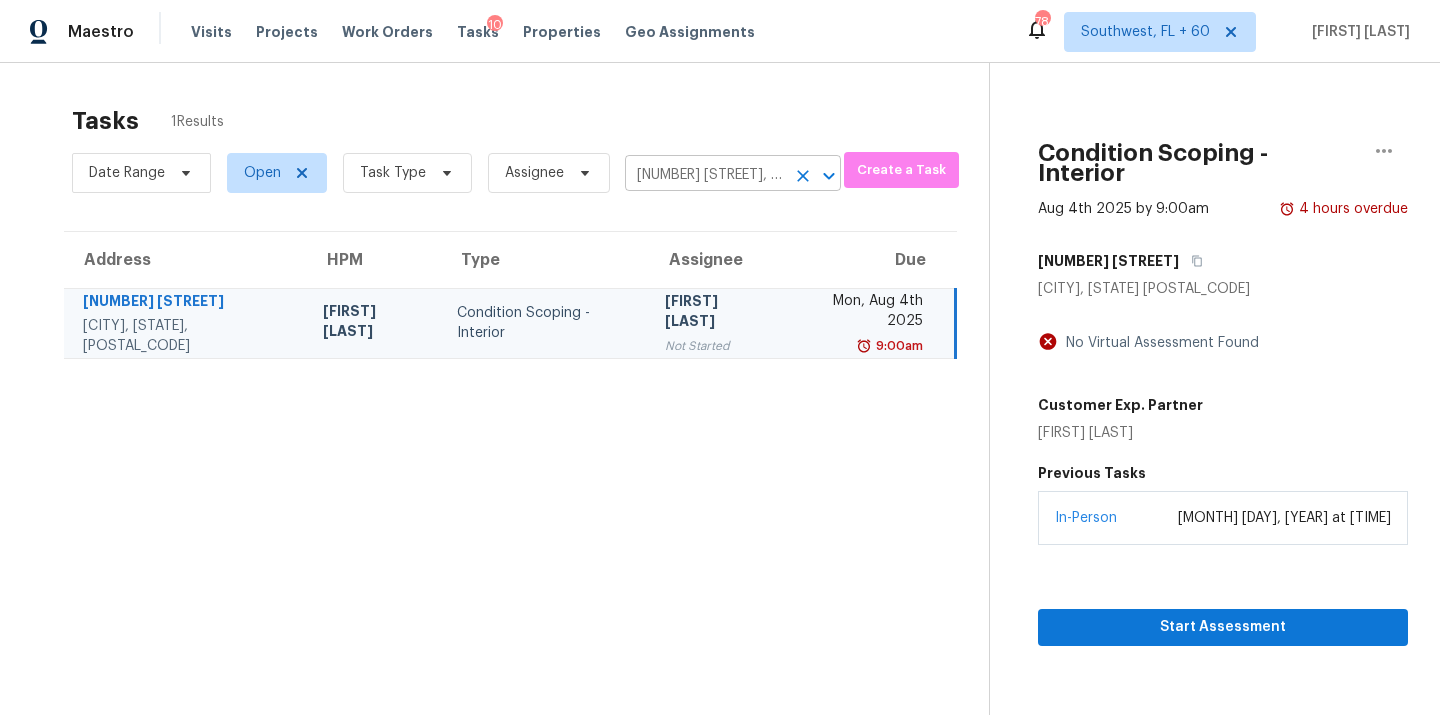 click on "41 San Marino Pkwy, Fenton, MO 63026" at bounding box center (705, 175) 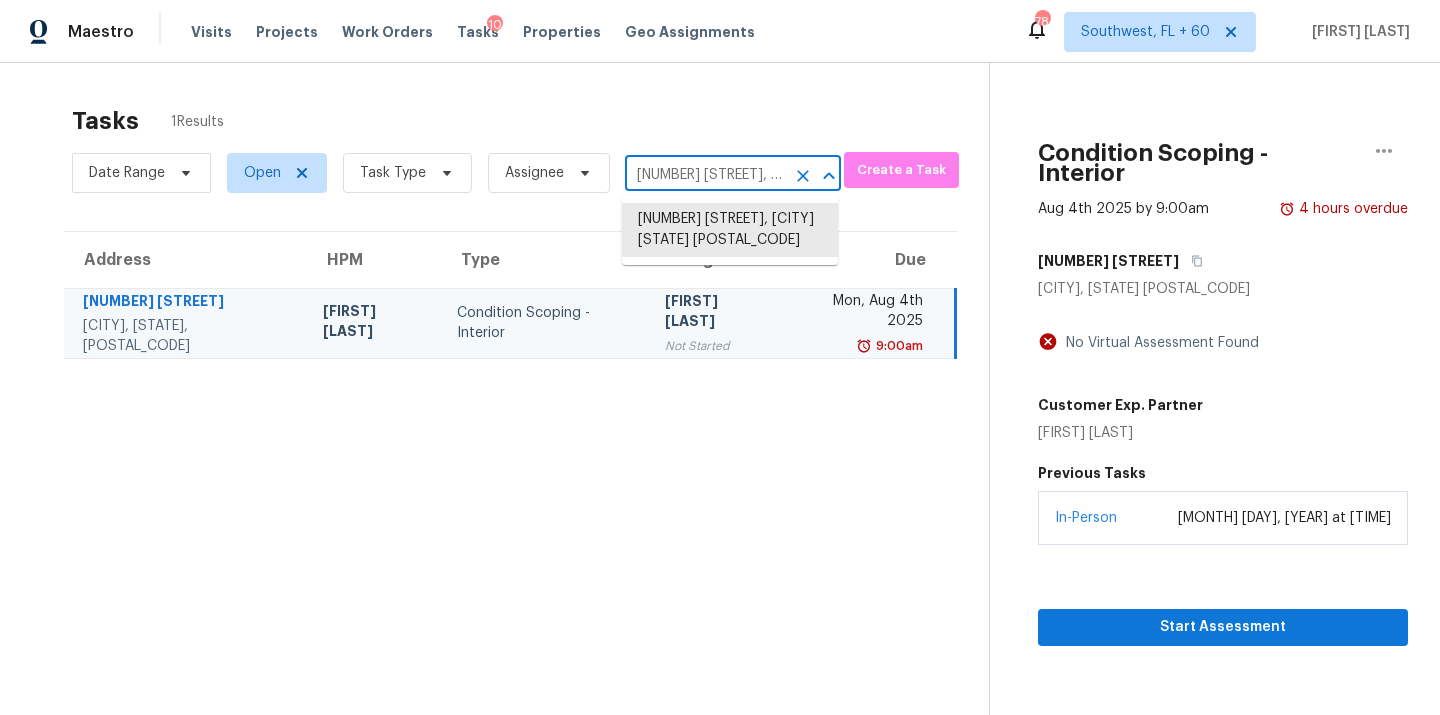 paste on "8436 Spruce Pine Dr North Chesterfield VA 23235" 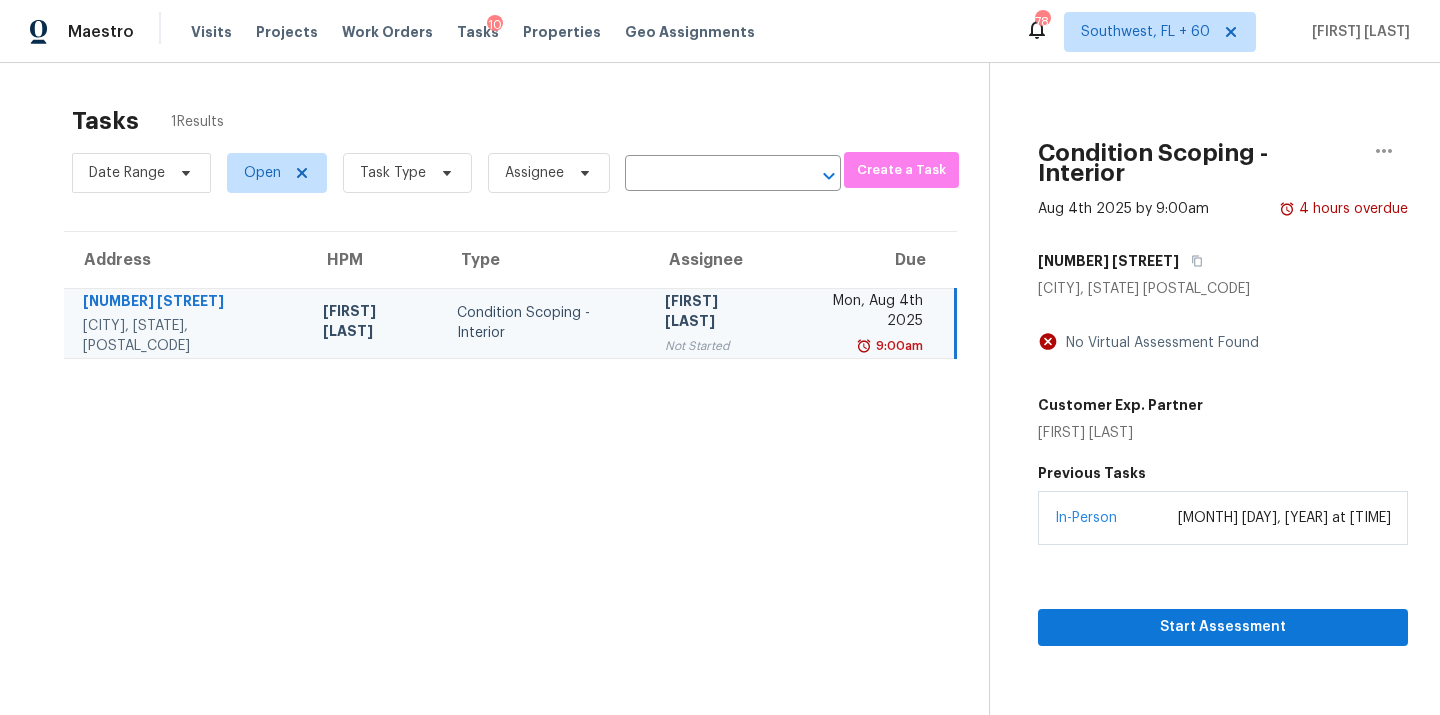 scroll, scrollTop: 0, scrollLeft: 0, axis: both 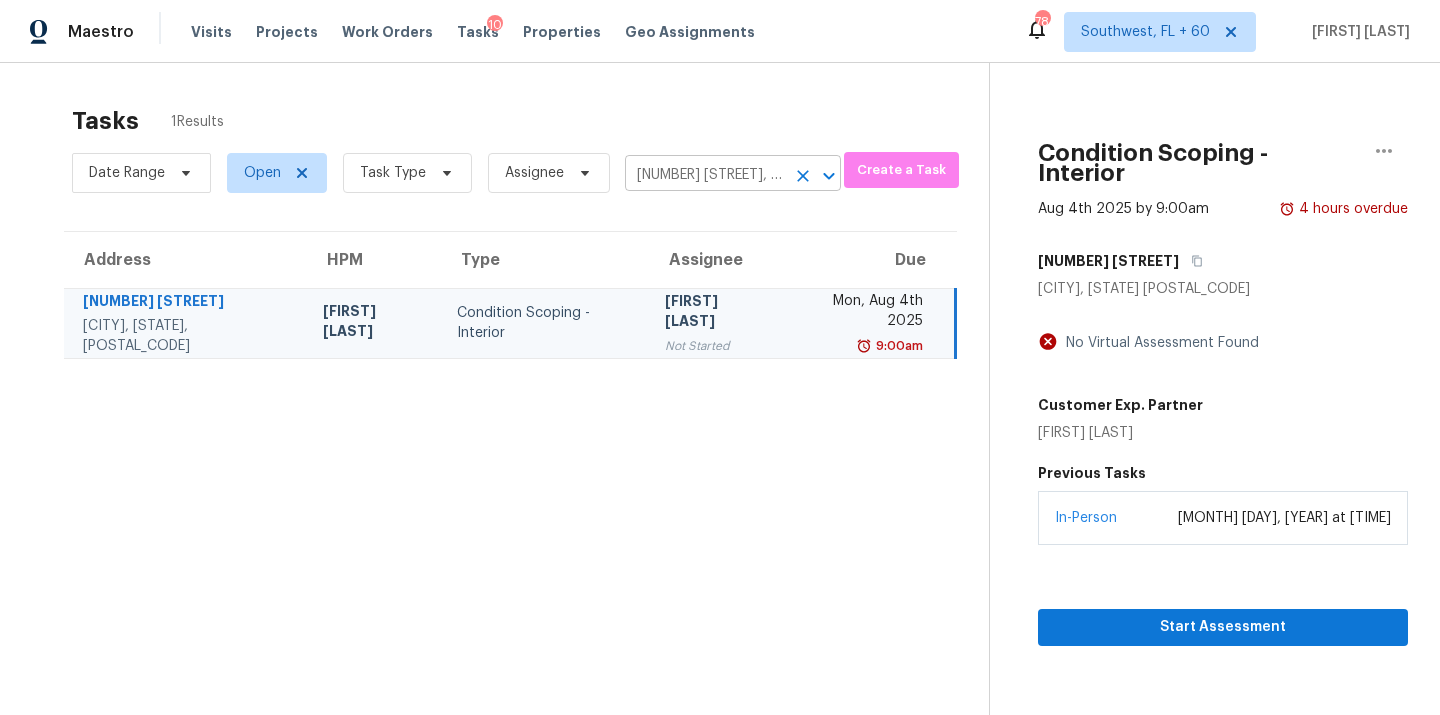 click on "41 San Marino Pkwy, Fenton, MO 63026" at bounding box center (705, 175) 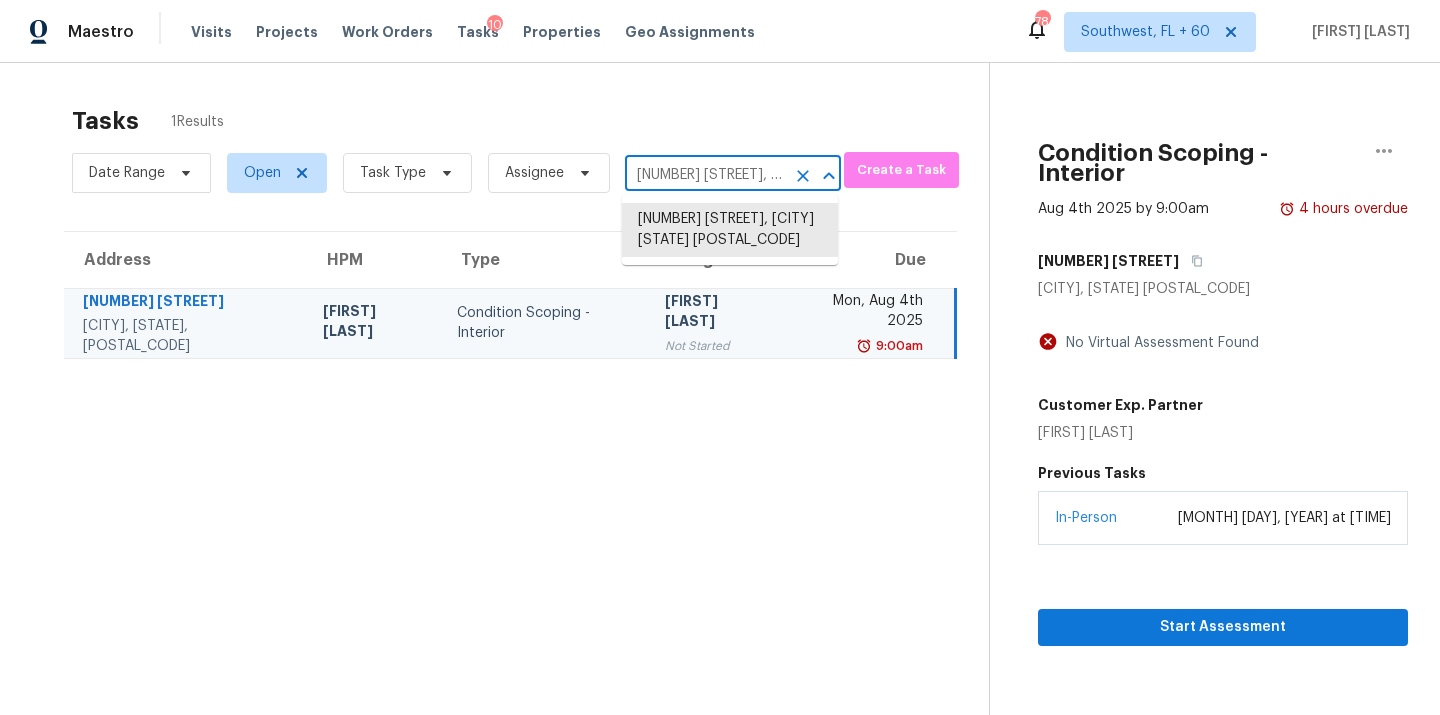 paste on "8436 Spruce Pine Dr North Chesterfield VA 23235" 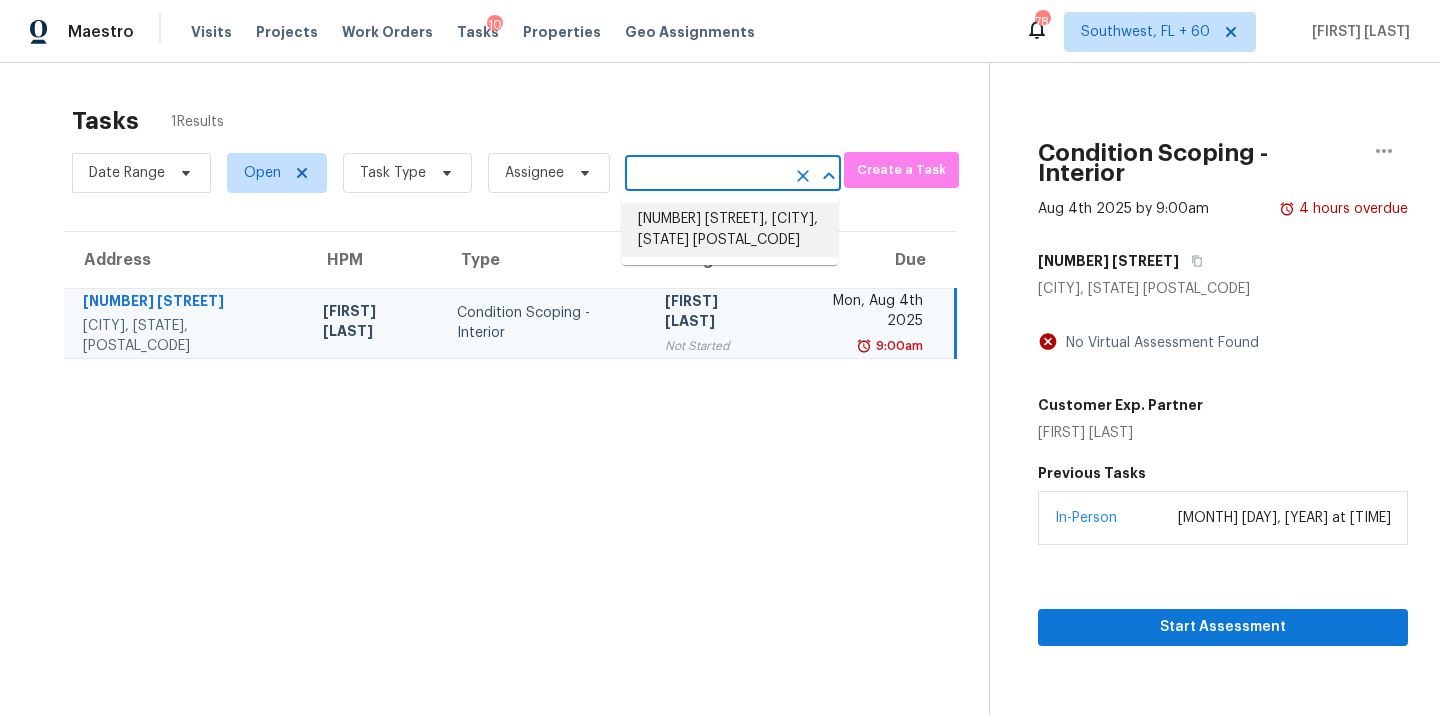 click on "8436 Spruce Pine Dr, North Chesterfield, VA 23235" at bounding box center (730, 230) 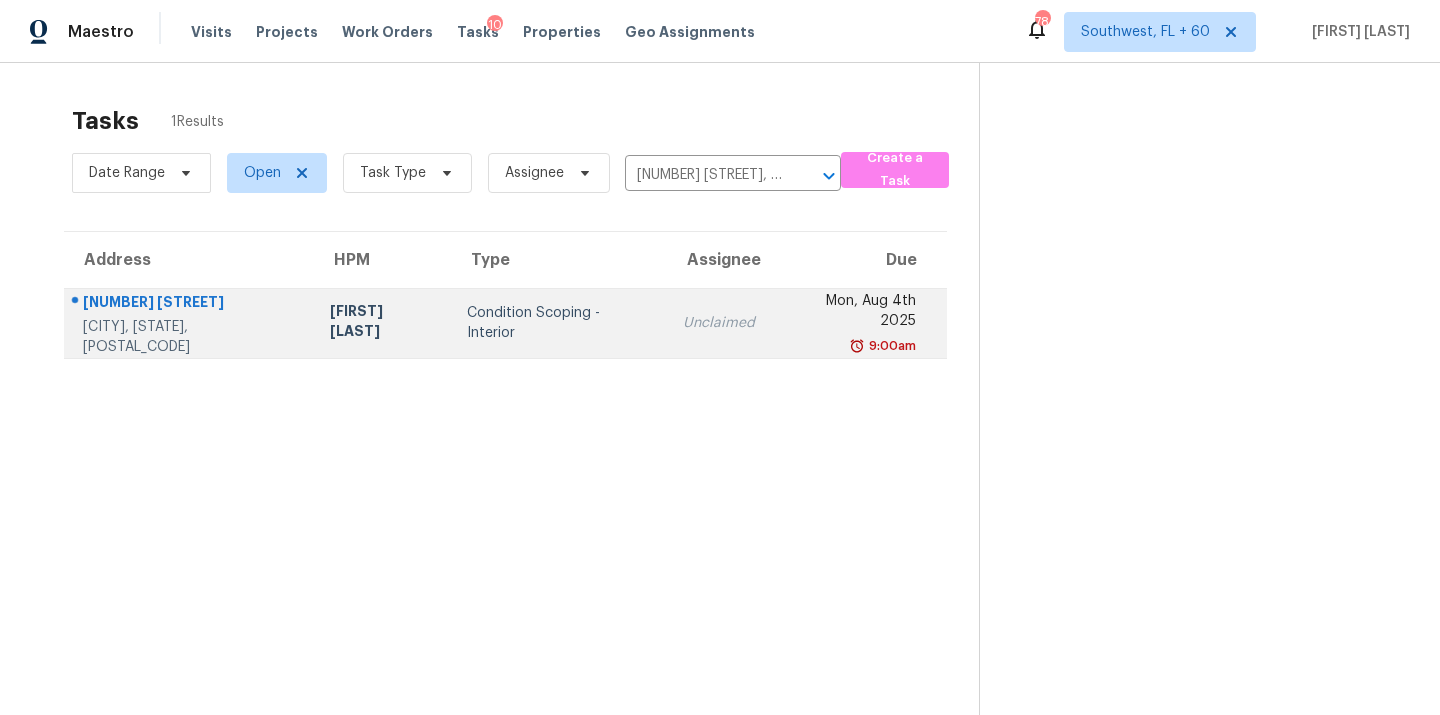 click on "Condition Scoping - Interior" at bounding box center [559, 323] 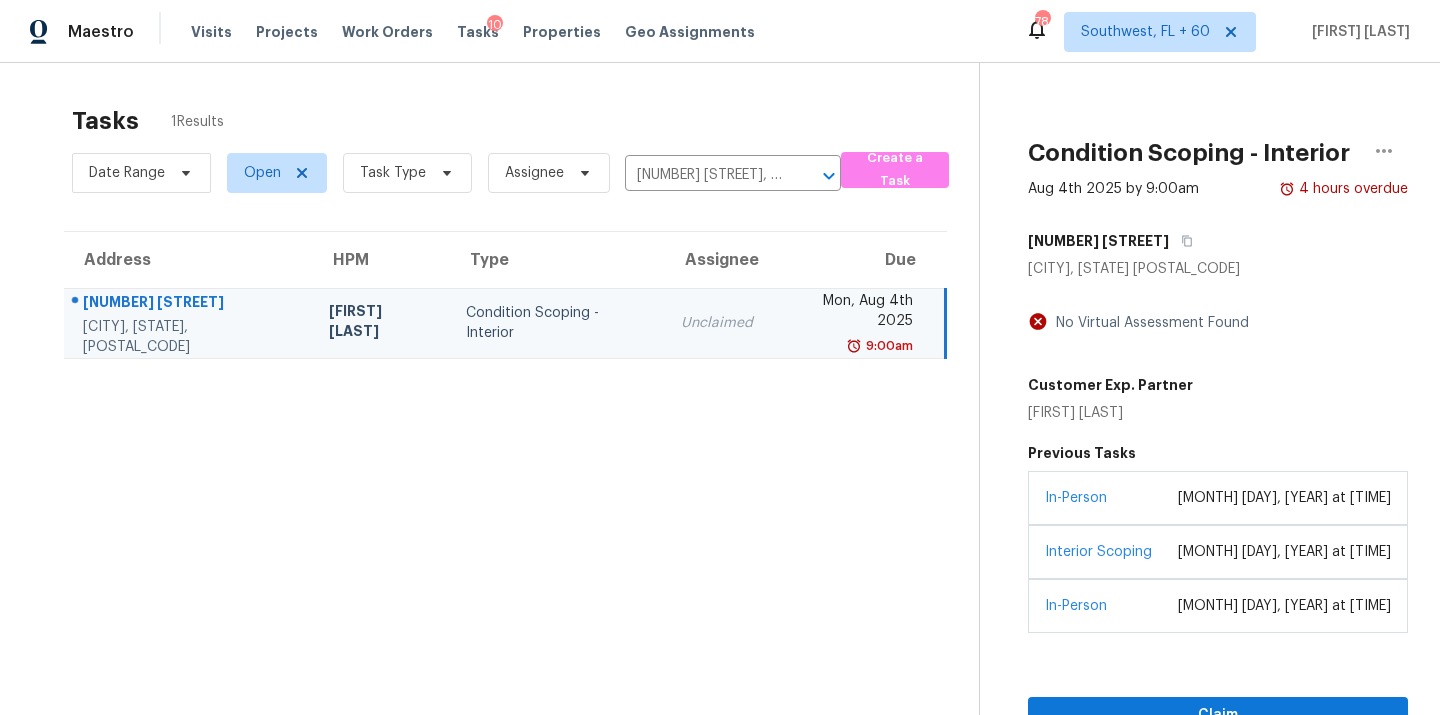 click on "In-Person  July 28, 2025 at 08:53 AM" at bounding box center (1218, 498) 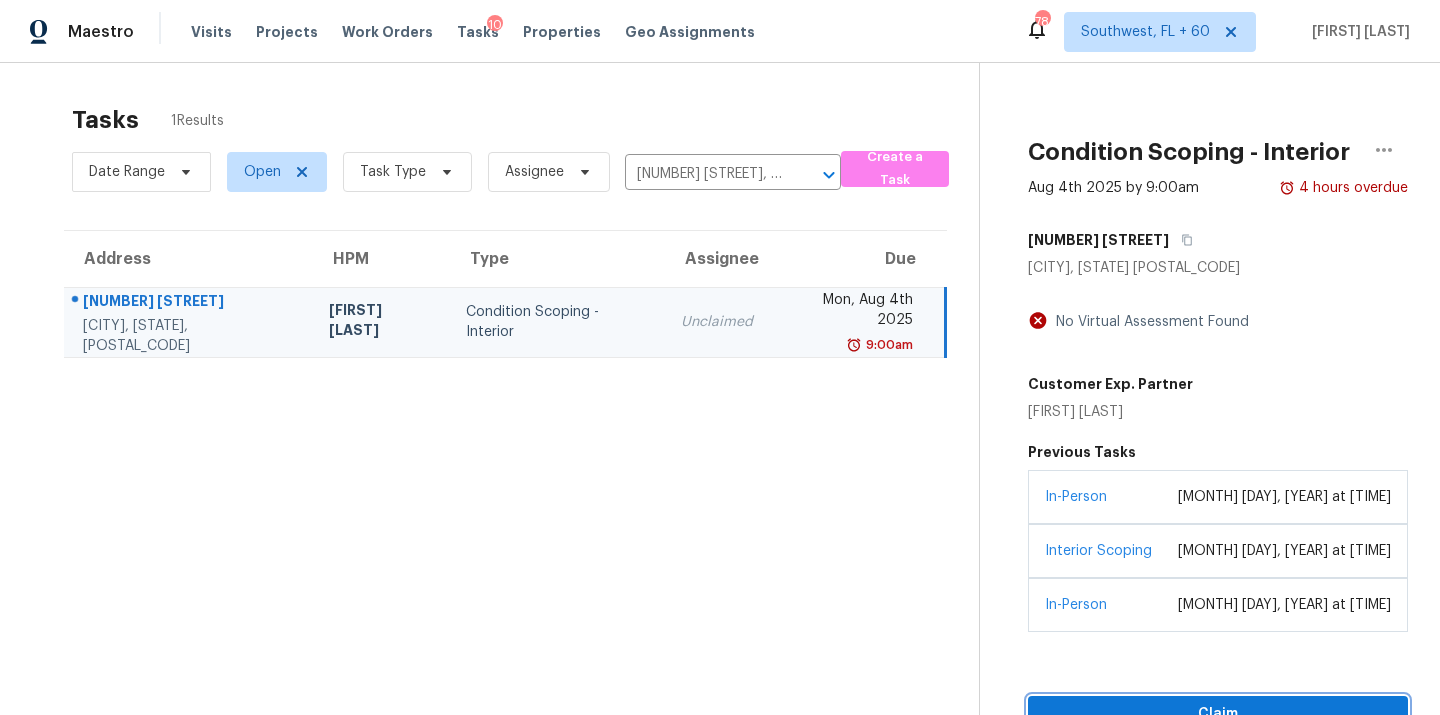 click on "Claim" at bounding box center [1218, 714] 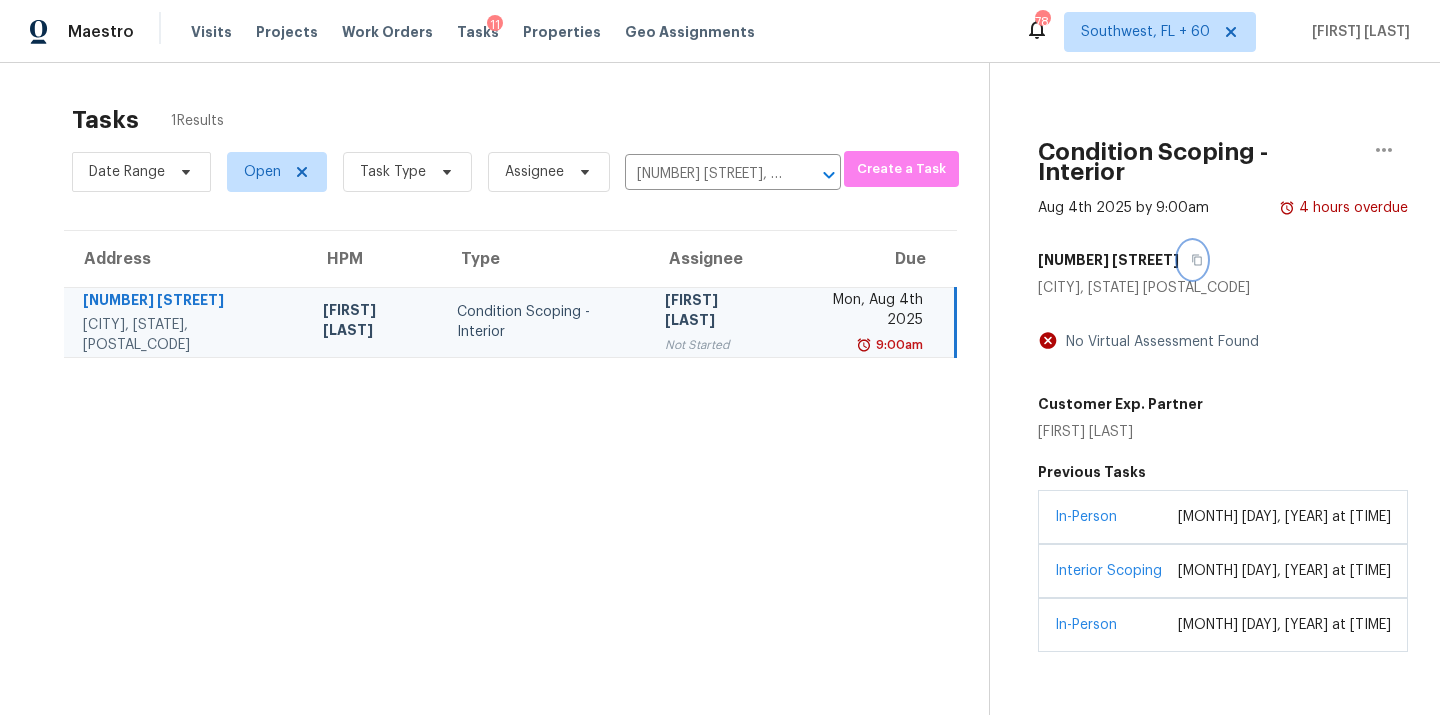 click 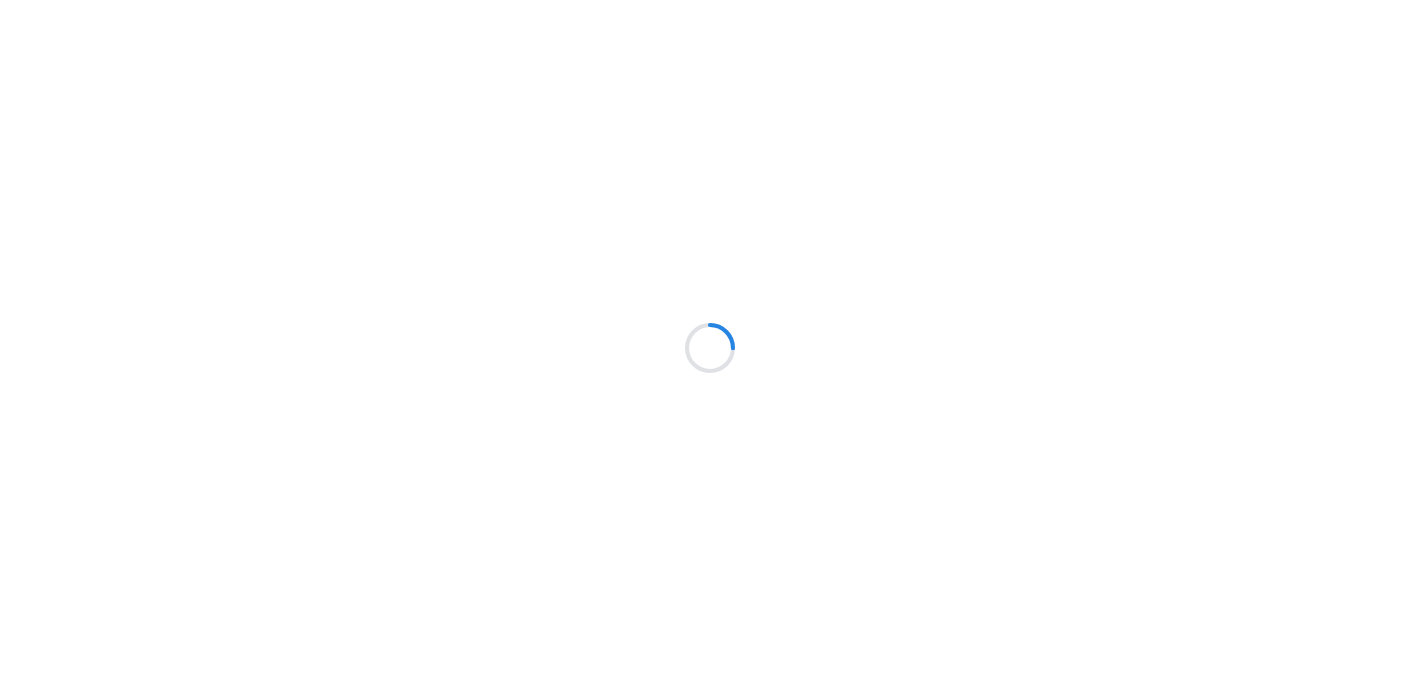 scroll, scrollTop: 0, scrollLeft: 0, axis: both 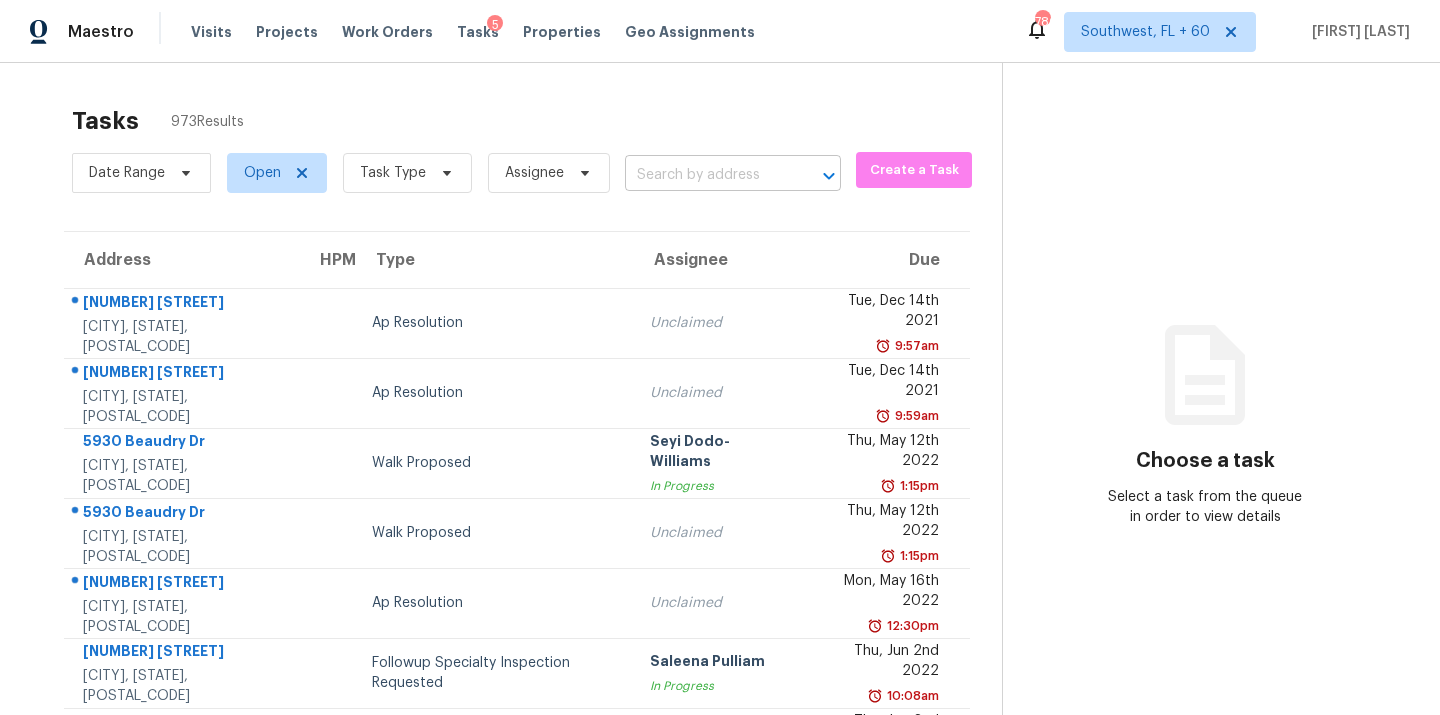 click at bounding box center (705, 175) 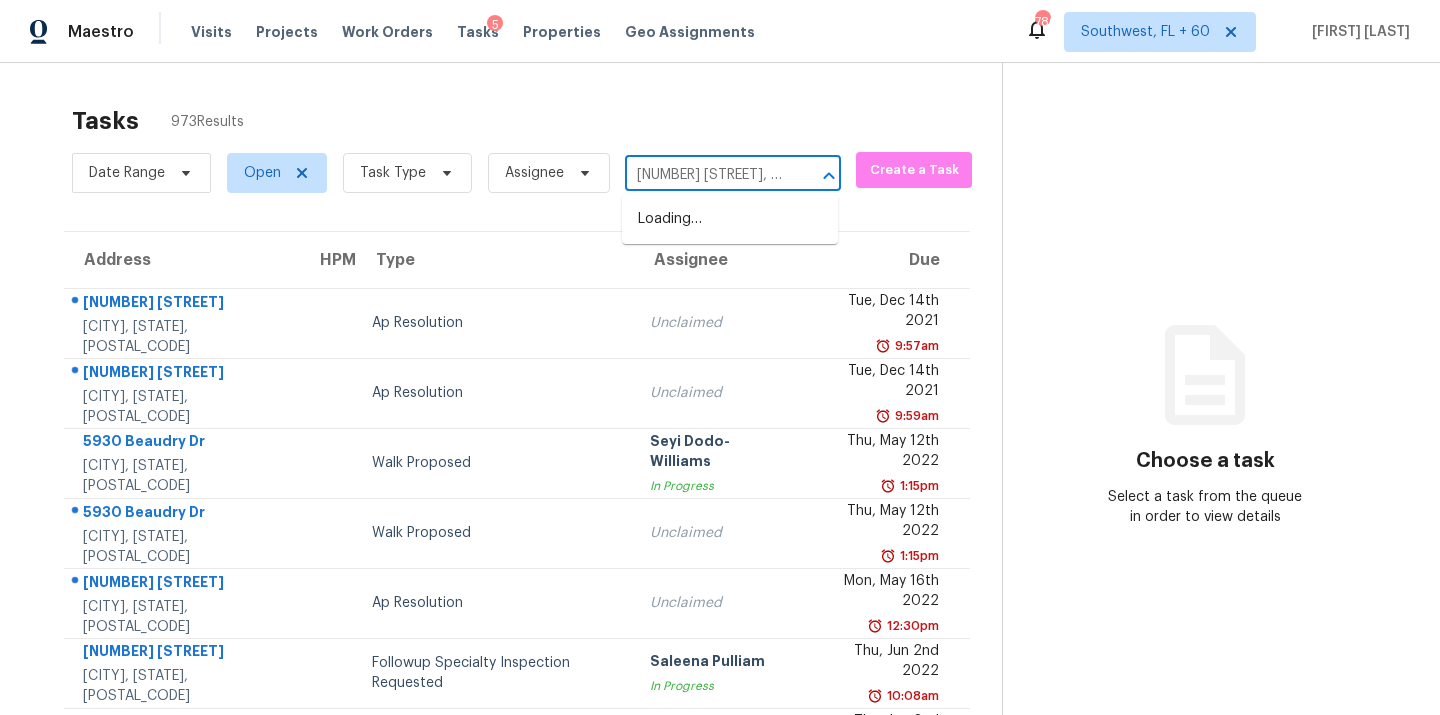 scroll, scrollTop: 0, scrollLeft: 148, axis: horizontal 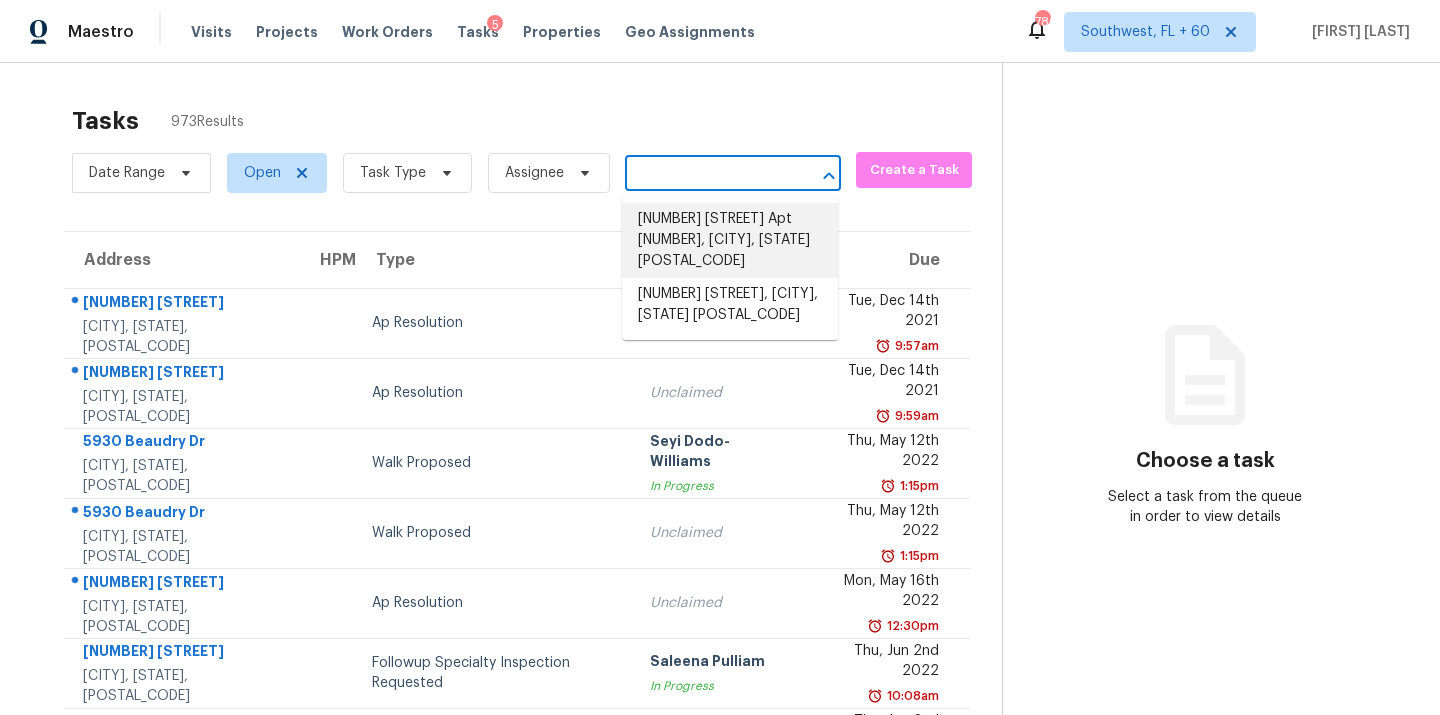 click on "4915 Baymeadows Rd Apt 6G, Jacksonville, FL 32217" at bounding box center [730, 240] 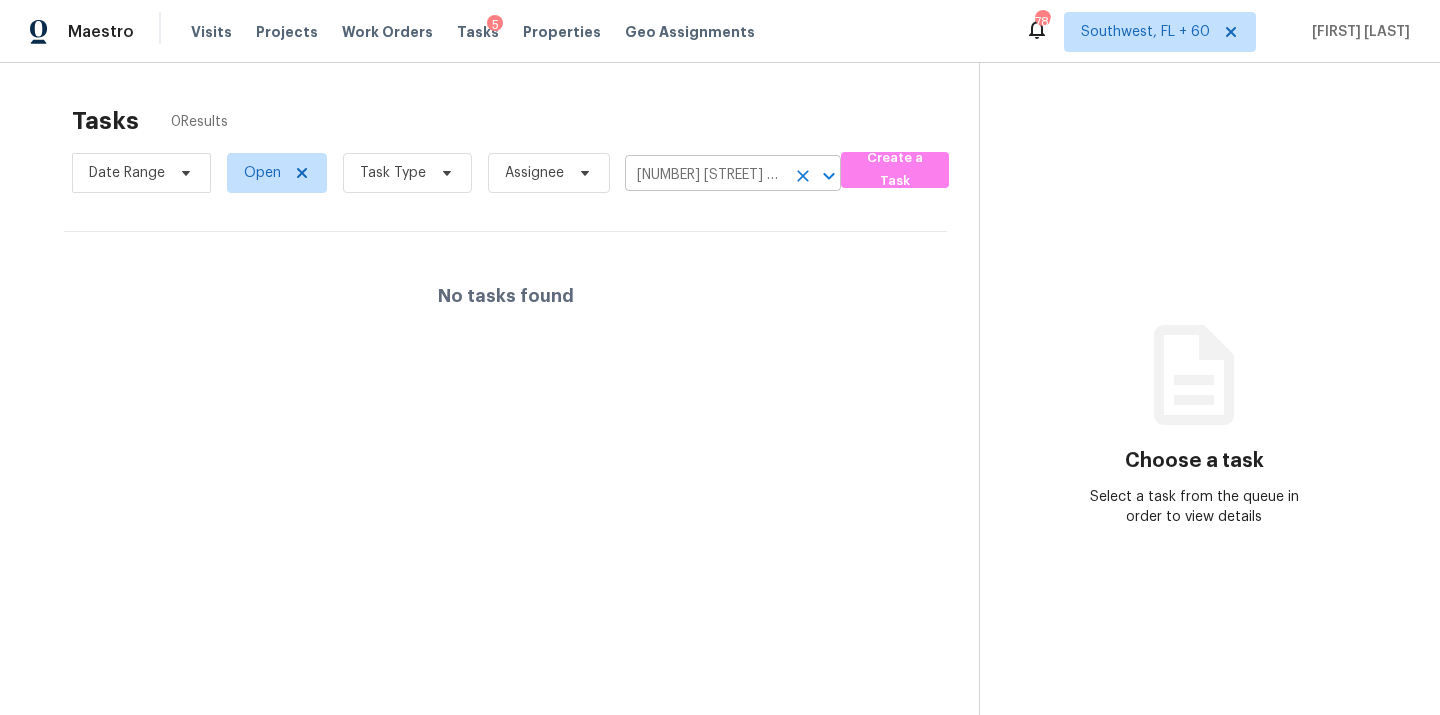 click on "4915 Baymeadows Rd Apt 6G, Jacksonville, FL 32217" at bounding box center (705, 175) 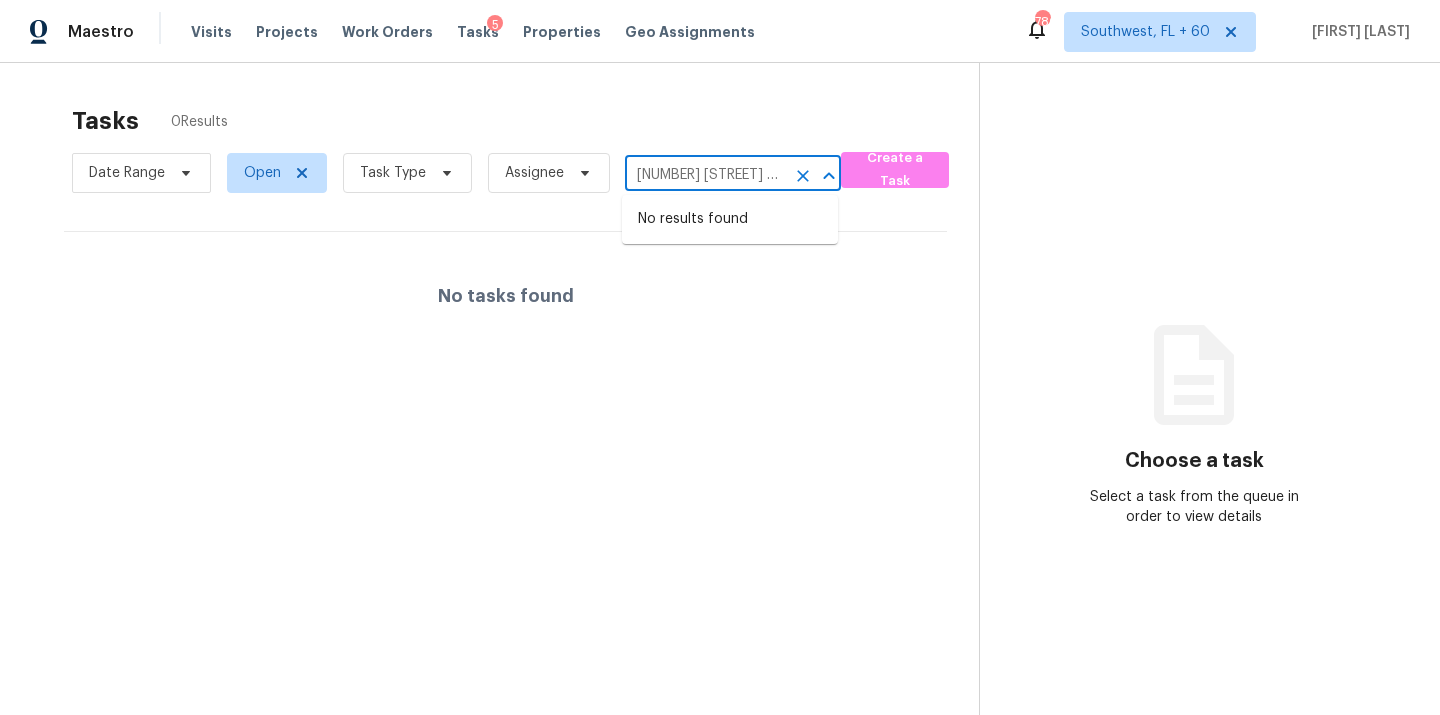 paste on ", Jacksonville, FL," 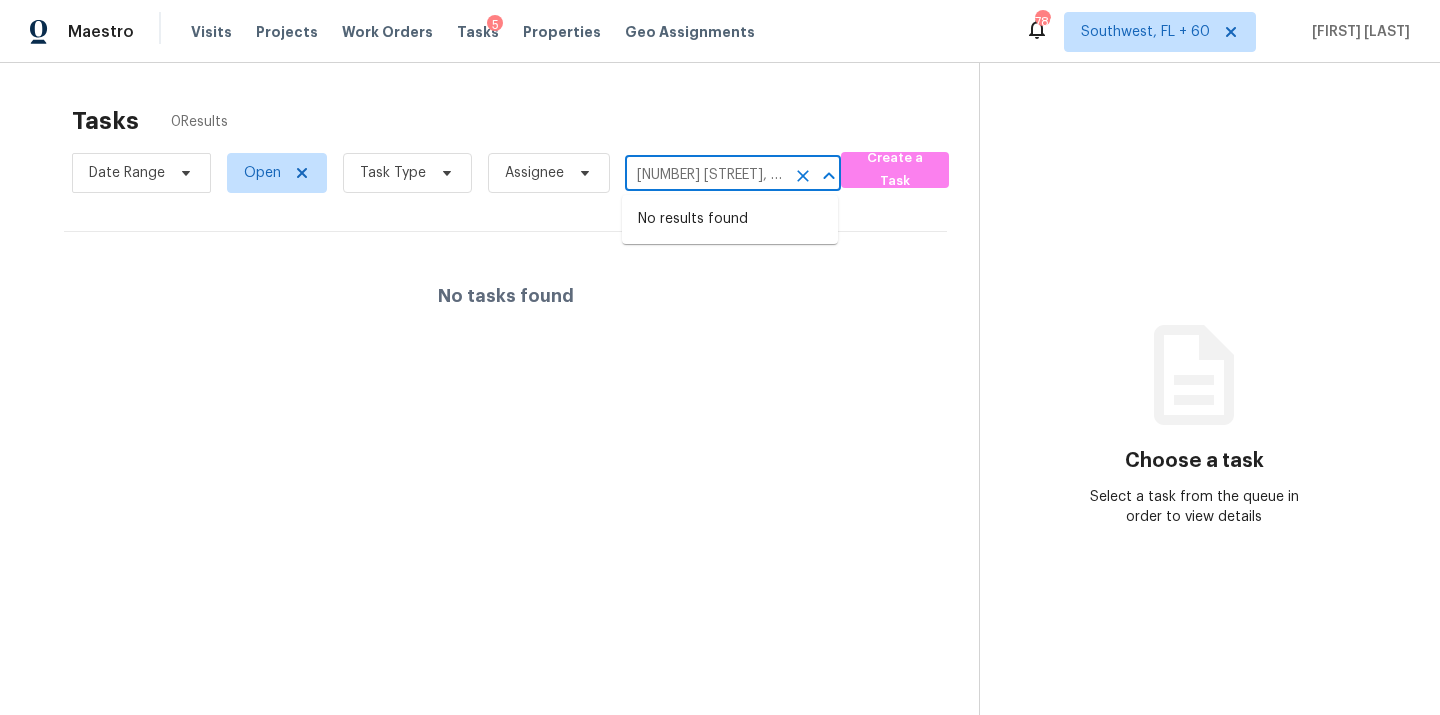 scroll, scrollTop: 0, scrollLeft: 148, axis: horizontal 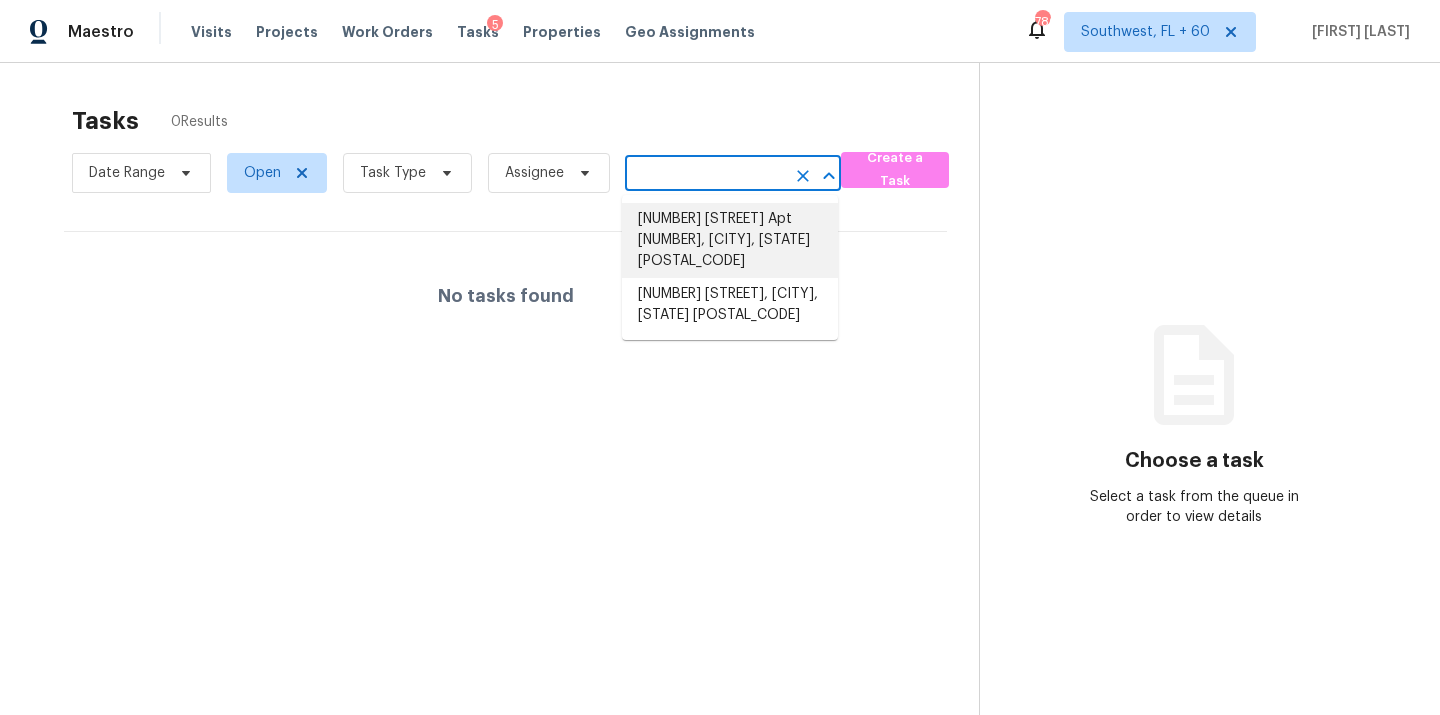 click on "4915 Baymeadows Rd, Jacksonville, FL 32217" at bounding box center (730, 305) 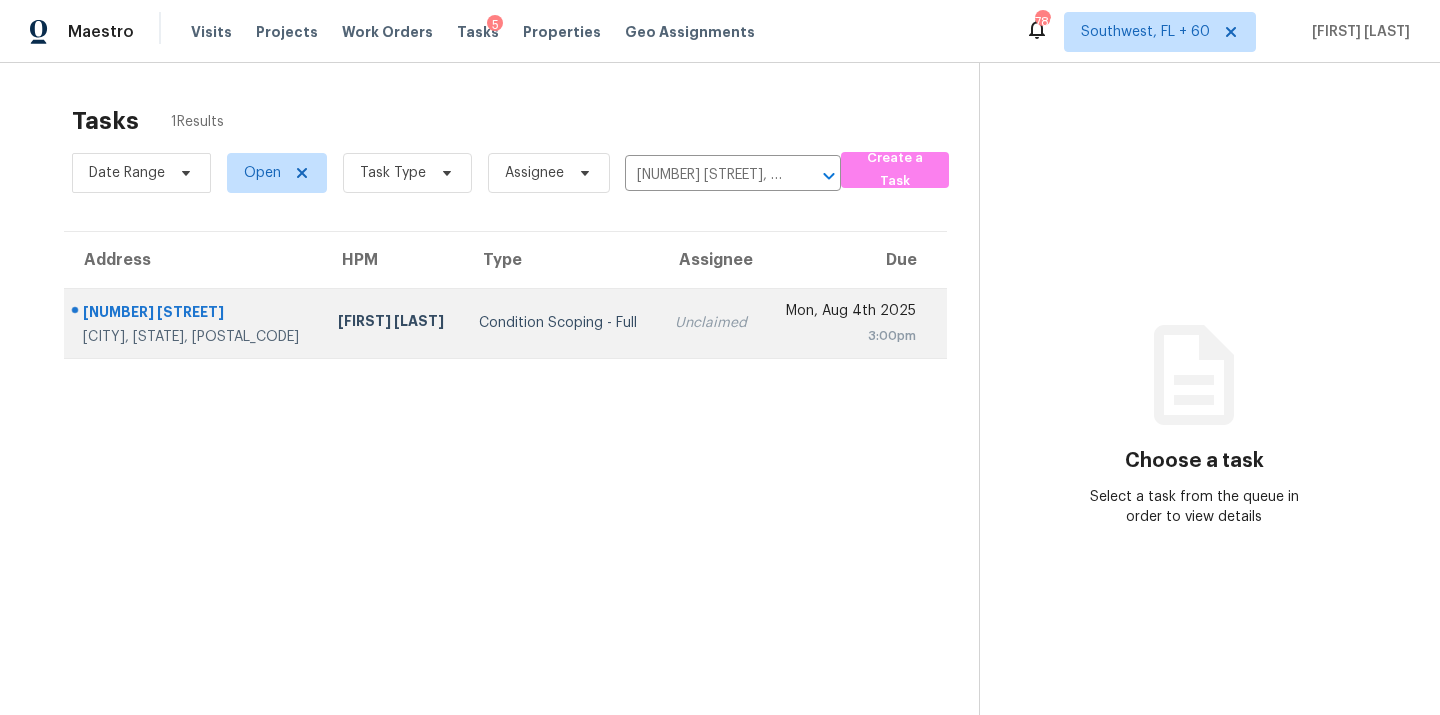 click on "Unclaimed" at bounding box center (712, 323) 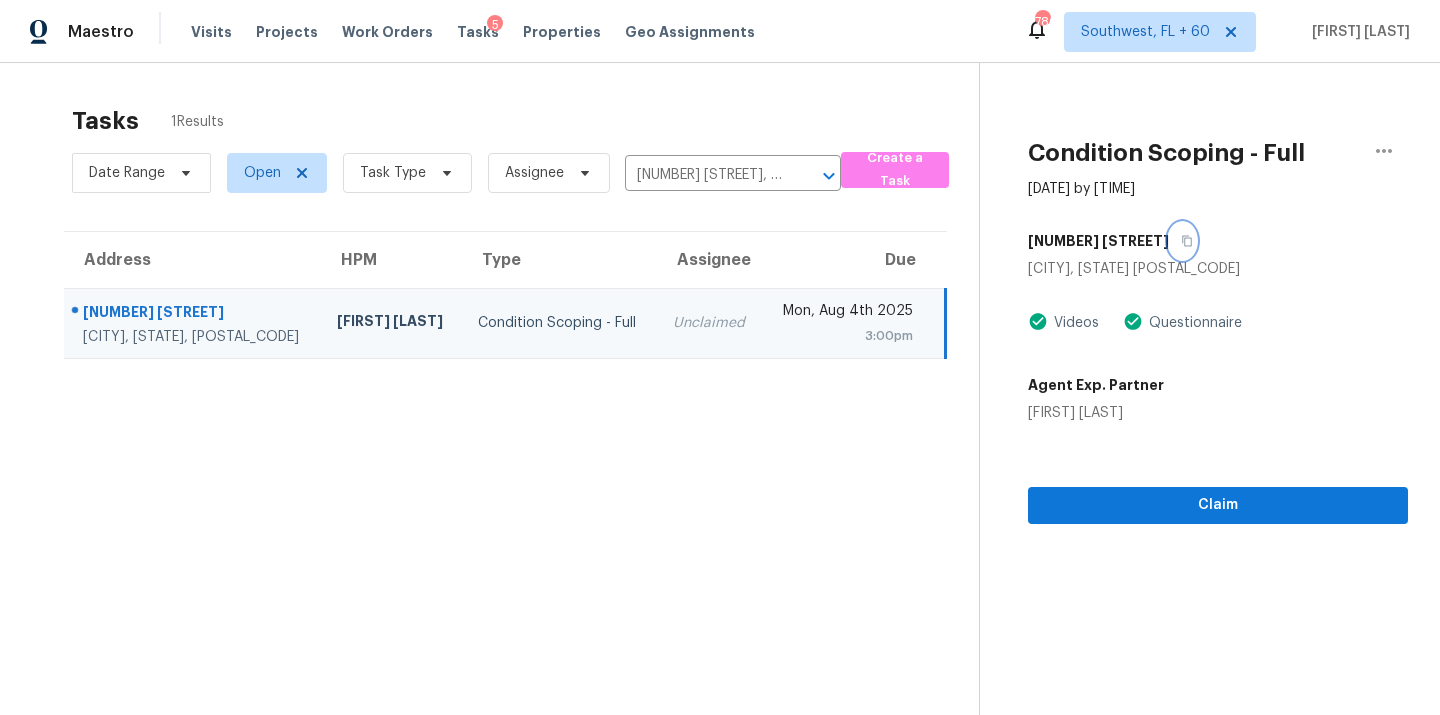 click 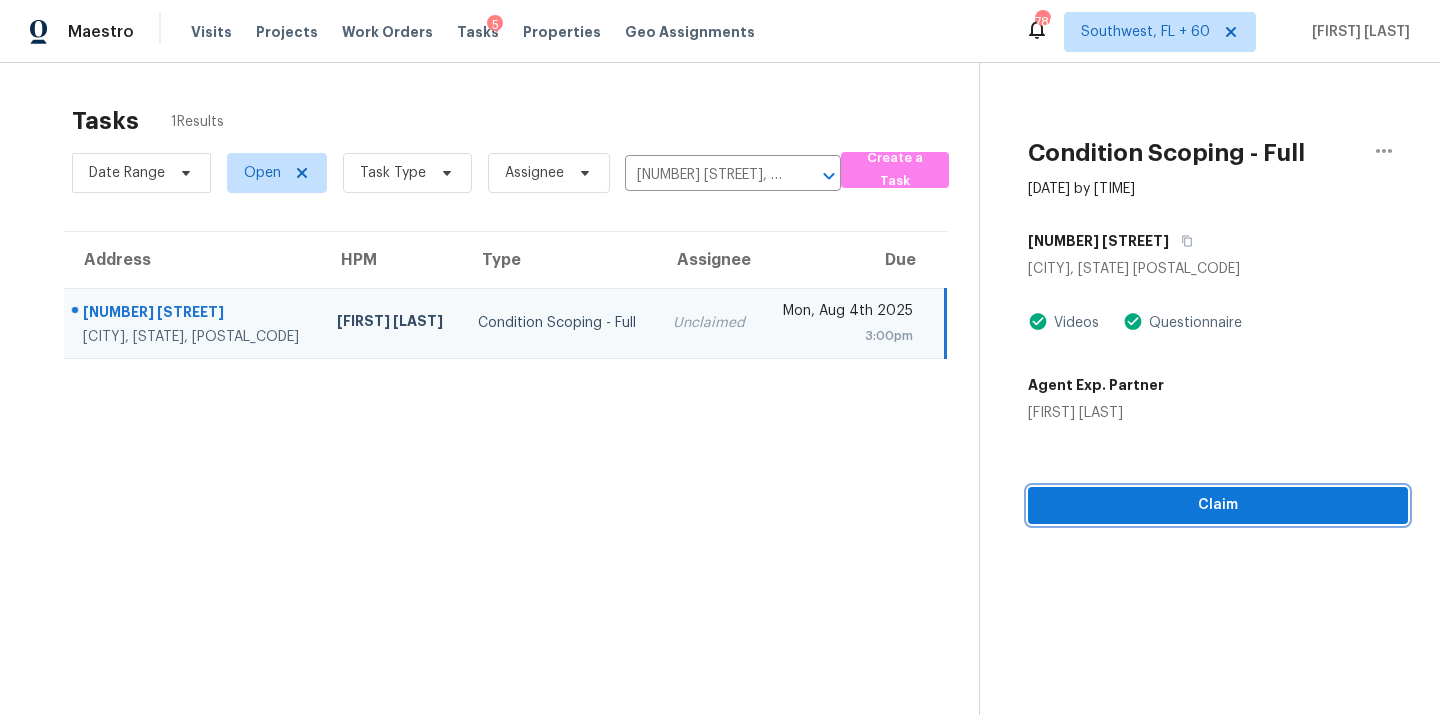 click on "Claim" at bounding box center (1218, 505) 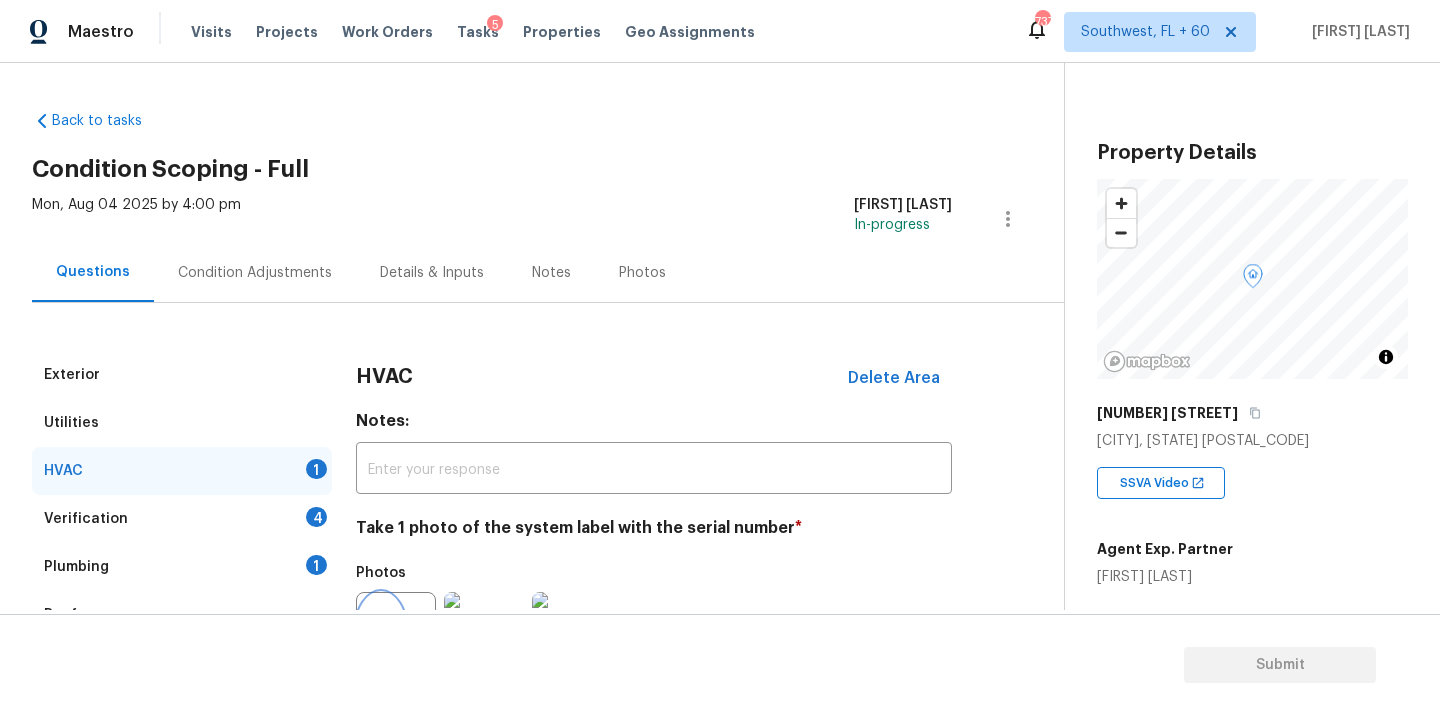 scroll, scrollTop: 0, scrollLeft: 0, axis: both 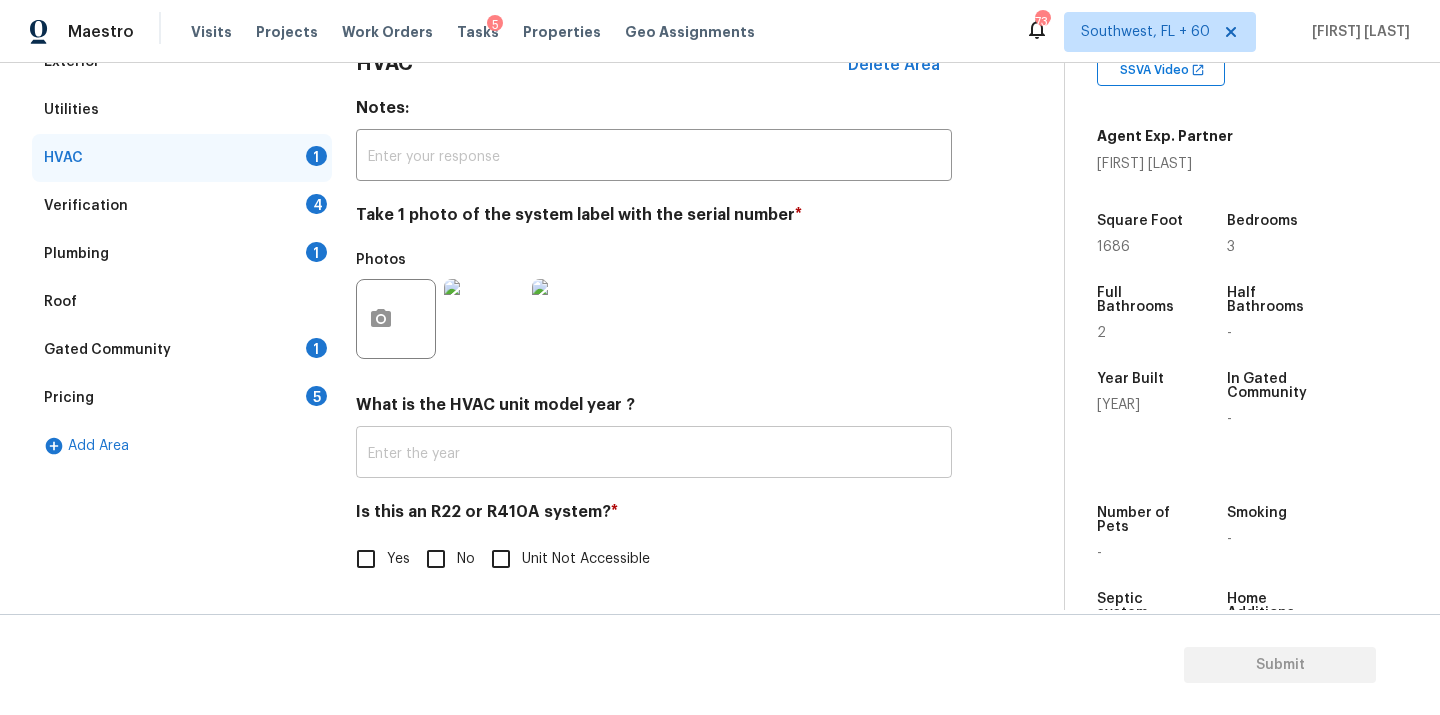 click at bounding box center (654, 454) 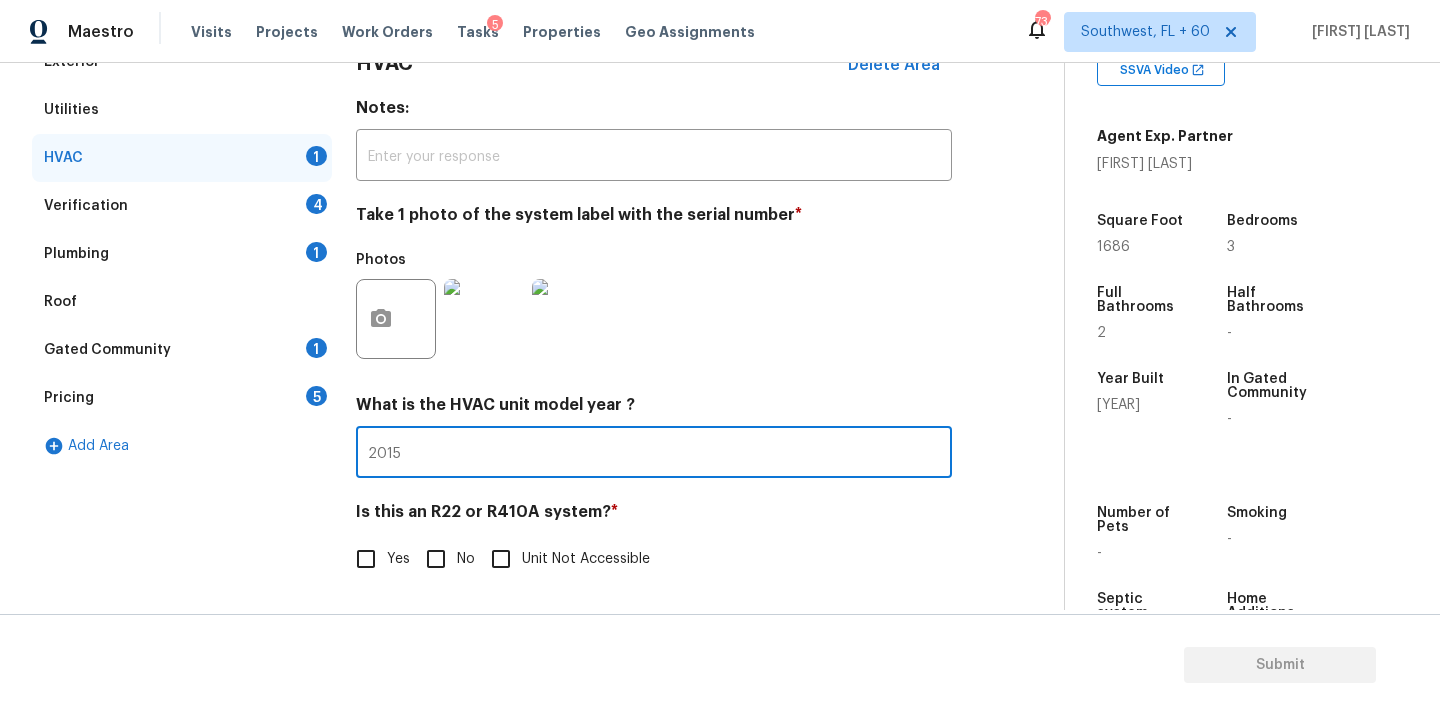type on "2015" 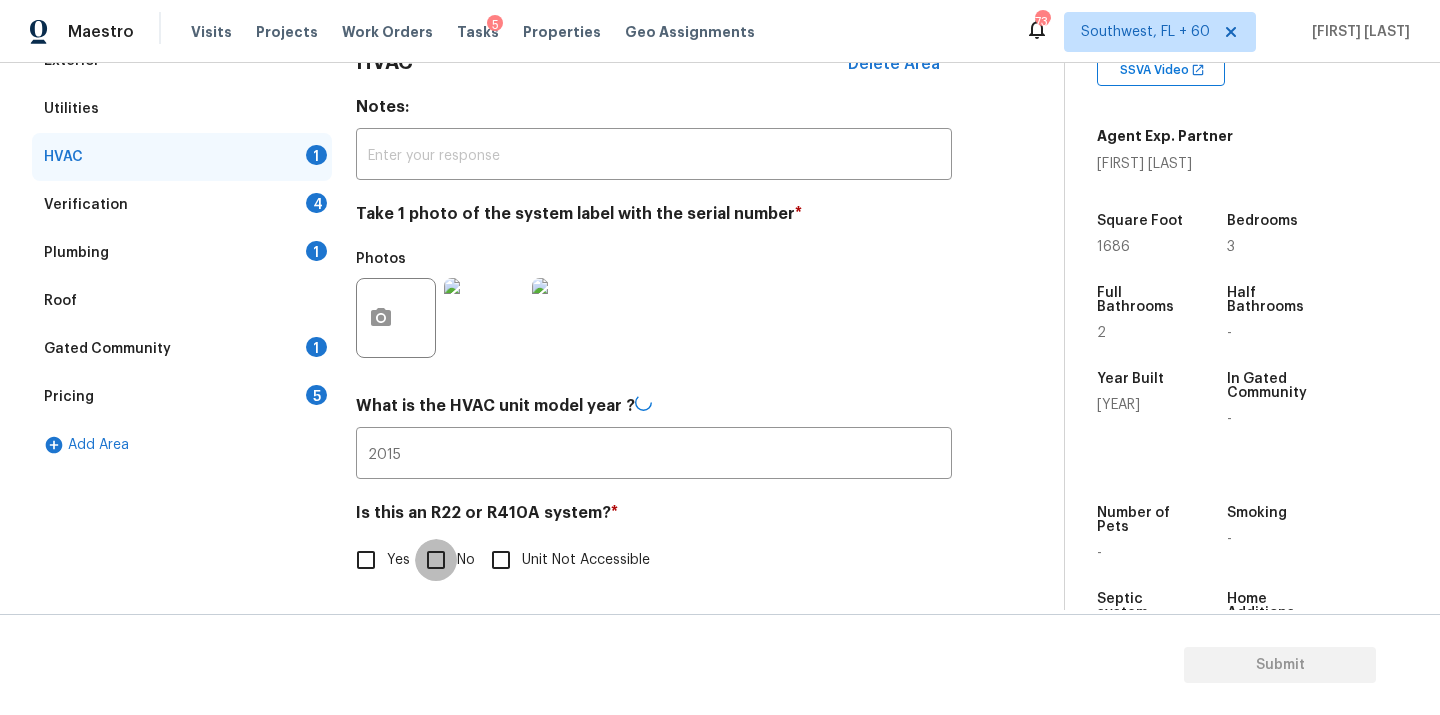 click on "No" at bounding box center [436, 560] 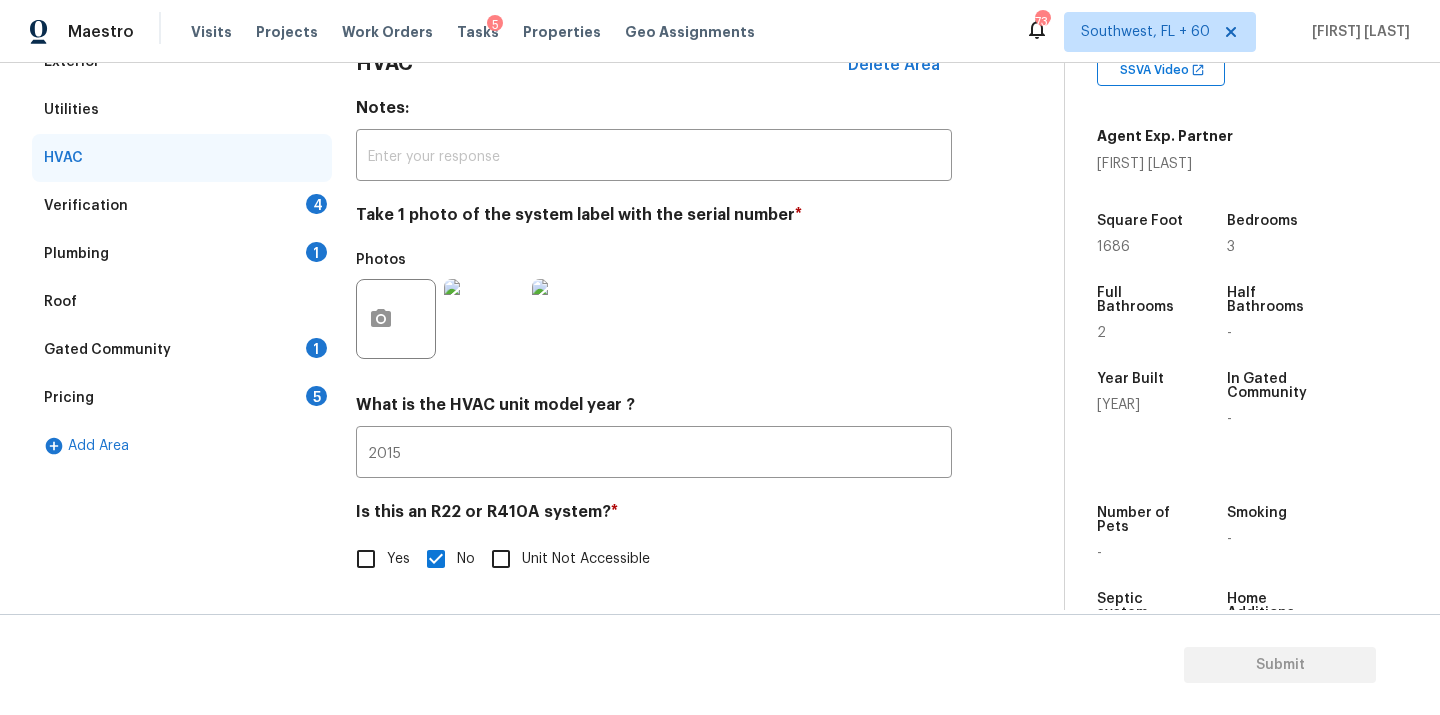 click on "Verification 4" at bounding box center (182, 206) 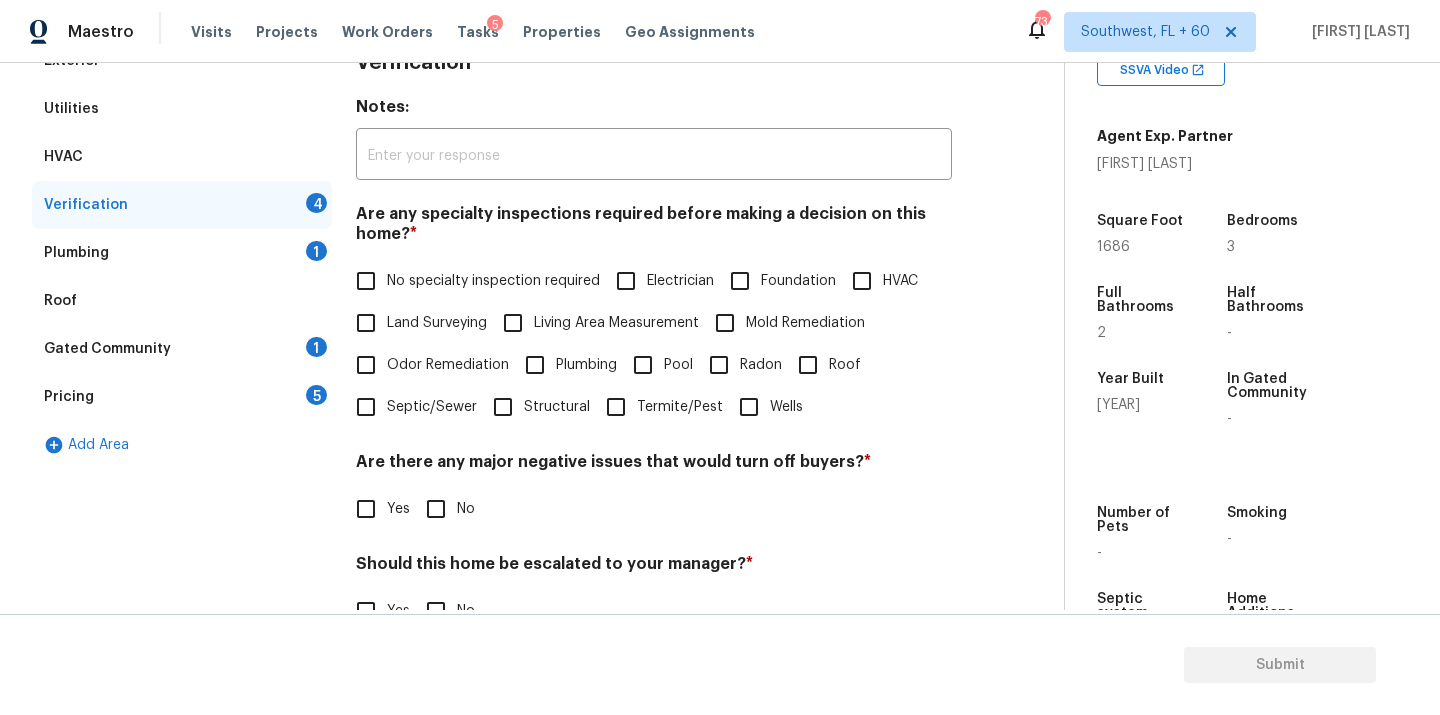 click on "No specialty inspection required" at bounding box center [493, 281] 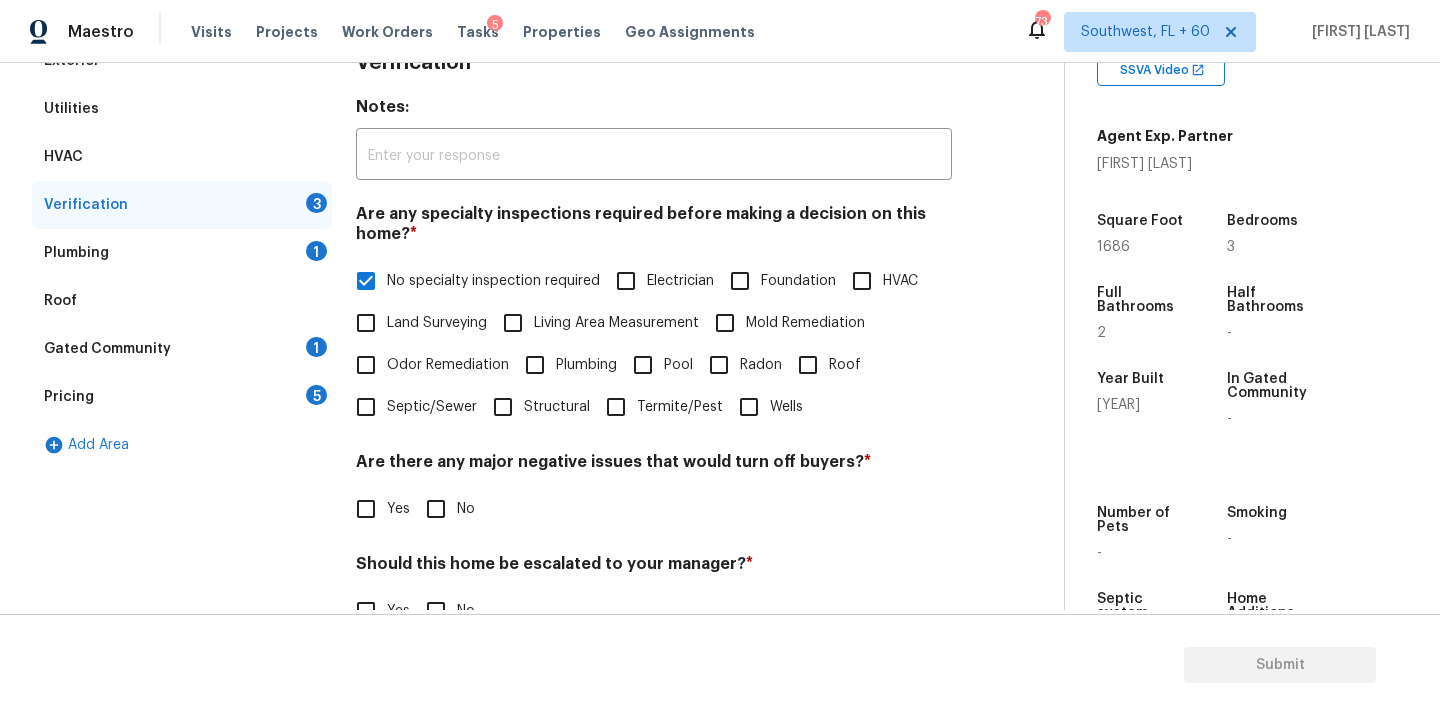 click on "No" at bounding box center [436, 509] 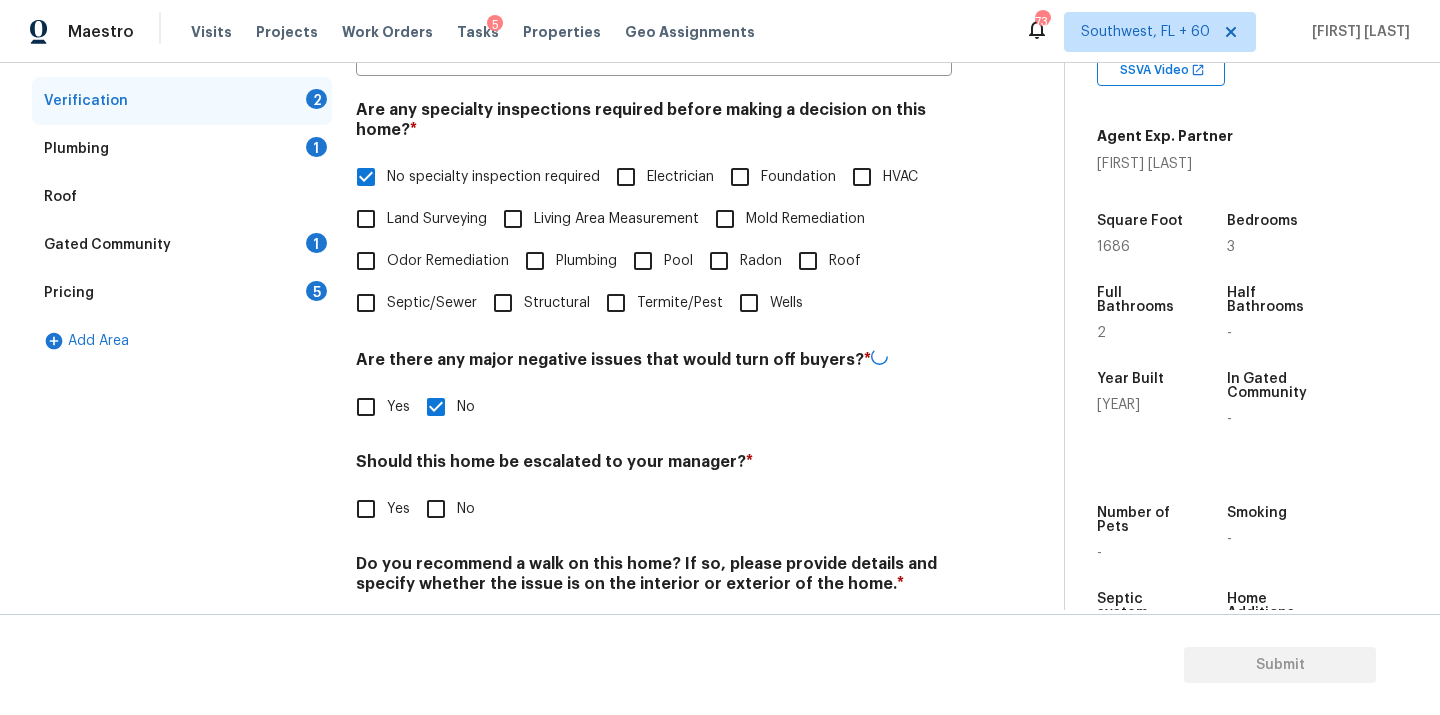 scroll, scrollTop: 469, scrollLeft: 0, axis: vertical 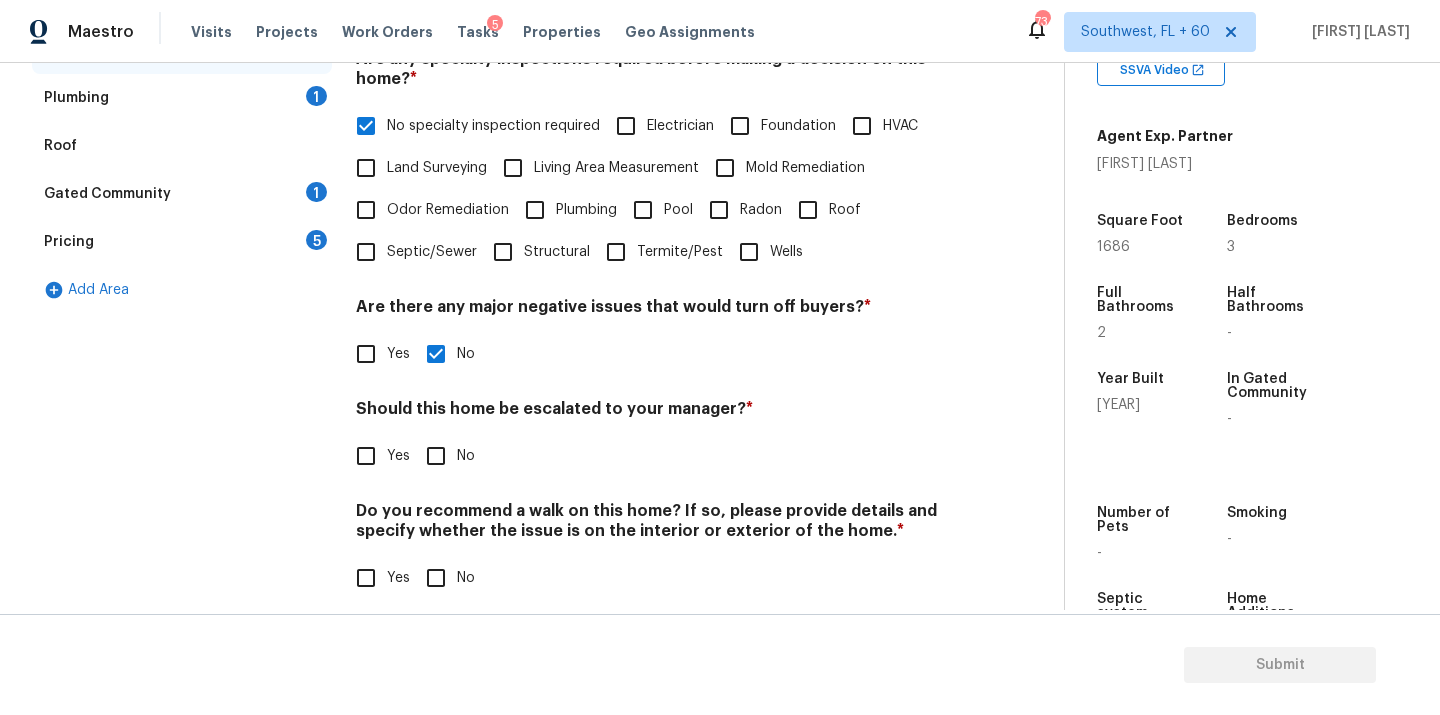 click on "Yes" at bounding box center [366, 456] 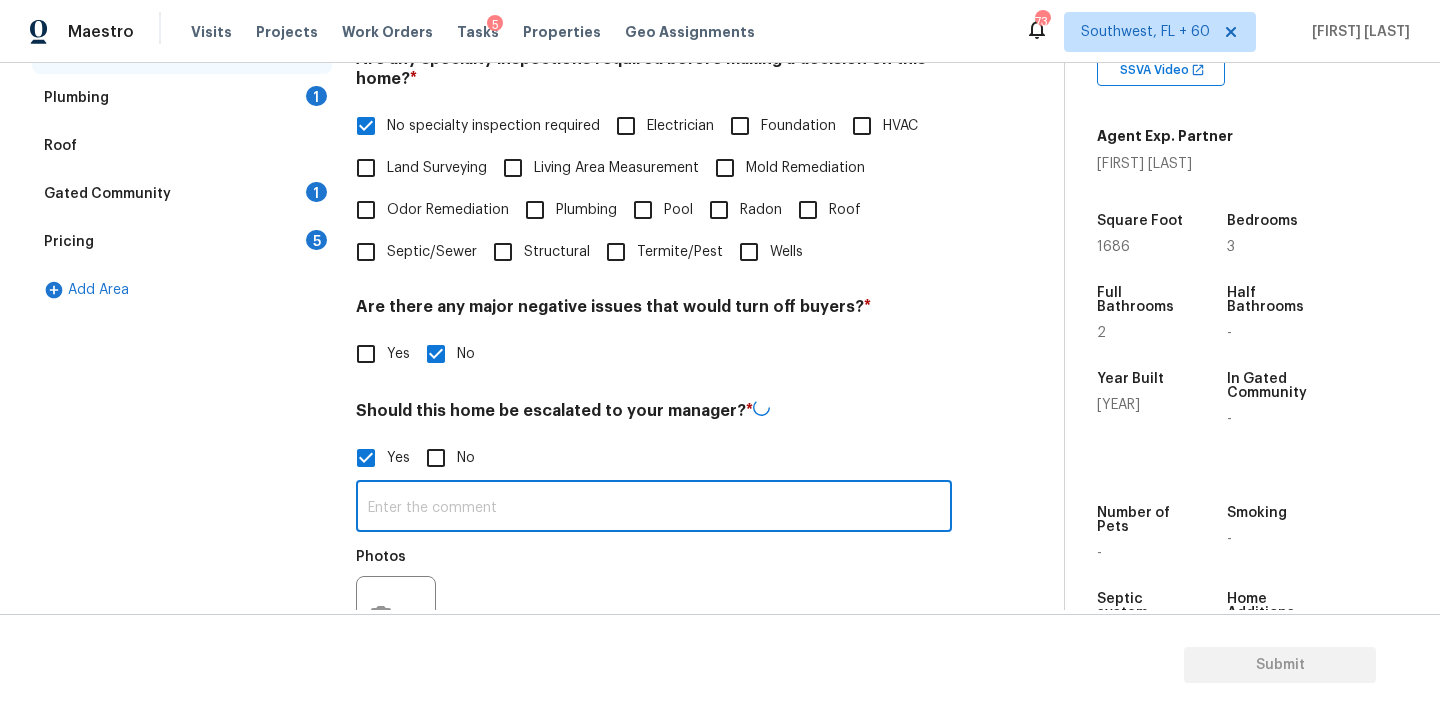 click at bounding box center [654, 508] 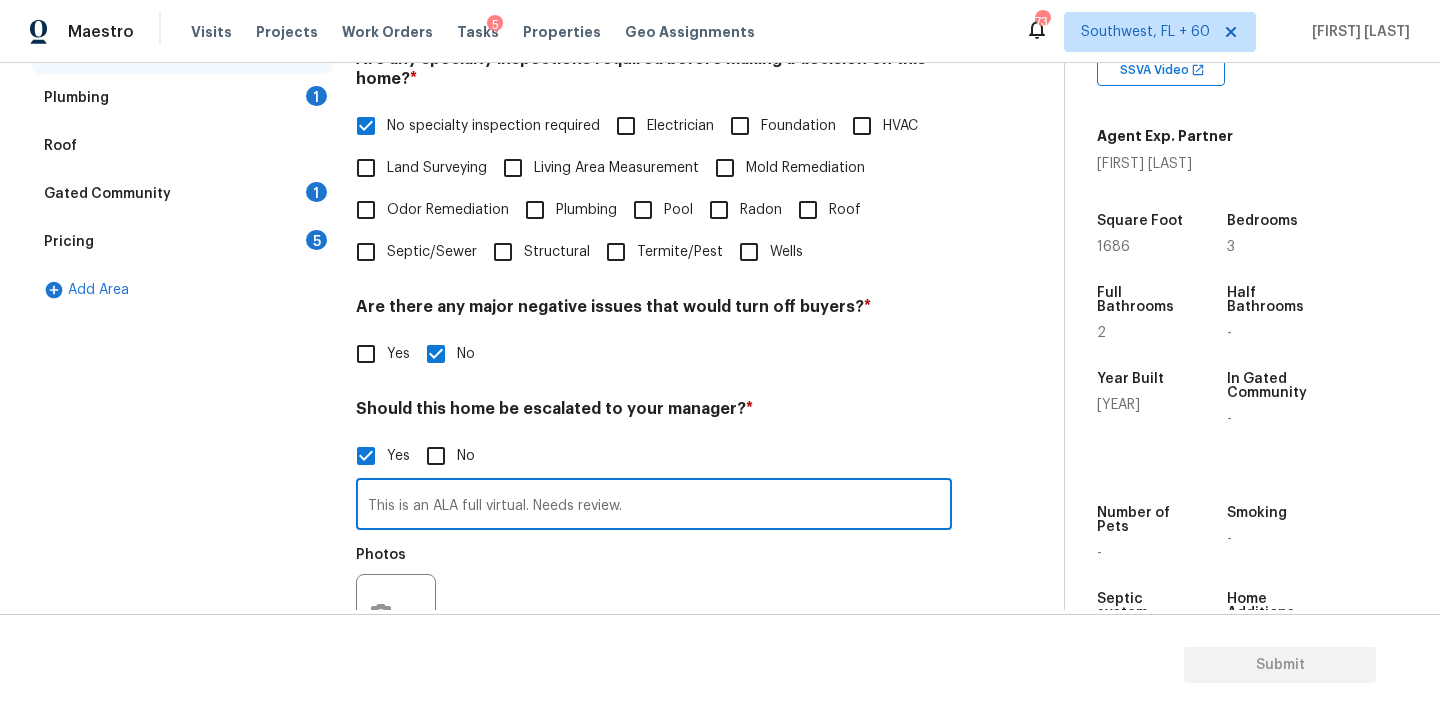 scroll, scrollTop: 611, scrollLeft: 0, axis: vertical 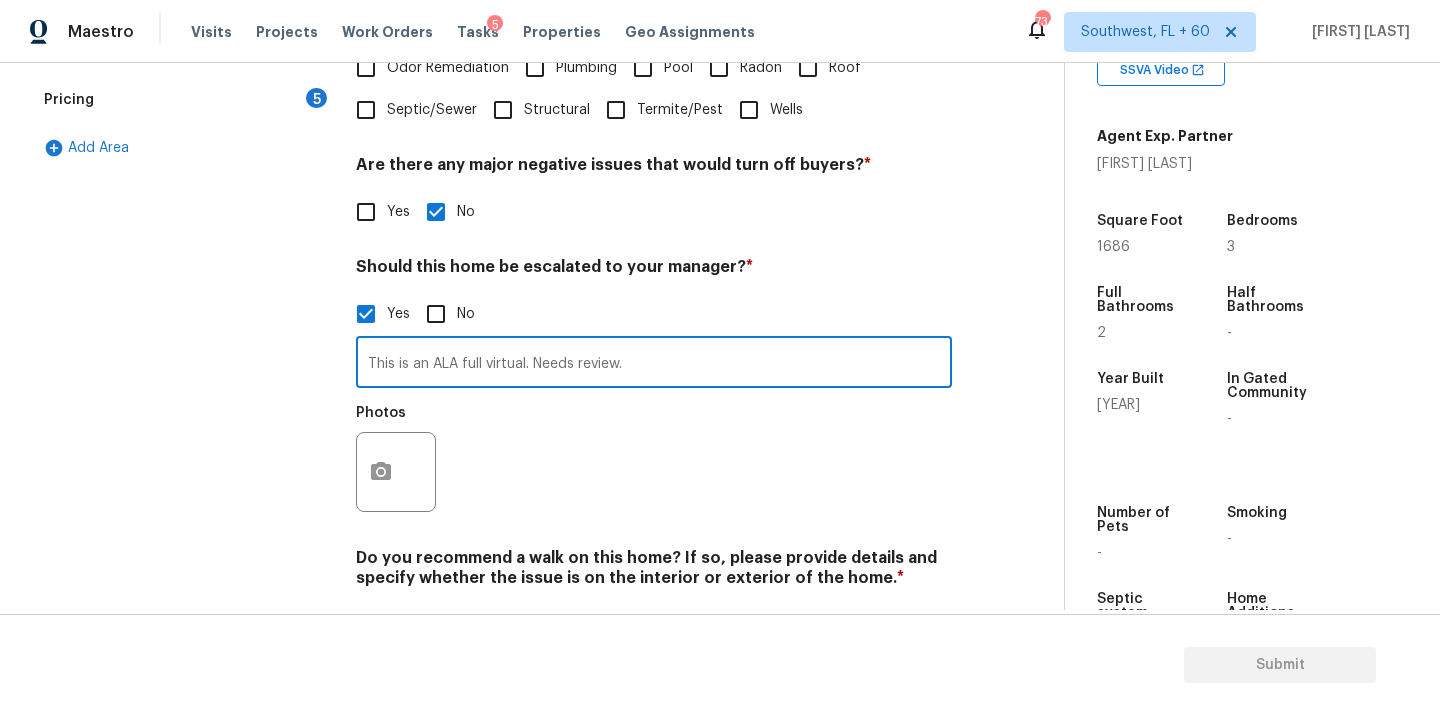 type on "This is an ALA full virtual. Needs review." 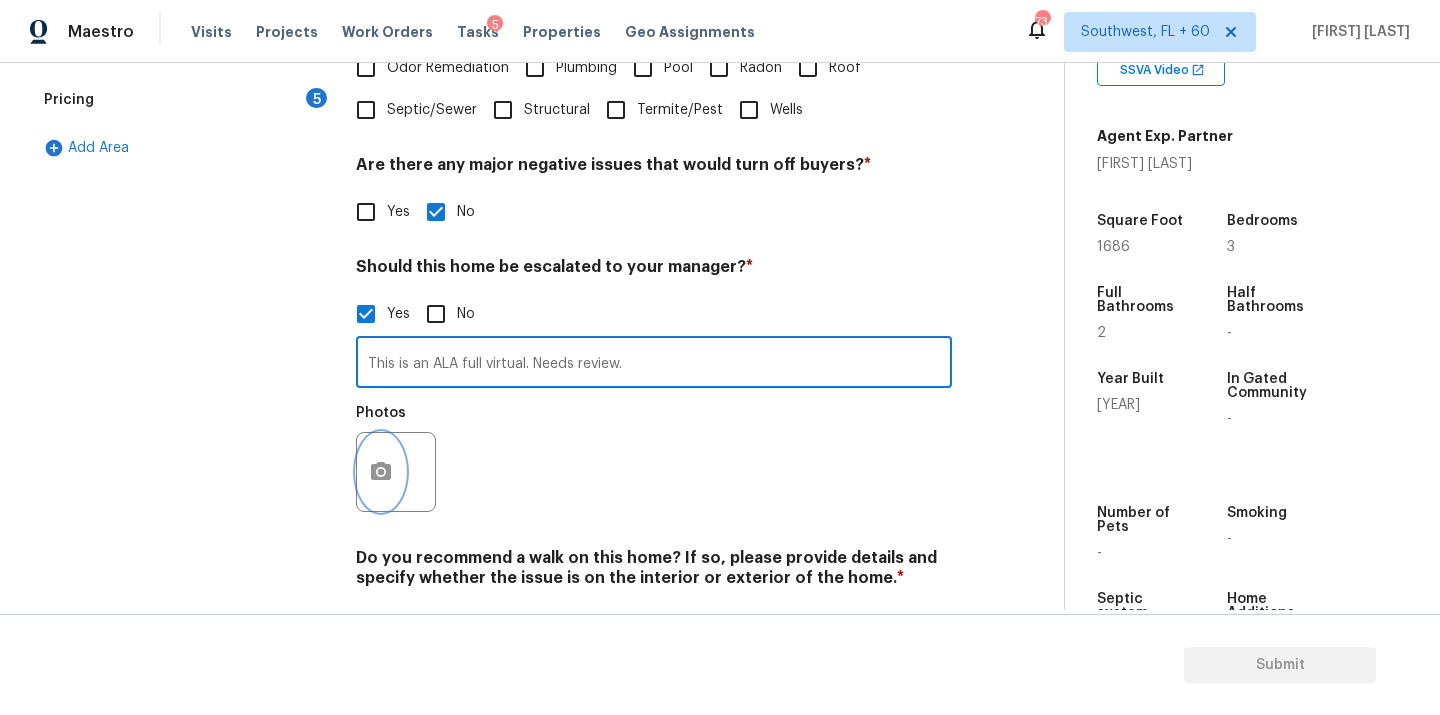 click at bounding box center [381, 472] 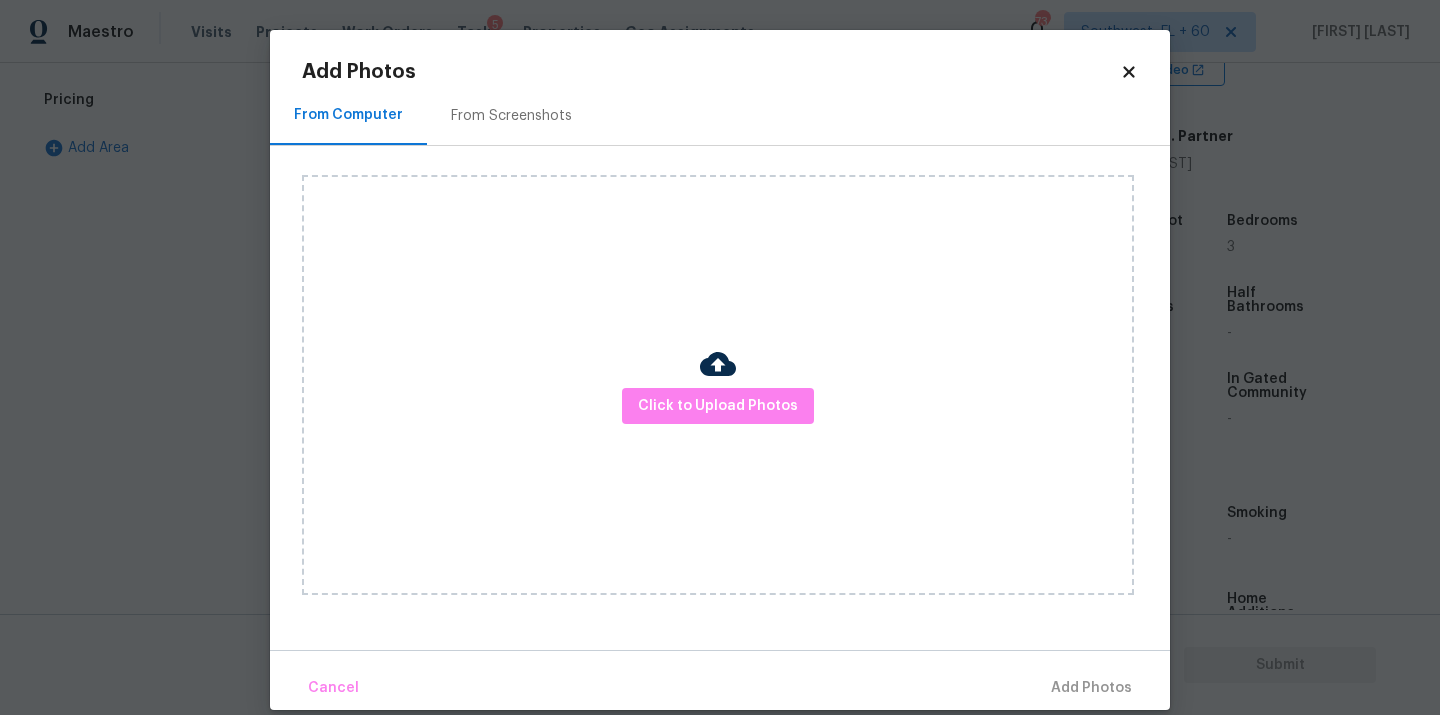 click on "Click to Upload Photos" at bounding box center [718, 385] 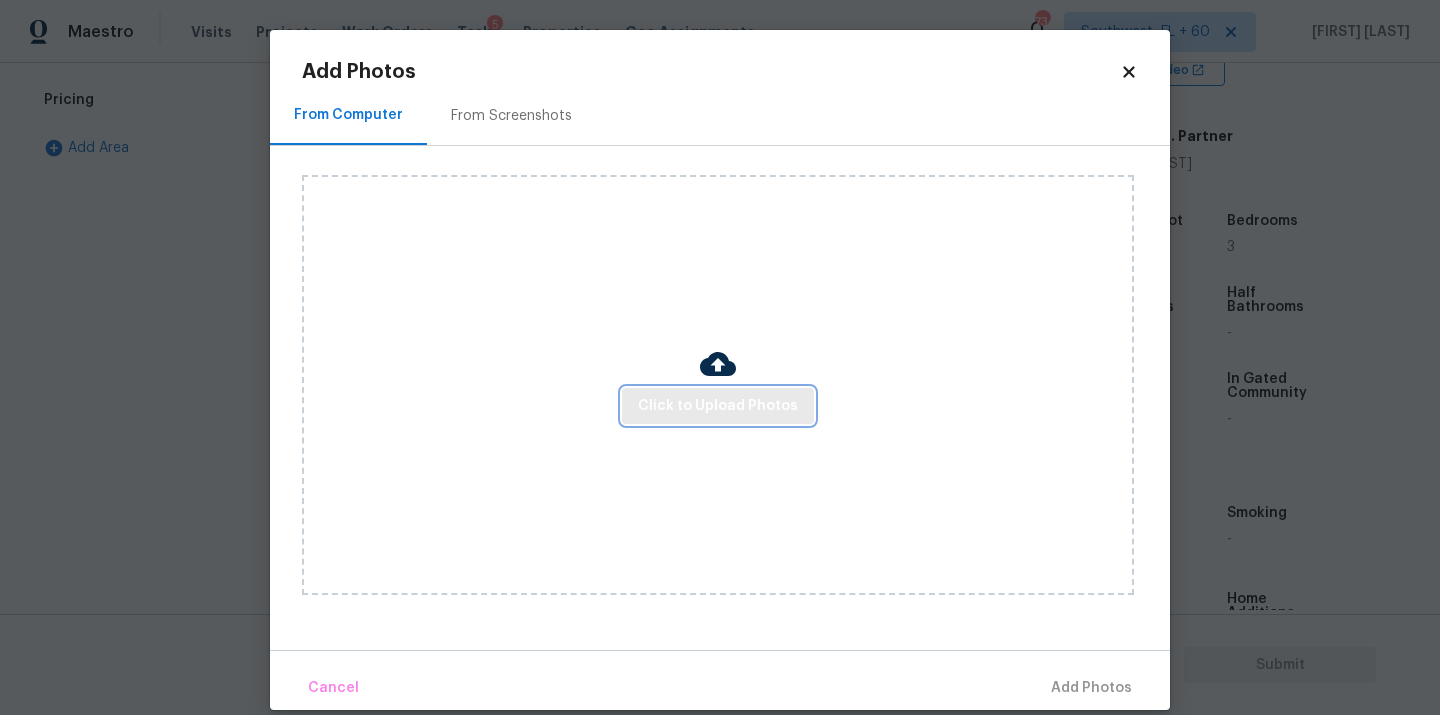 click on "Click to Upload Photos" at bounding box center [718, 406] 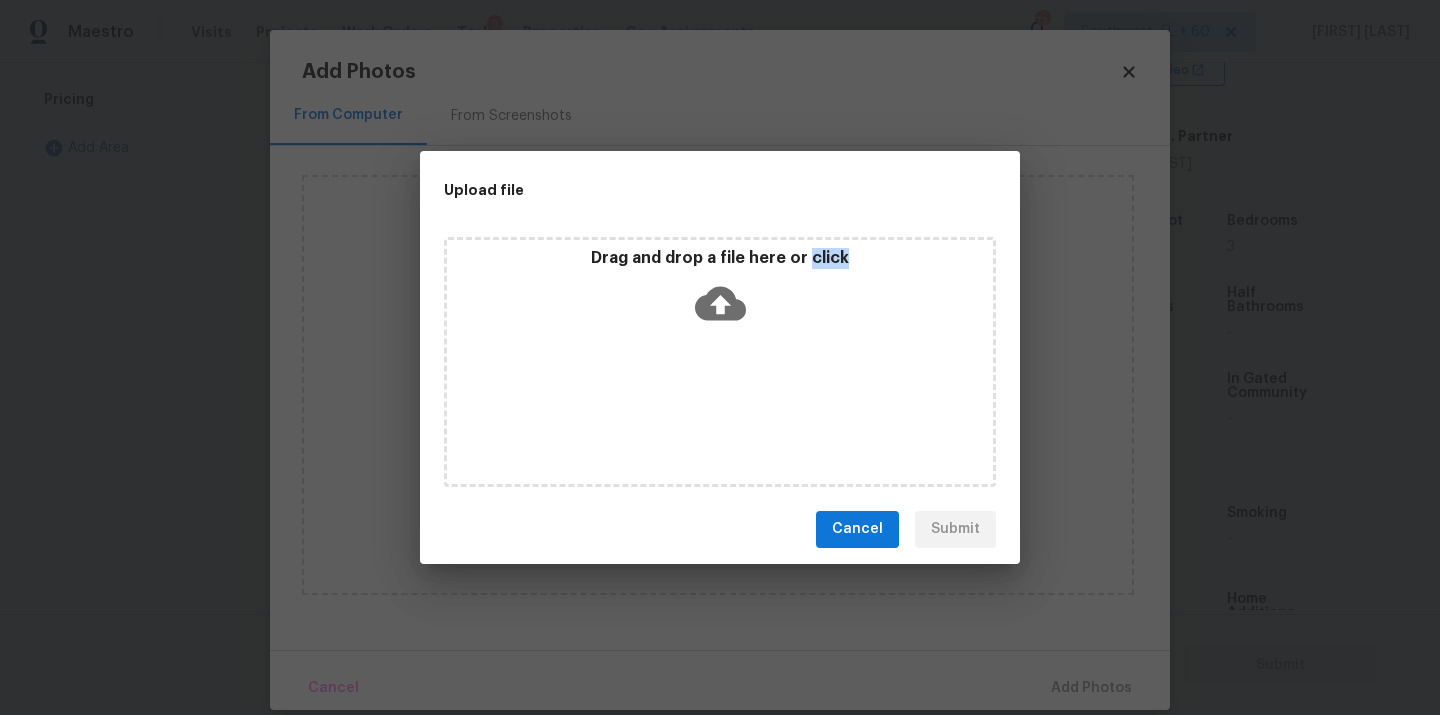click on "Drag and drop a file here or click" at bounding box center [720, 362] 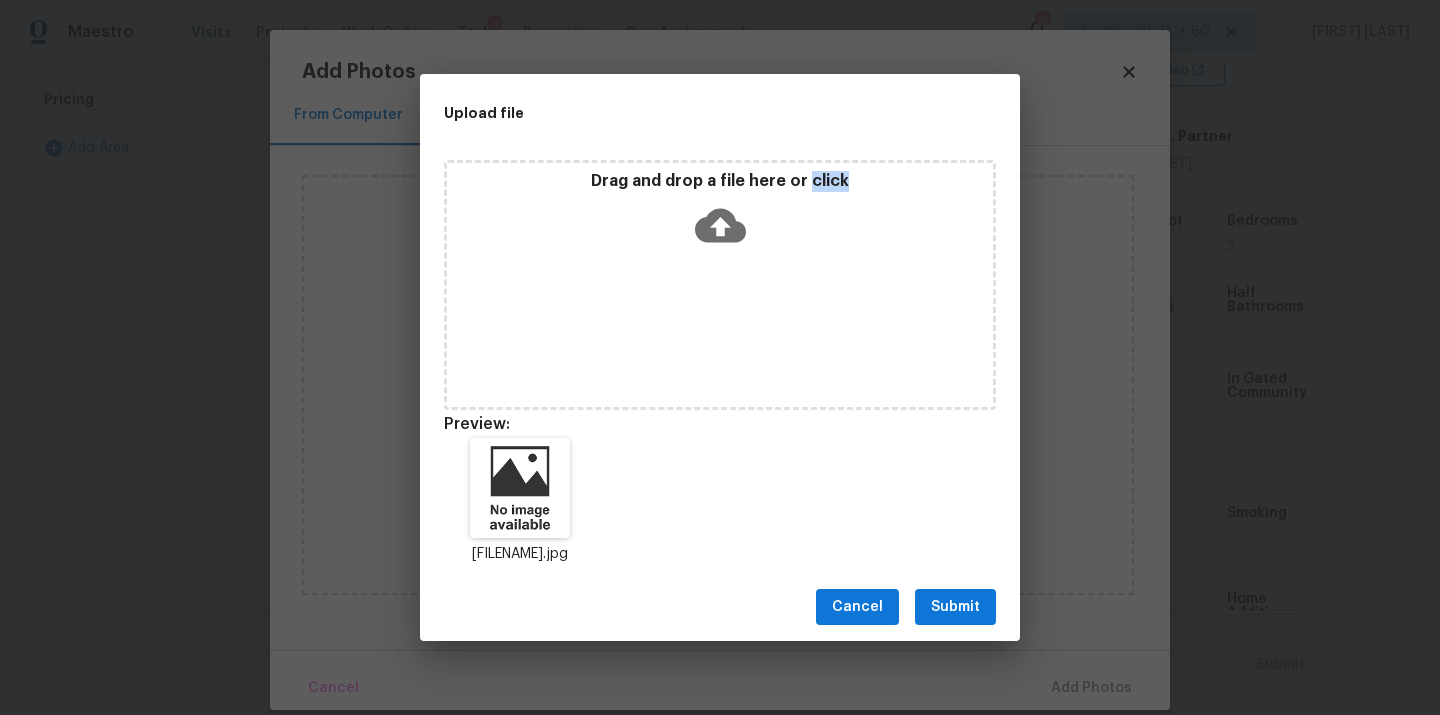 click on "Submit" at bounding box center (955, 607) 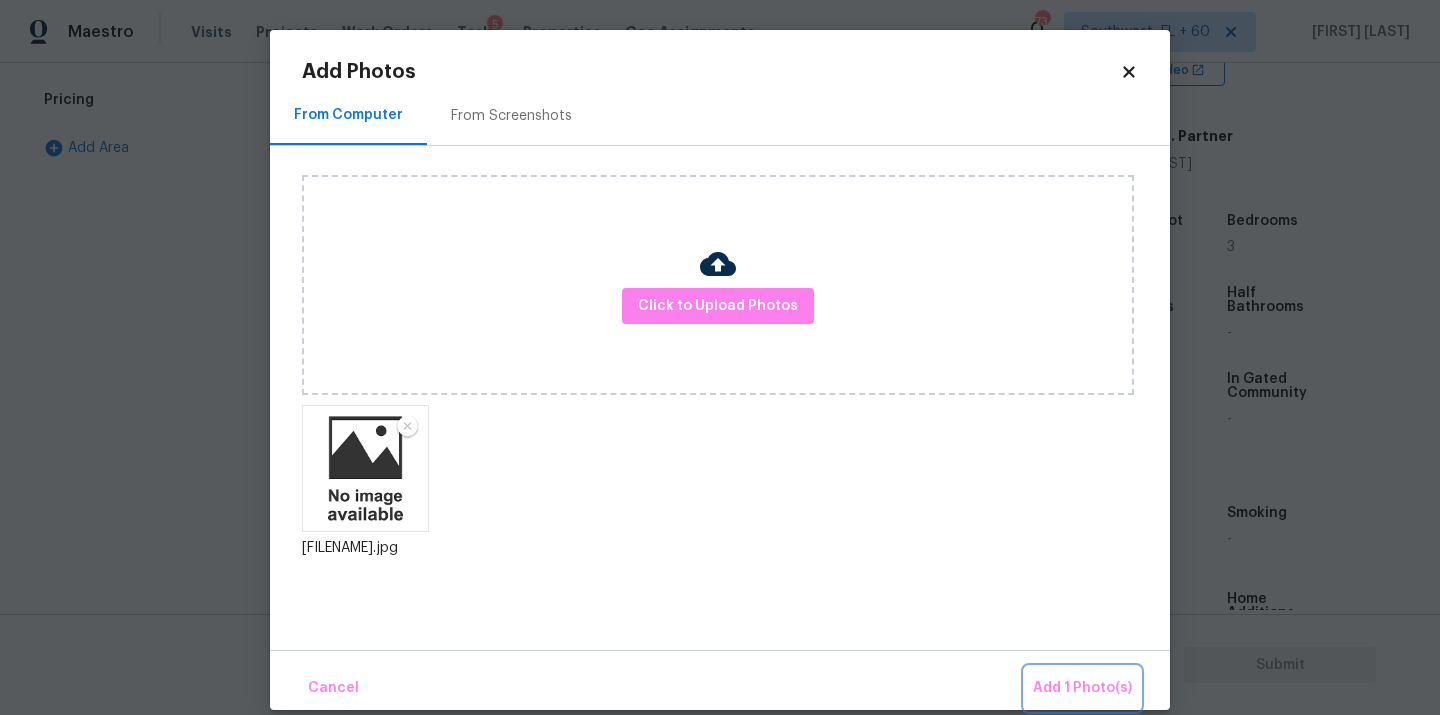 click on "Add 1 Photo(s)" at bounding box center (1082, 688) 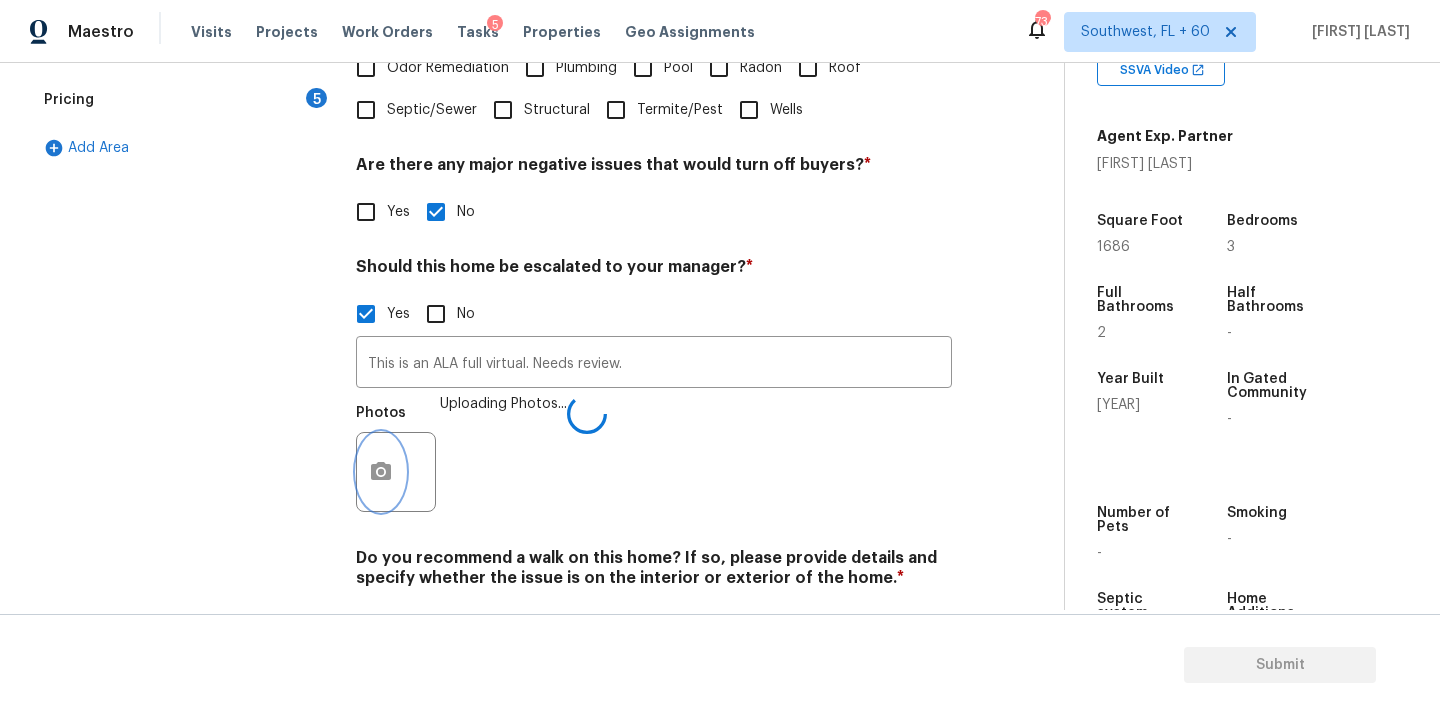 scroll, scrollTop: 678, scrollLeft: 0, axis: vertical 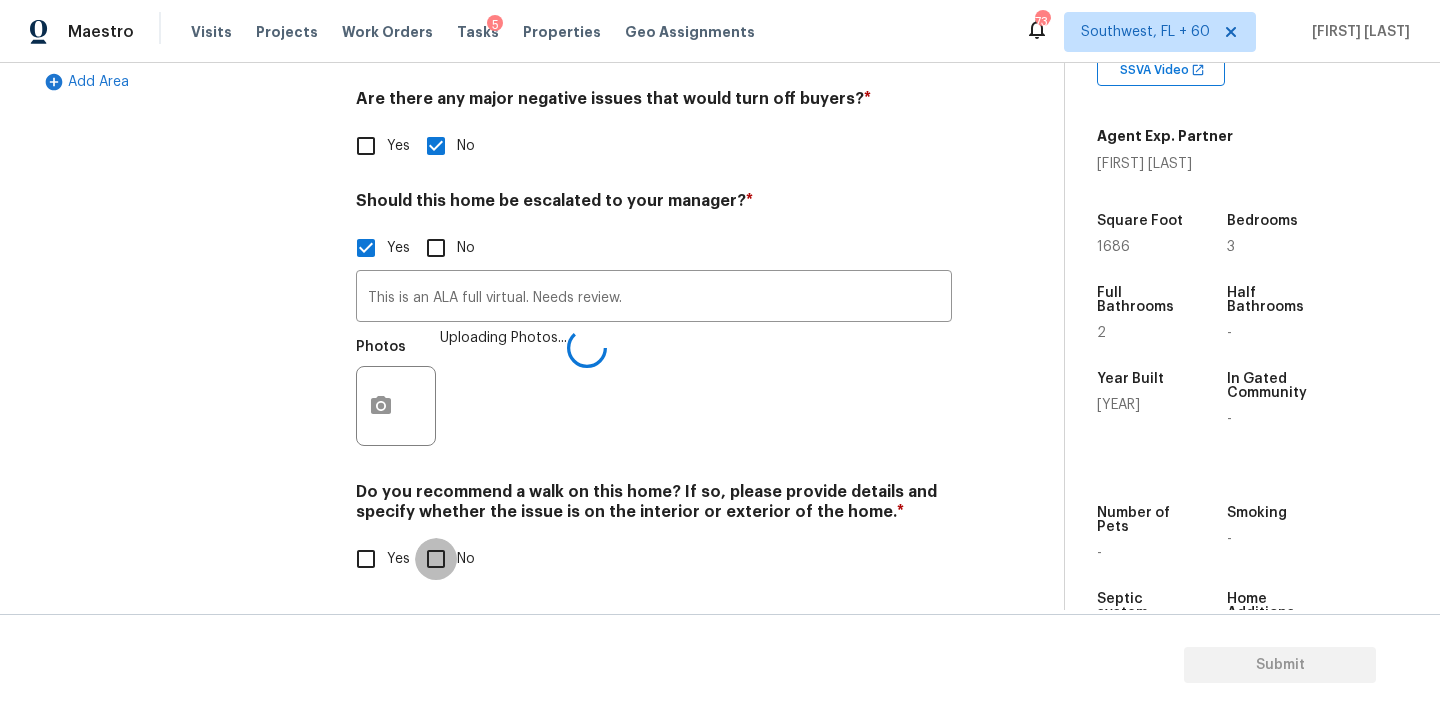 click on "No" at bounding box center [436, 559] 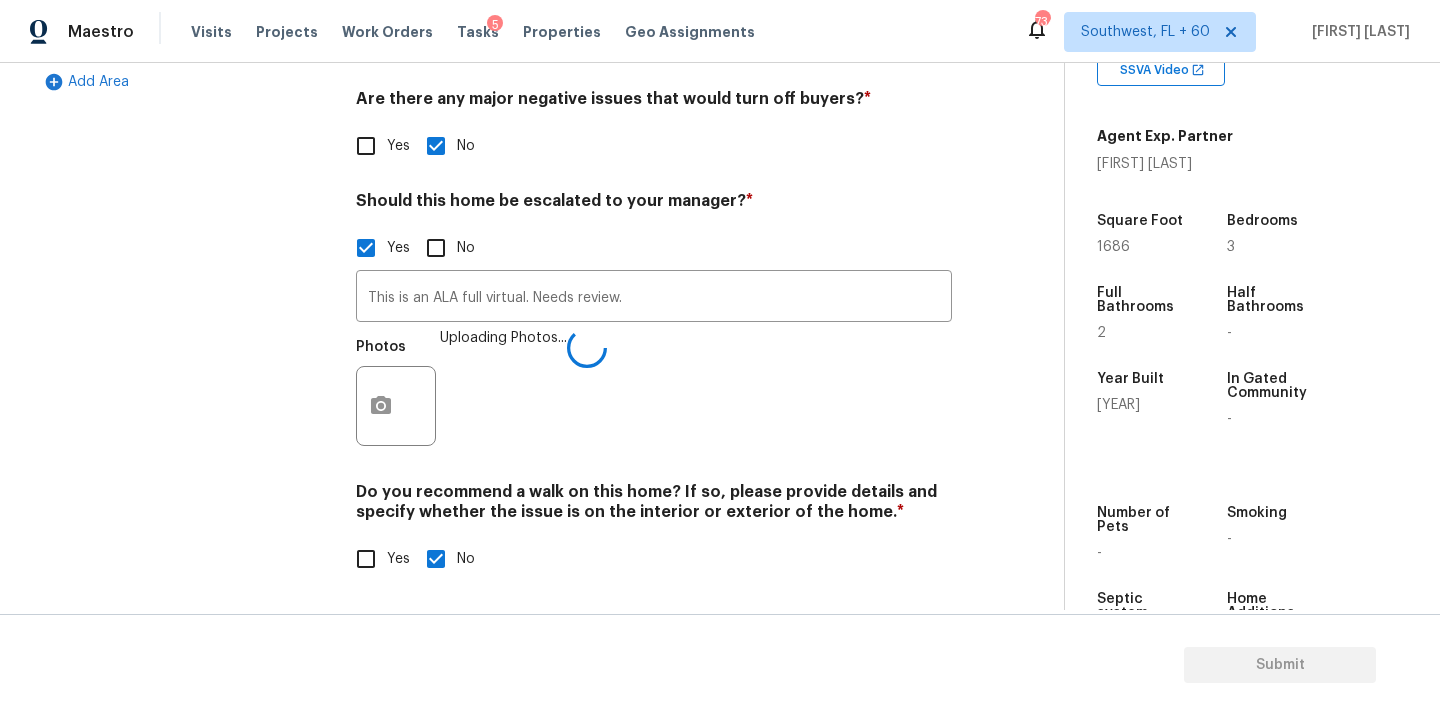 click on "Exterior Utilities HVAC Verification 1 Plumbing 1 Roof Gated Community 1 Pricing 5 Add Area" at bounding box center [182, 139] 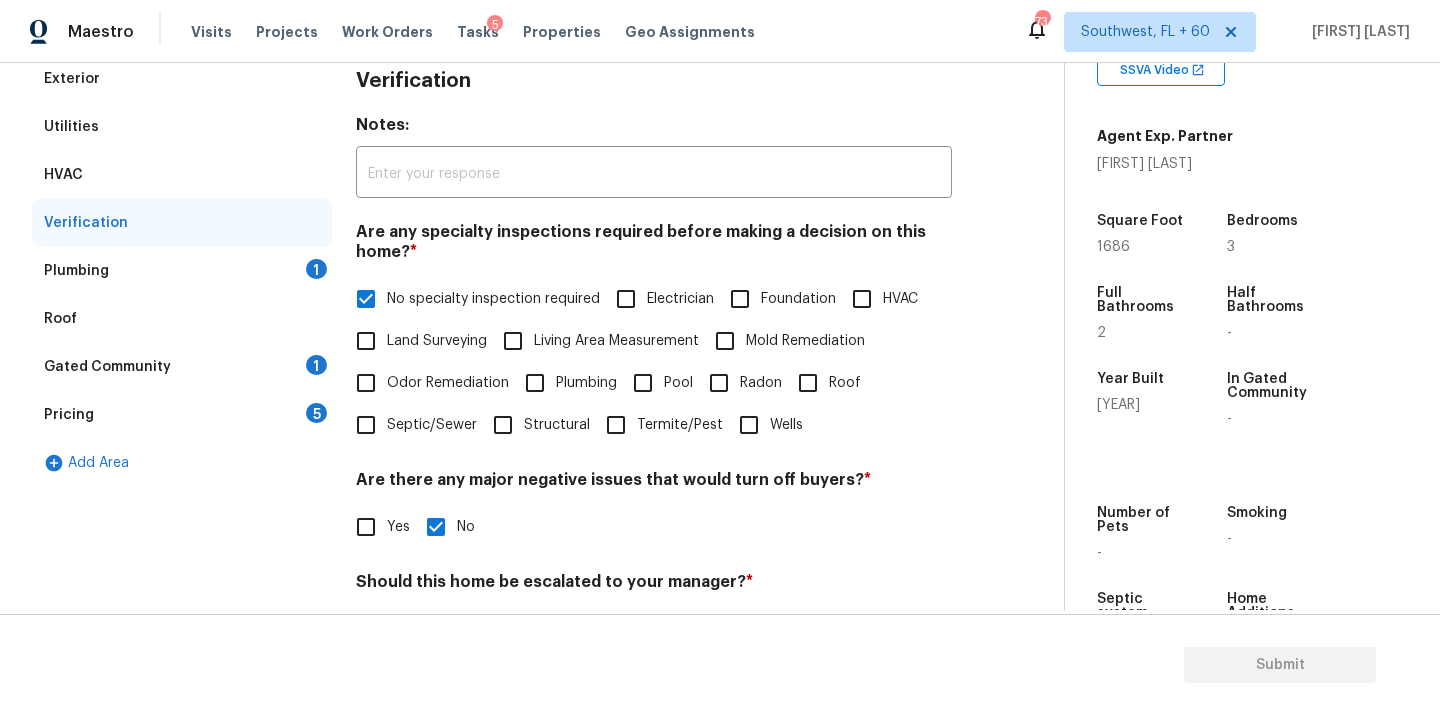 click on "Plumbing 1" at bounding box center (182, 271) 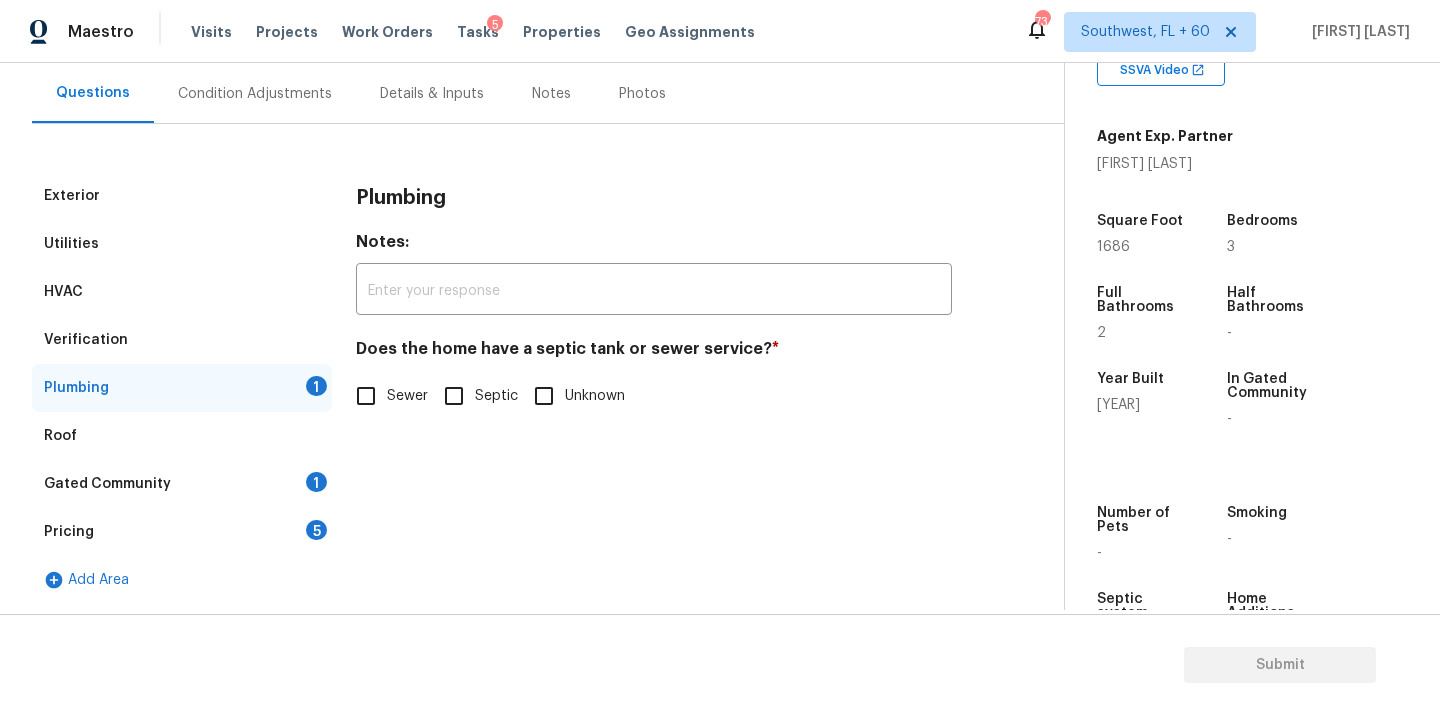 click on "Sewer" at bounding box center [407, 396] 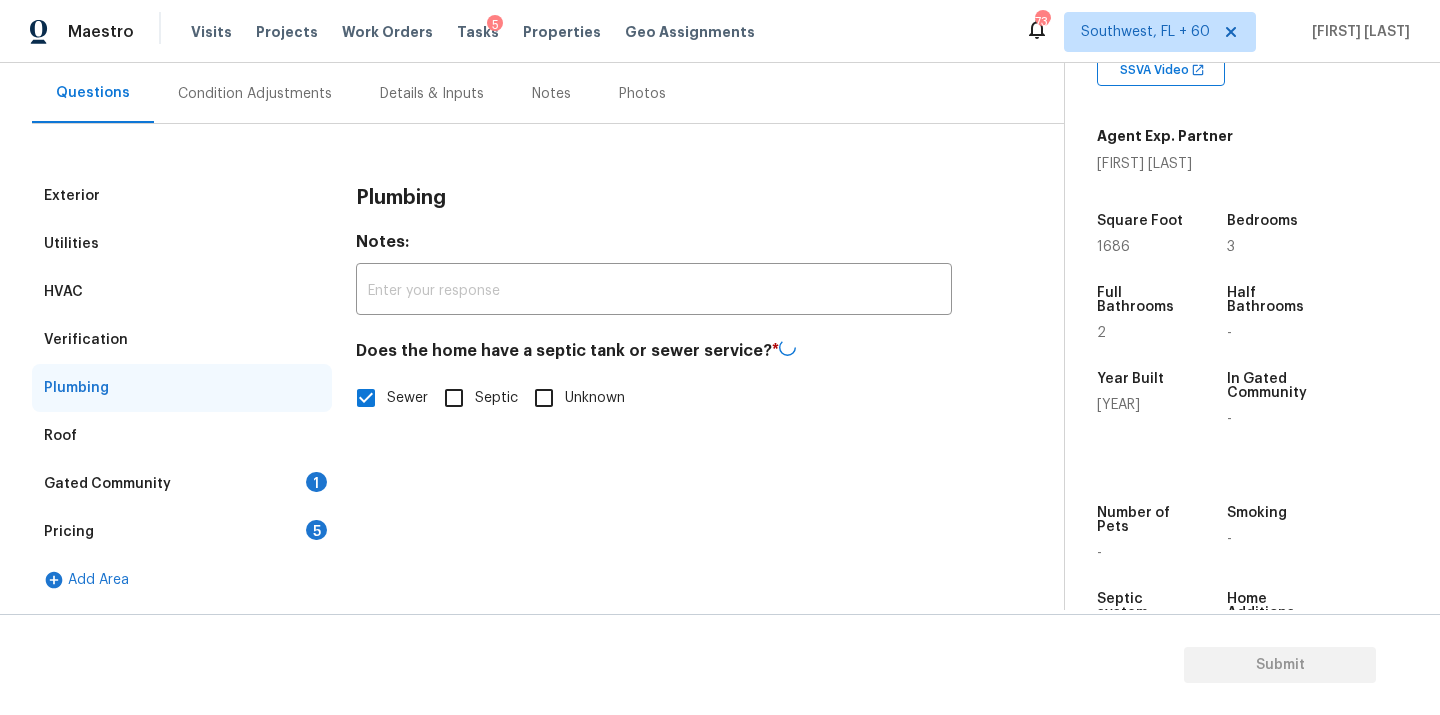 click on "Gated Community 1" at bounding box center (182, 484) 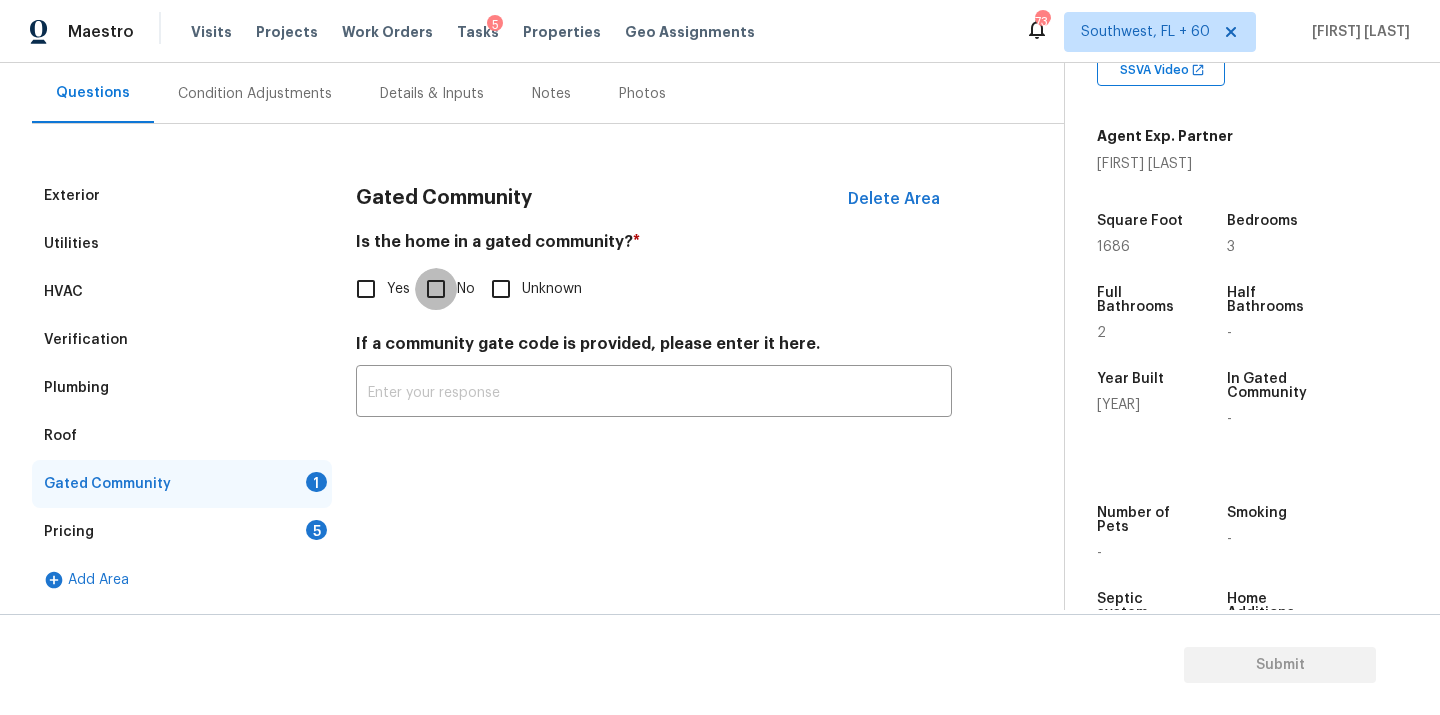 click on "No" at bounding box center (436, 289) 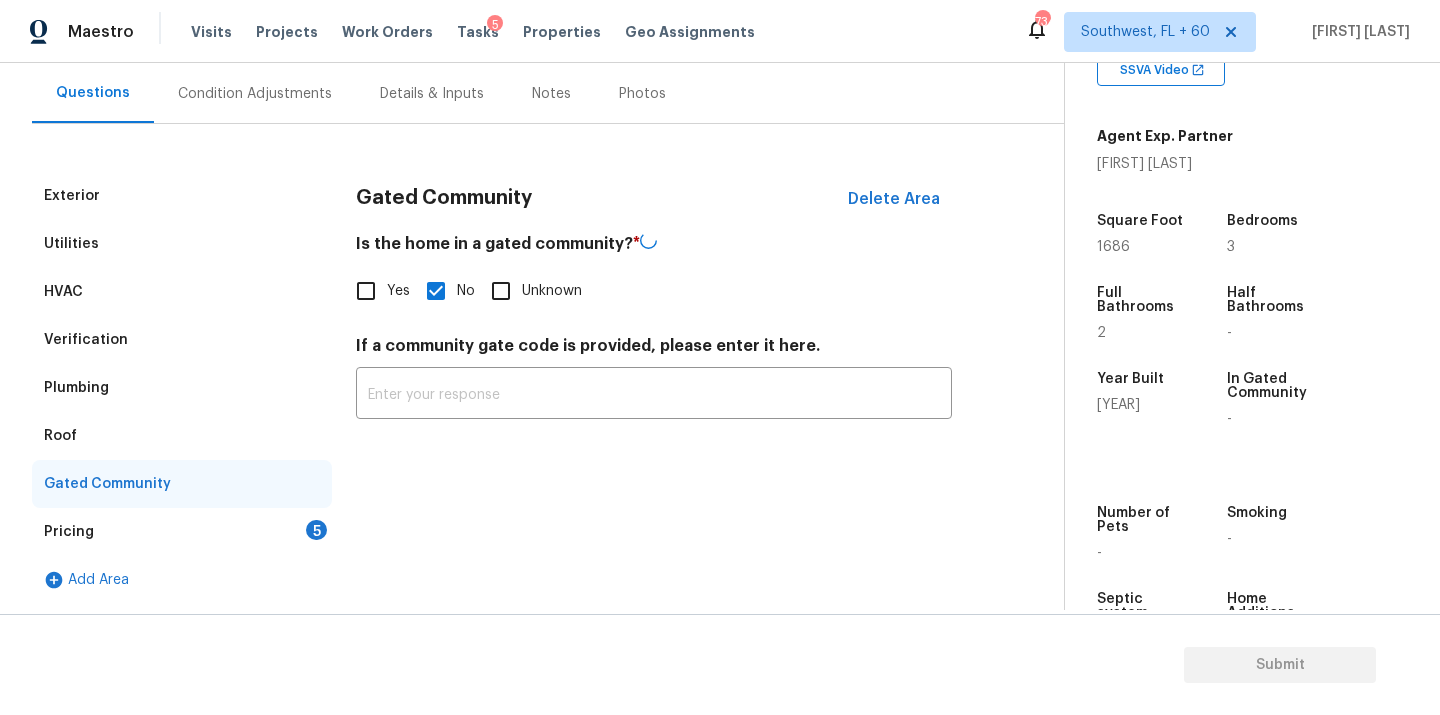 click on "Pricing 5" at bounding box center [182, 532] 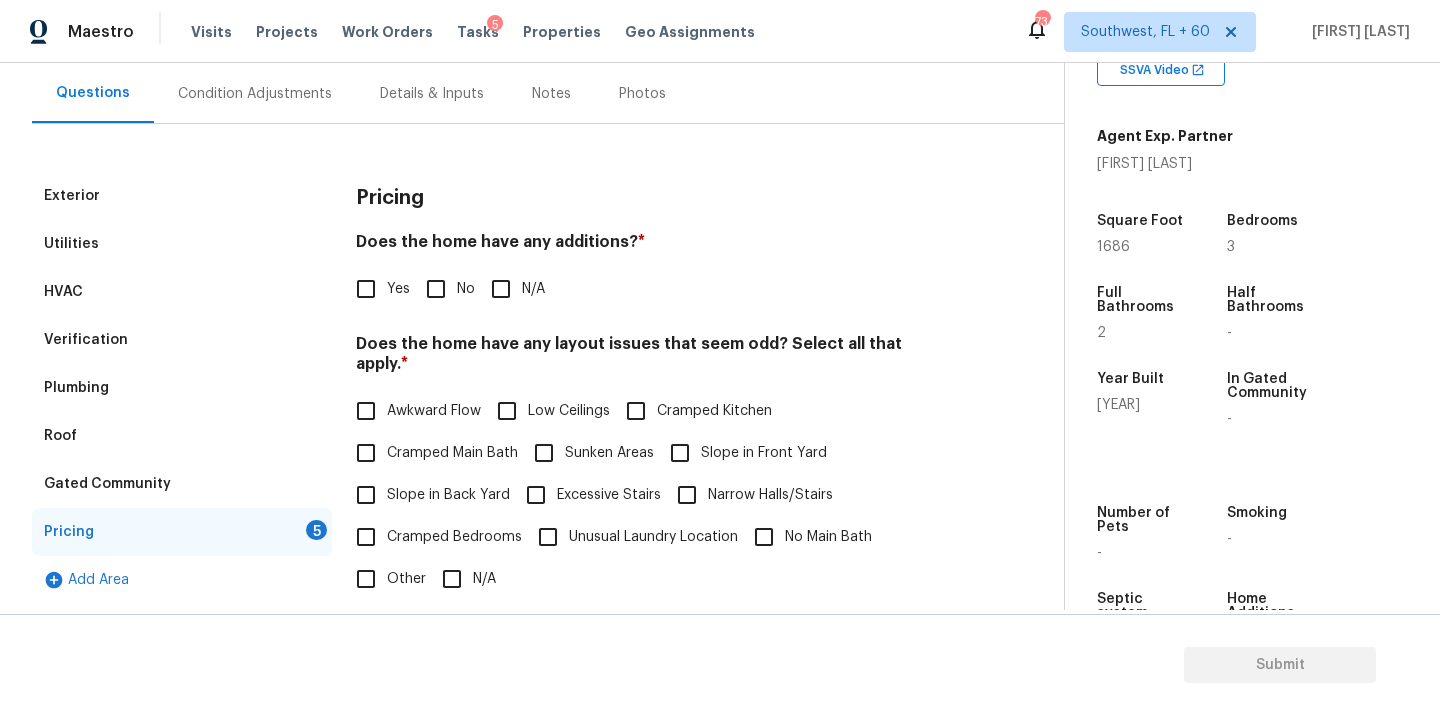 click on "No" at bounding box center (436, 289) 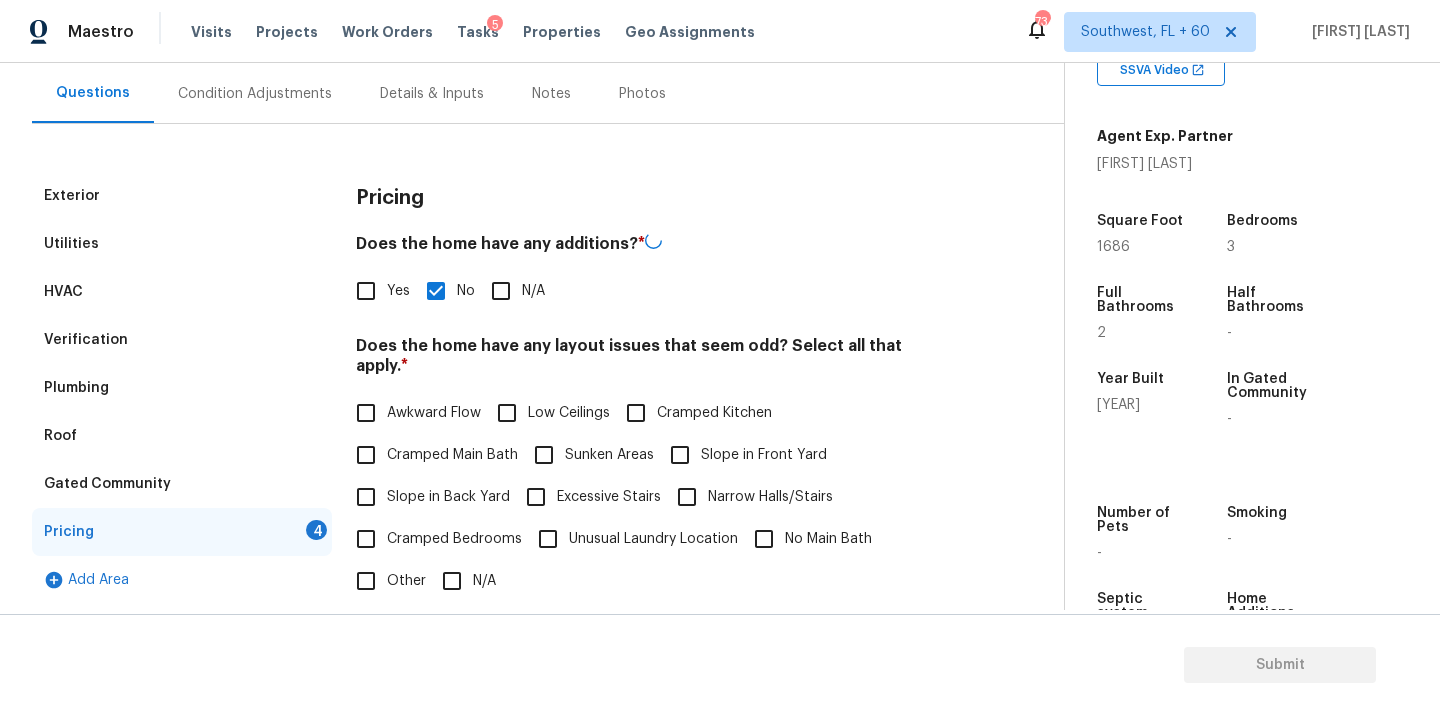 click on "N/A" at bounding box center (452, 581) 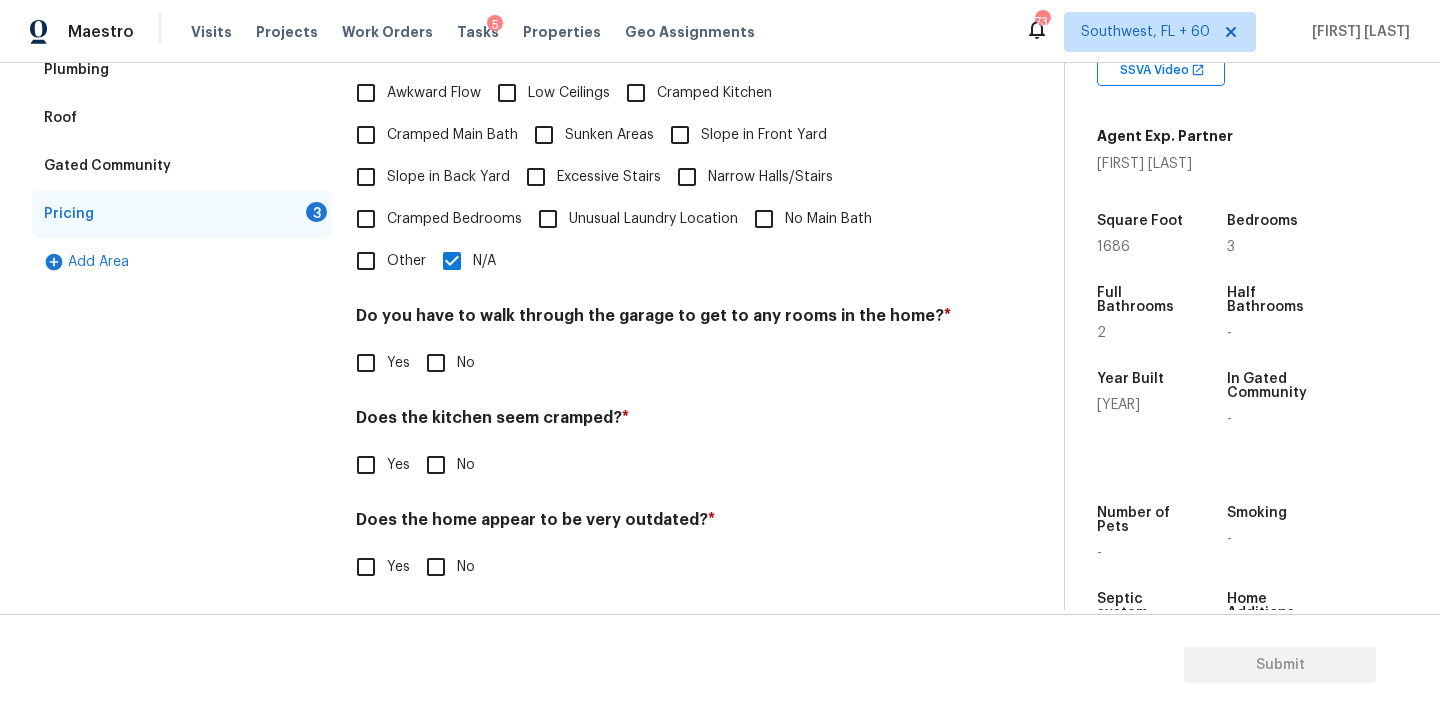 scroll, scrollTop: 485, scrollLeft: 0, axis: vertical 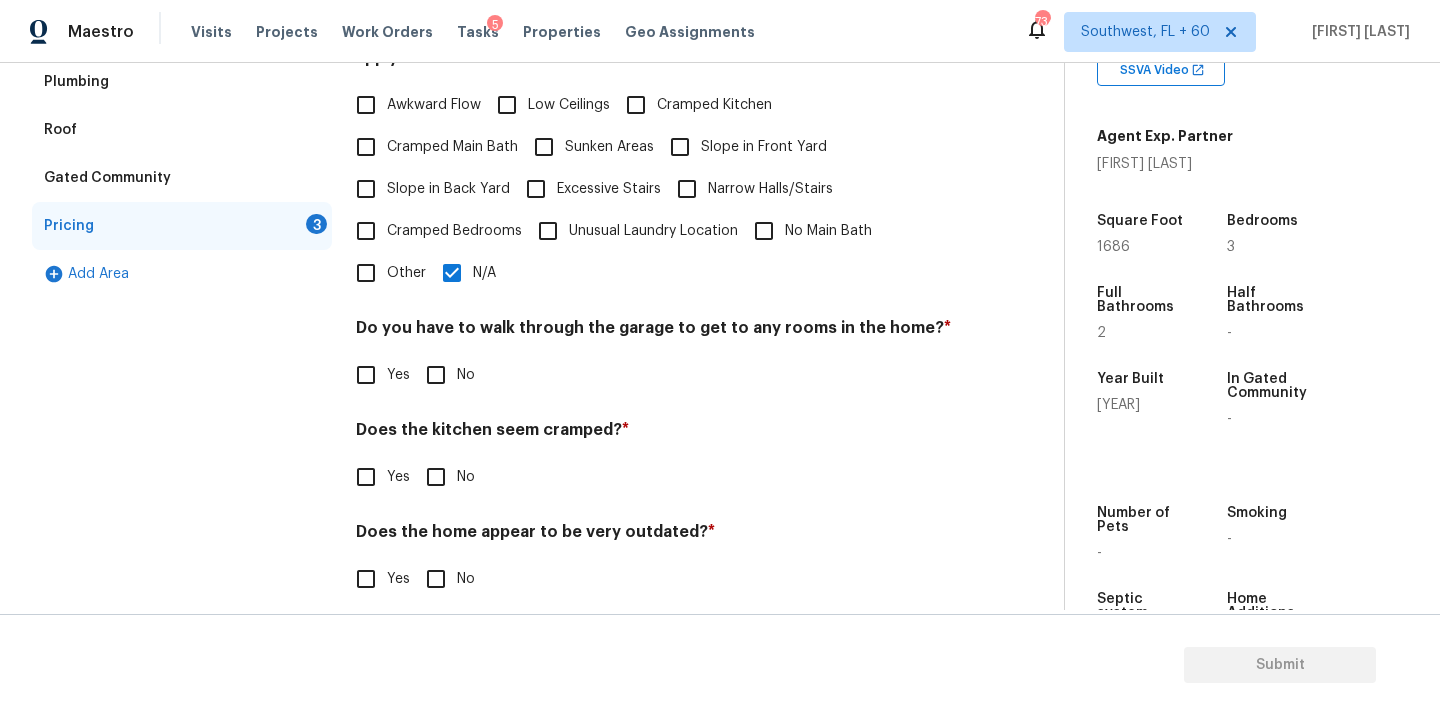 click on "No" at bounding box center (436, 375) 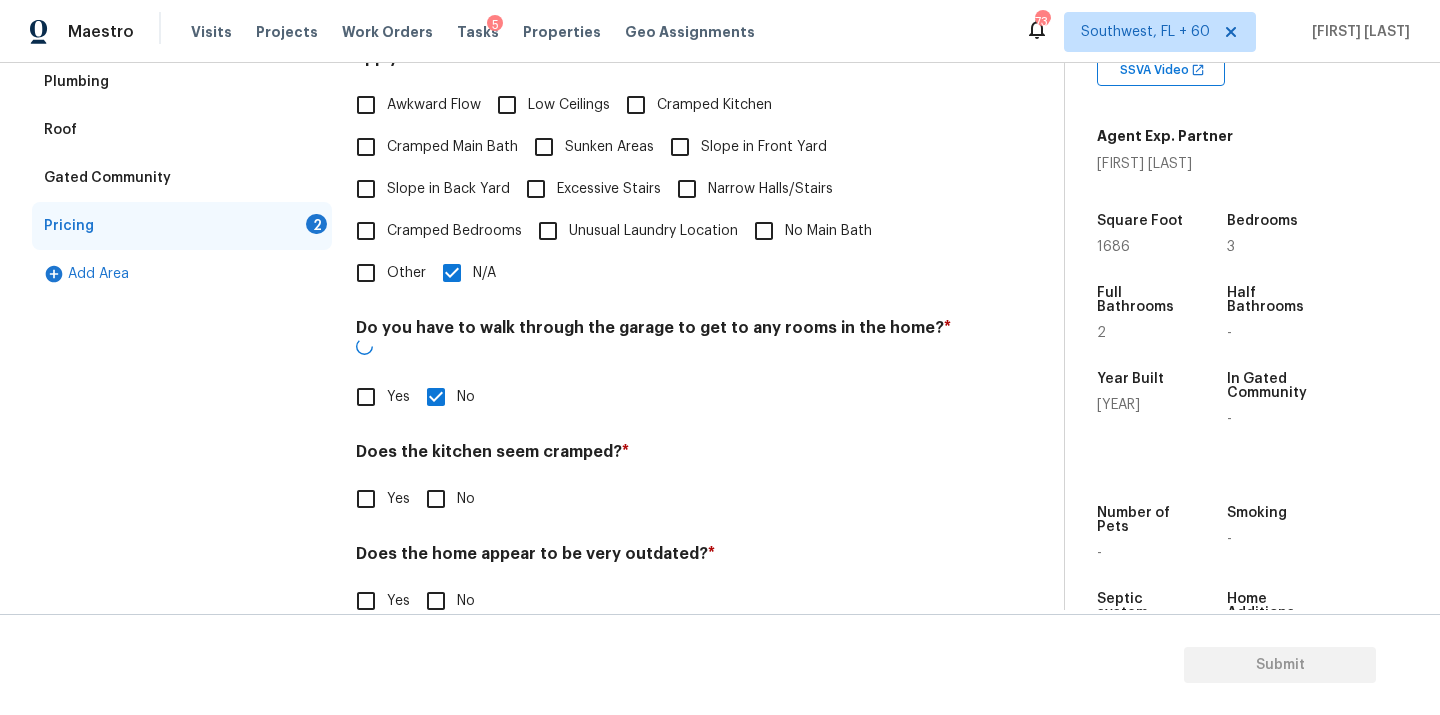 click on "Does the home appear to be very outdated?  *" at bounding box center [654, 558] 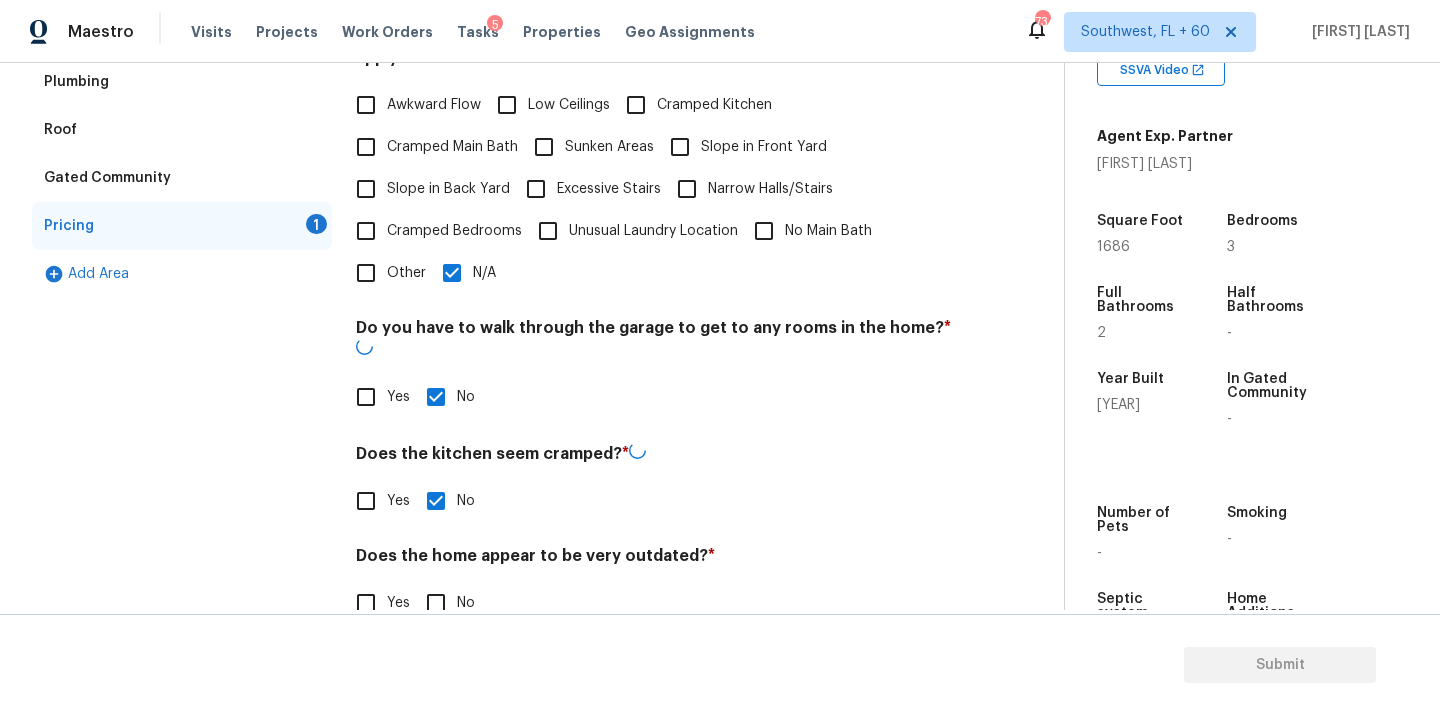 click on "No" at bounding box center [436, 603] 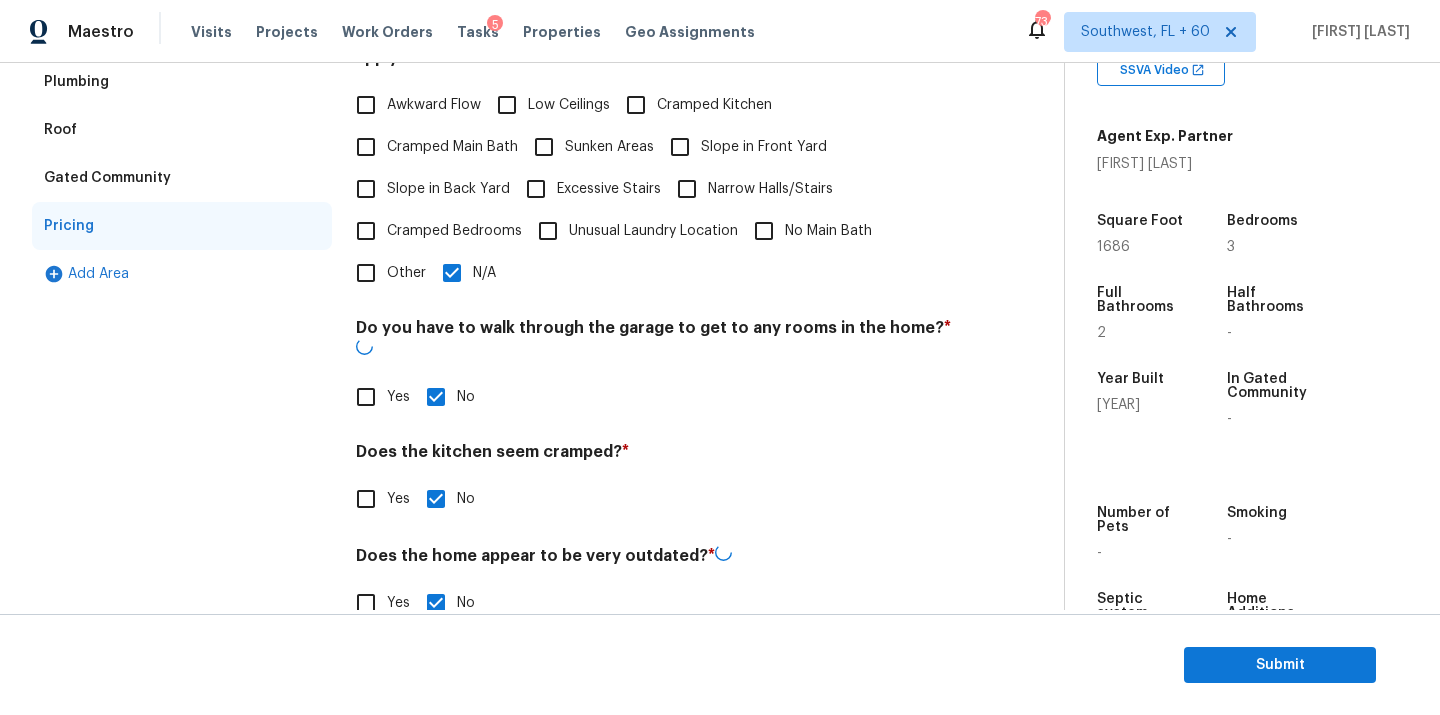 click on "Exterior Utilities HVAC Verification Plumbing Roof Gated Community Pricing Add Area" at bounding box center [182, 257] 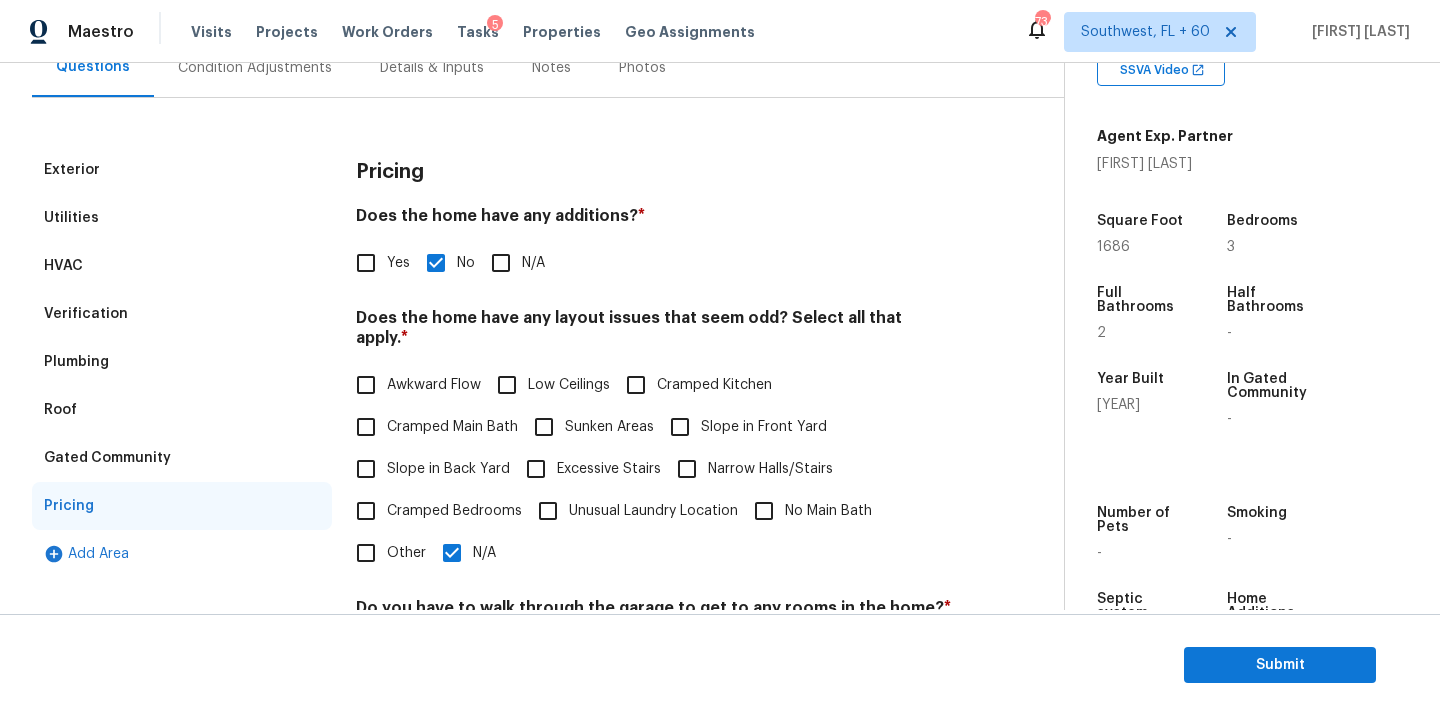 scroll, scrollTop: 0, scrollLeft: 0, axis: both 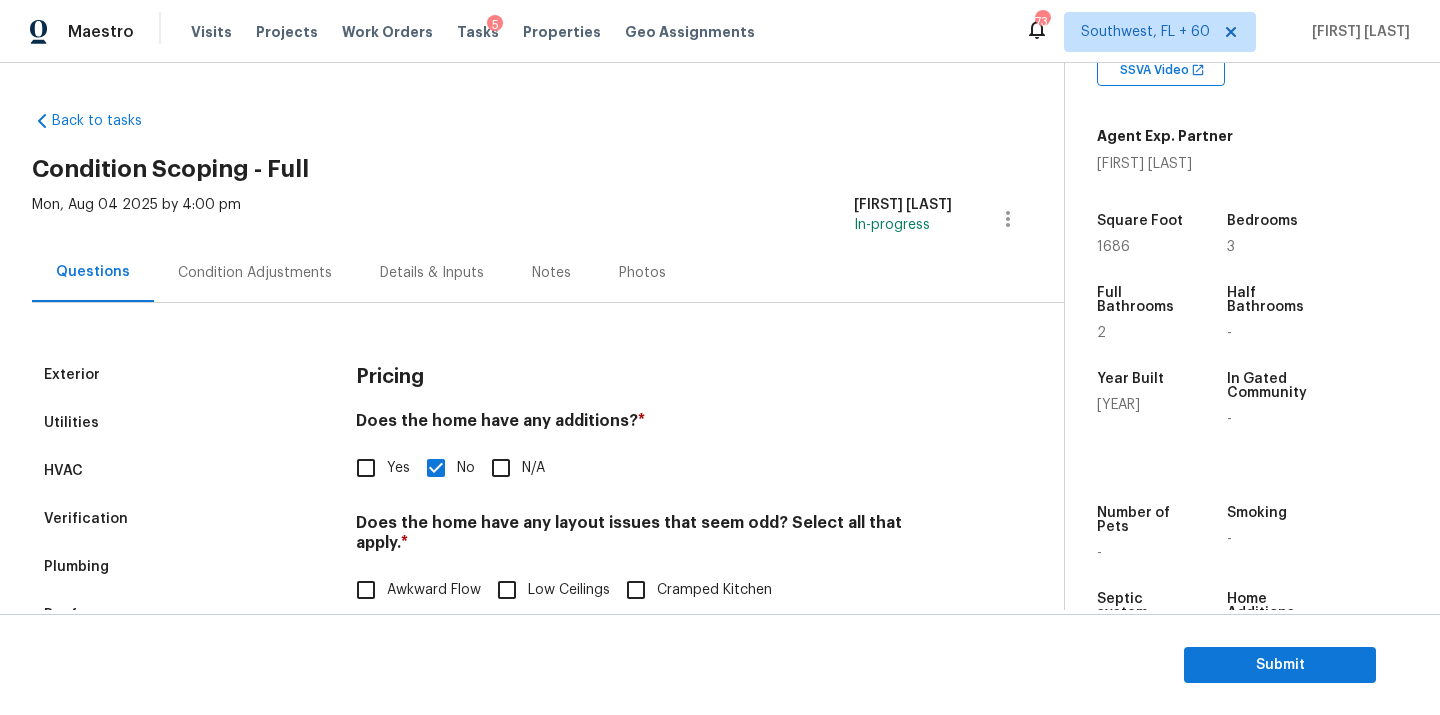 click on "Condition Adjustments" at bounding box center (255, 273) 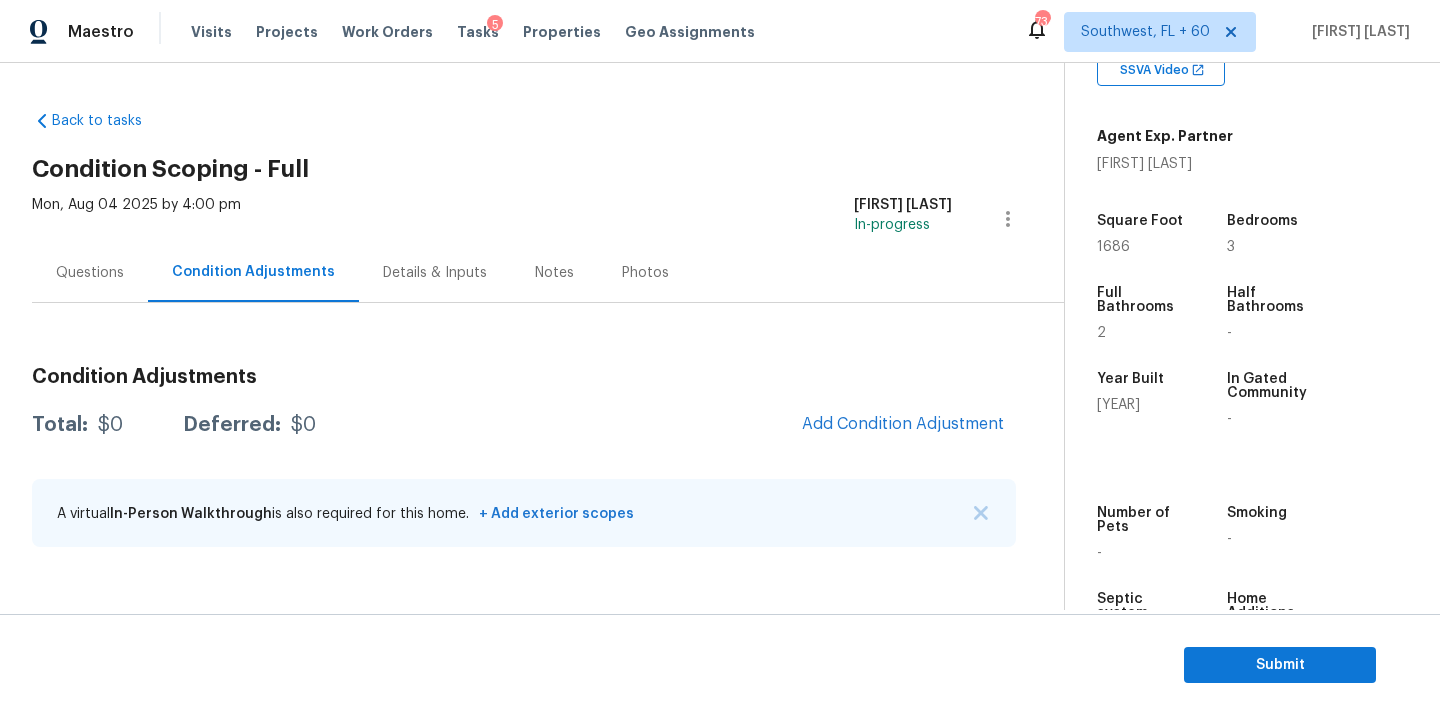 scroll, scrollTop: 489, scrollLeft: 0, axis: vertical 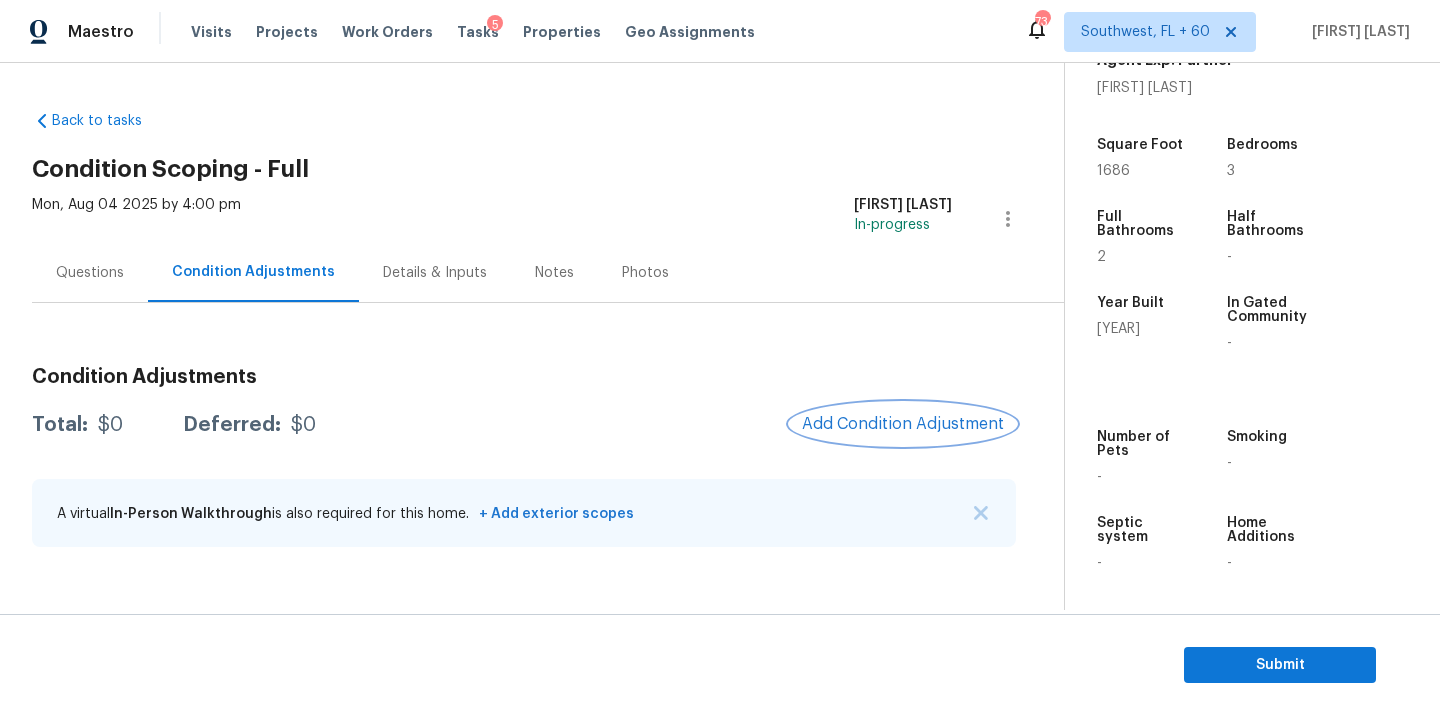 click on "Add Condition Adjustment" at bounding box center (903, 424) 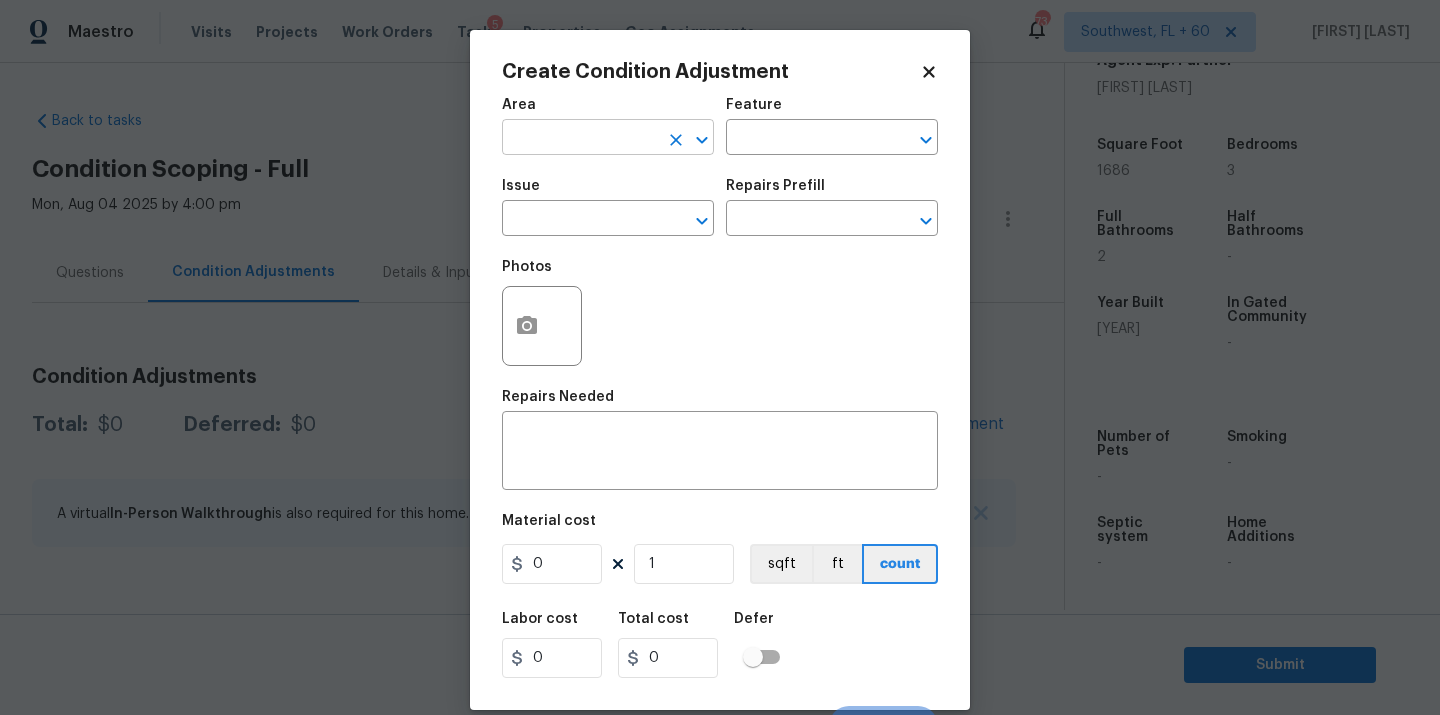 click at bounding box center [580, 139] 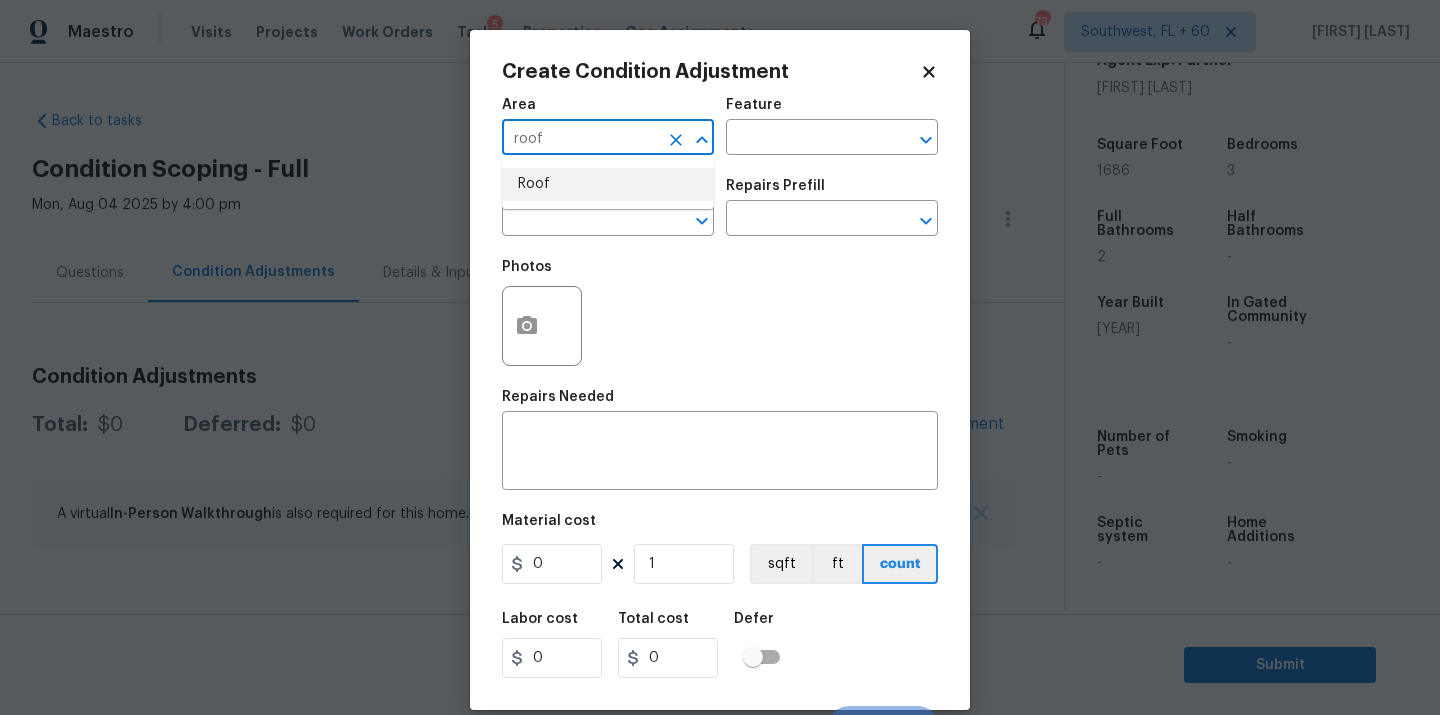 click on "Roof" at bounding box center (608, 184) 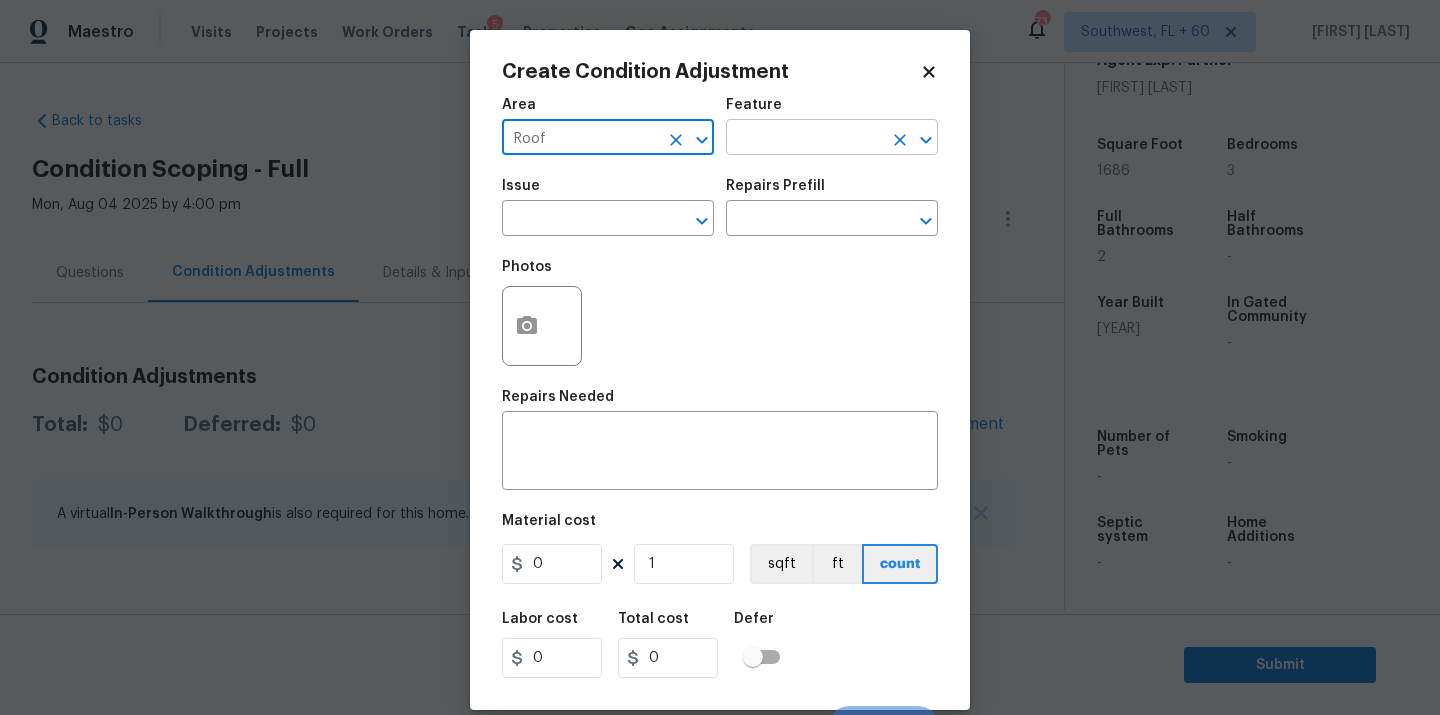 type on "Roof" 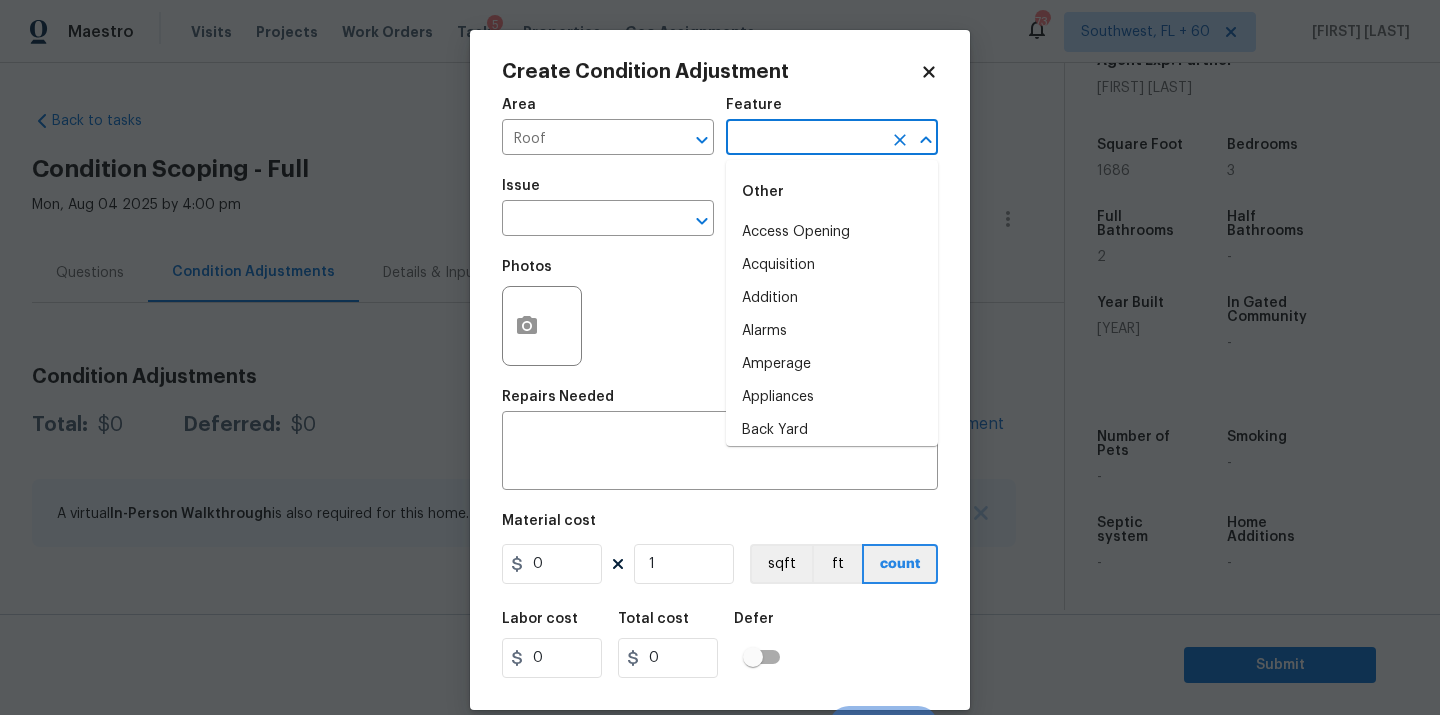 click at bounding box center (804, 139) 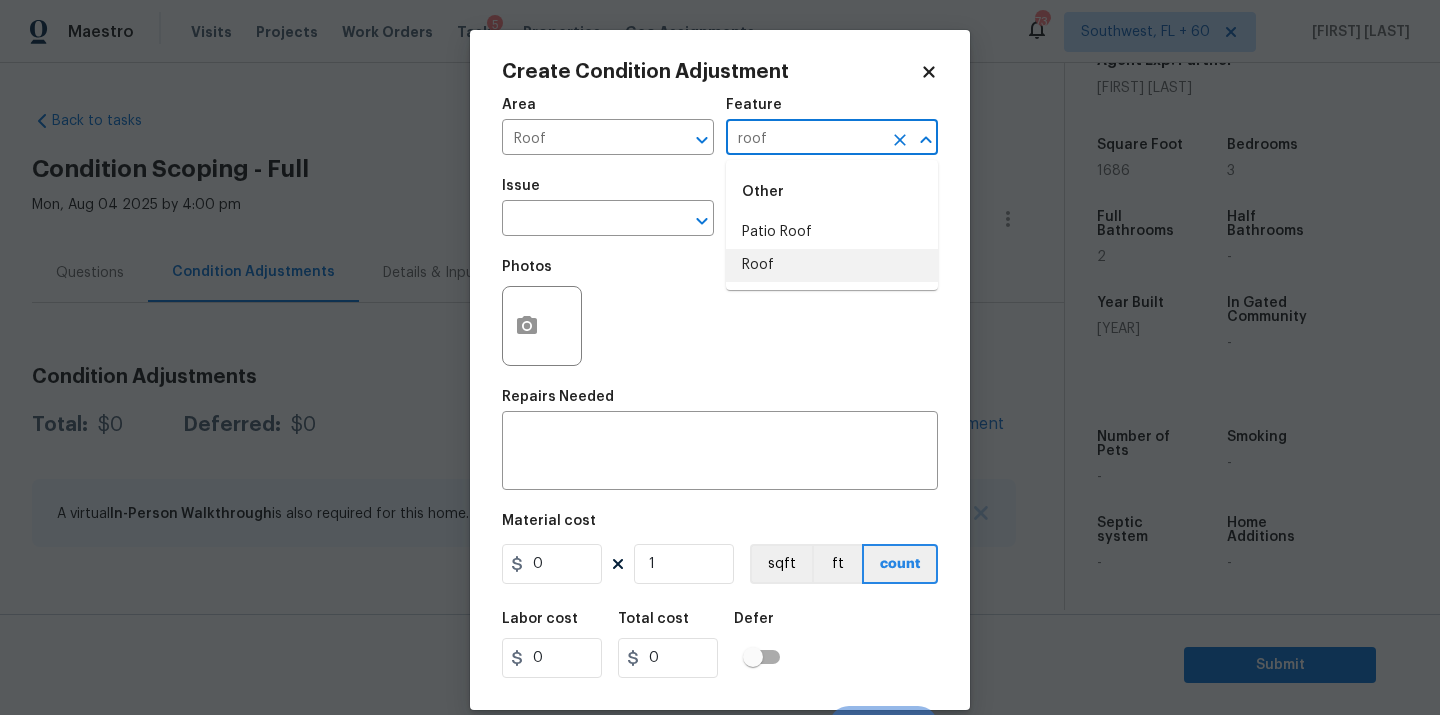 click on "Roof" at bounding box center [832, 265] 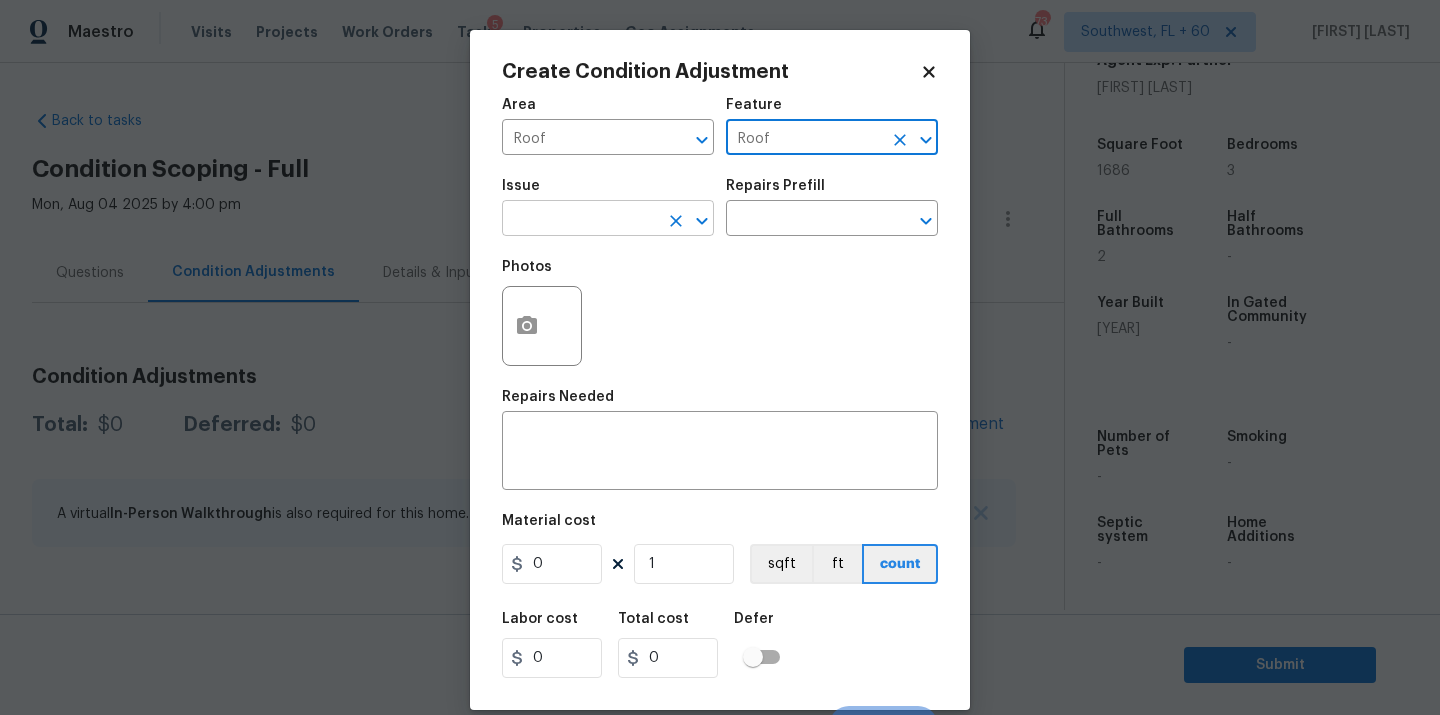 type on "Roof" 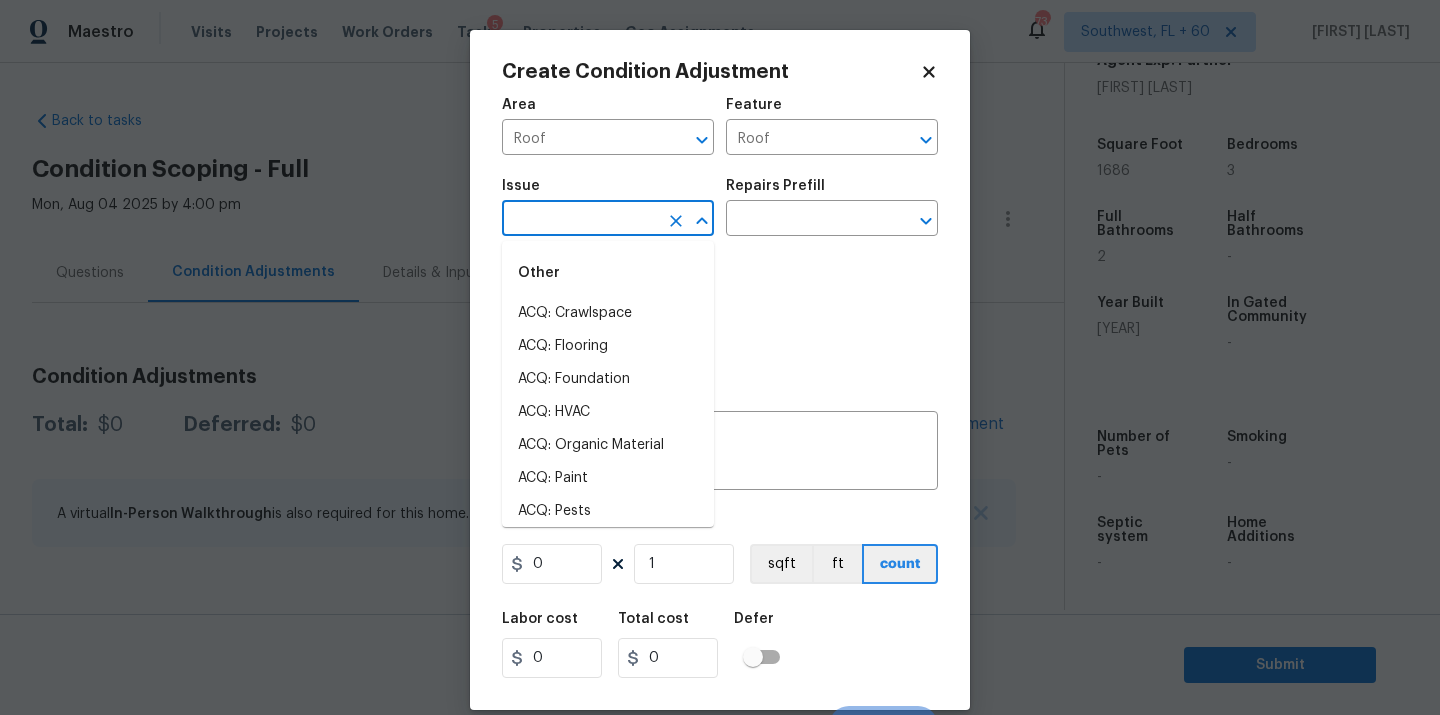 click at bounding box center (580, 220) 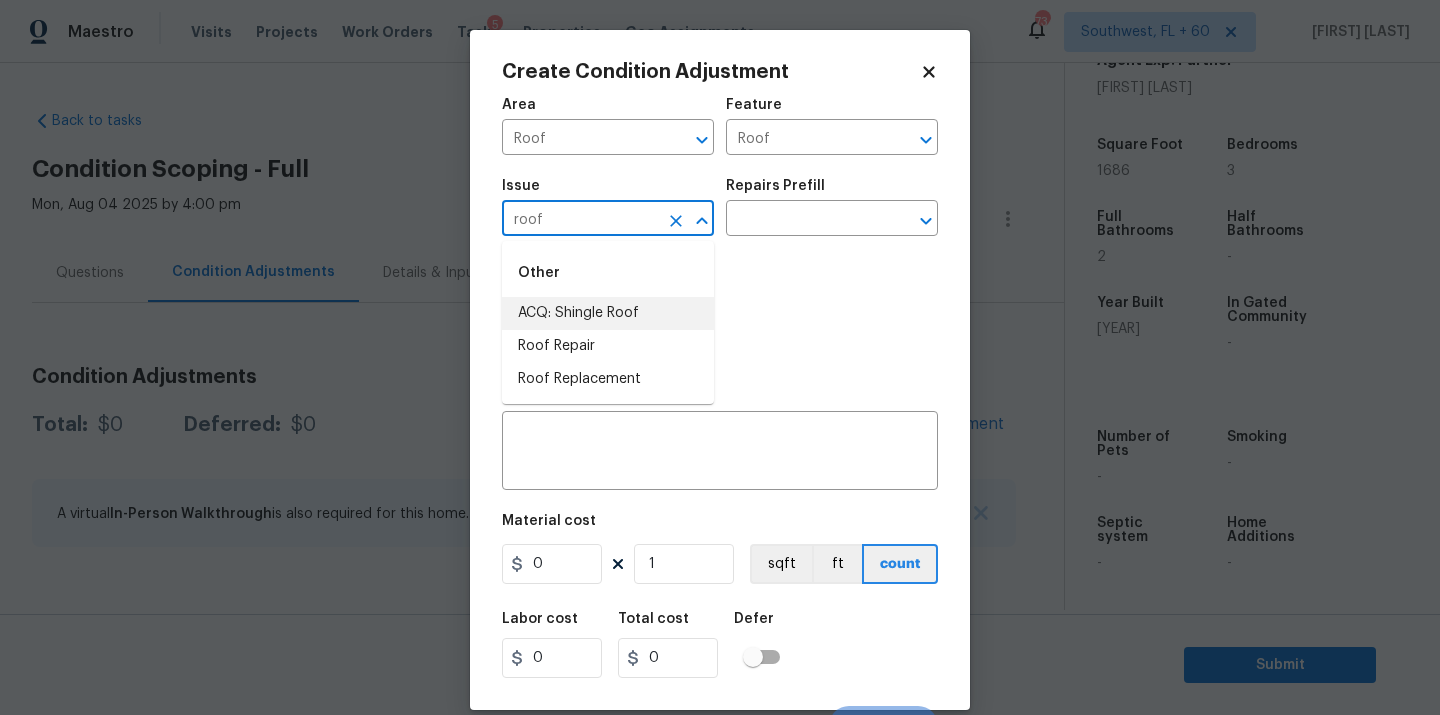 click on "ACQ: Shingle Roof" at bounding box center [608, 313] 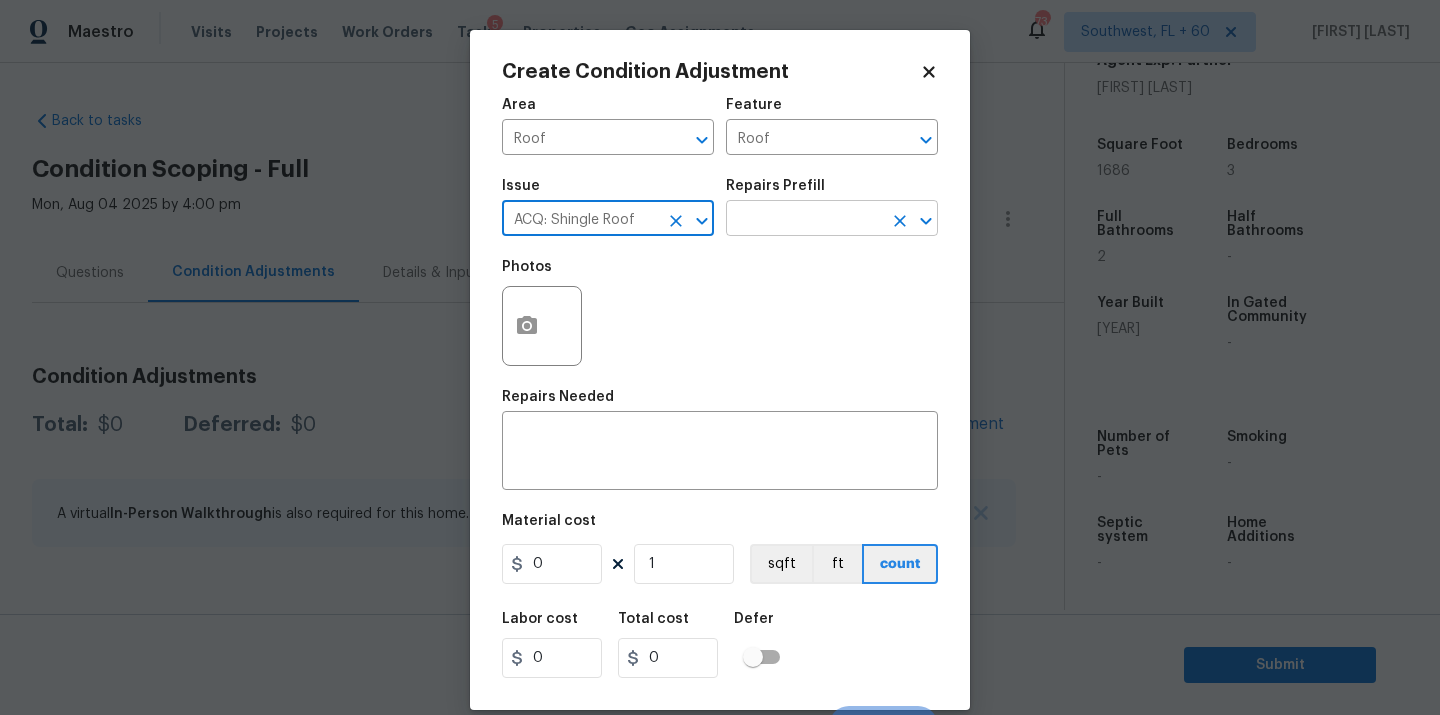 type on "ACQ: Shingle Roof" 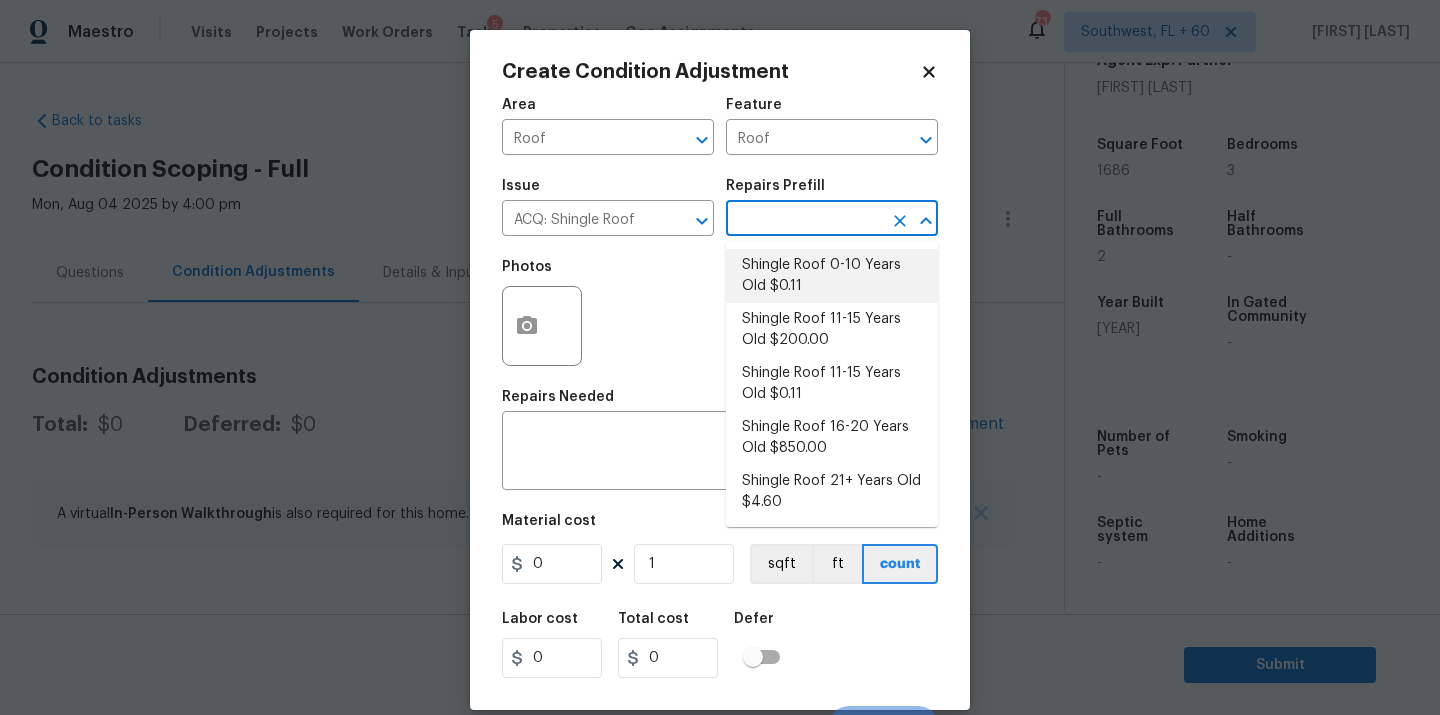 click on "Shingle Roof 0-10 Years Old $0.11" at bounding box center (832, 276) 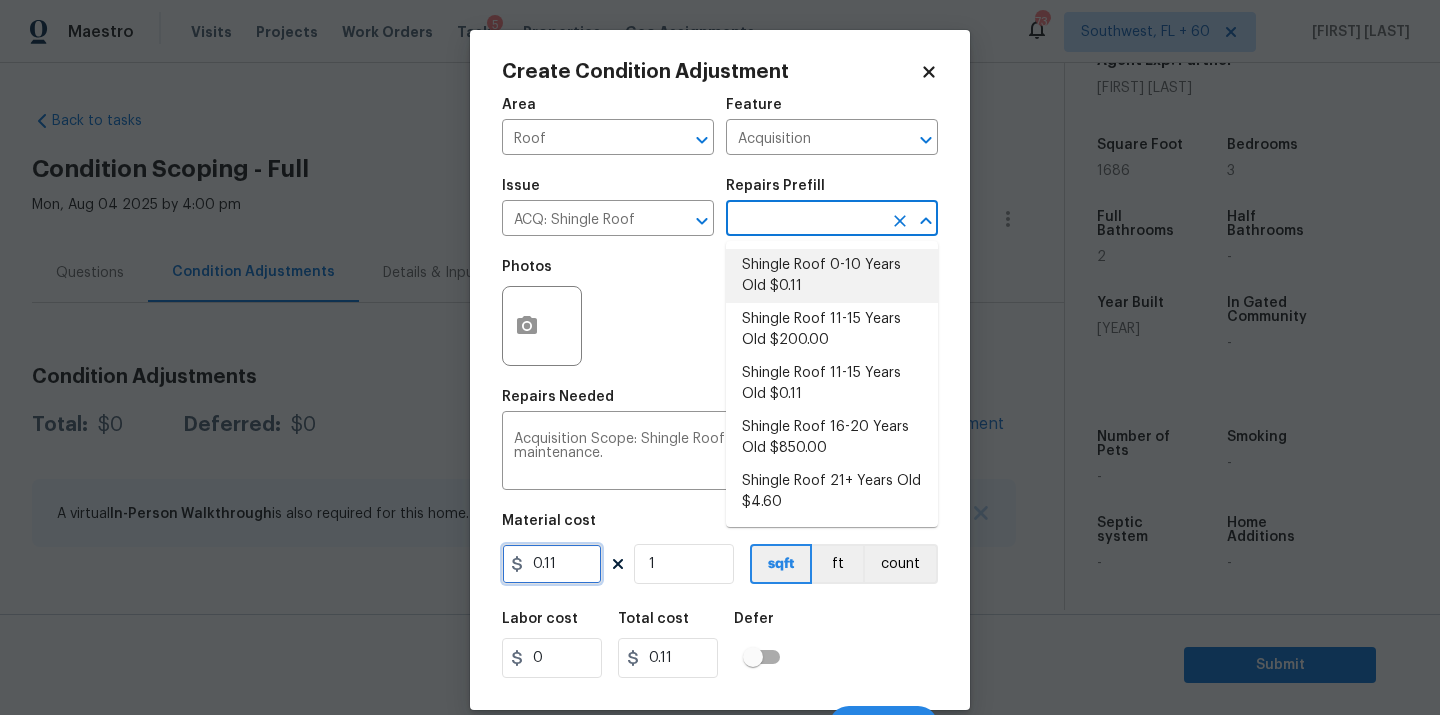 click on "0.11" at bounding box center (552, 564) 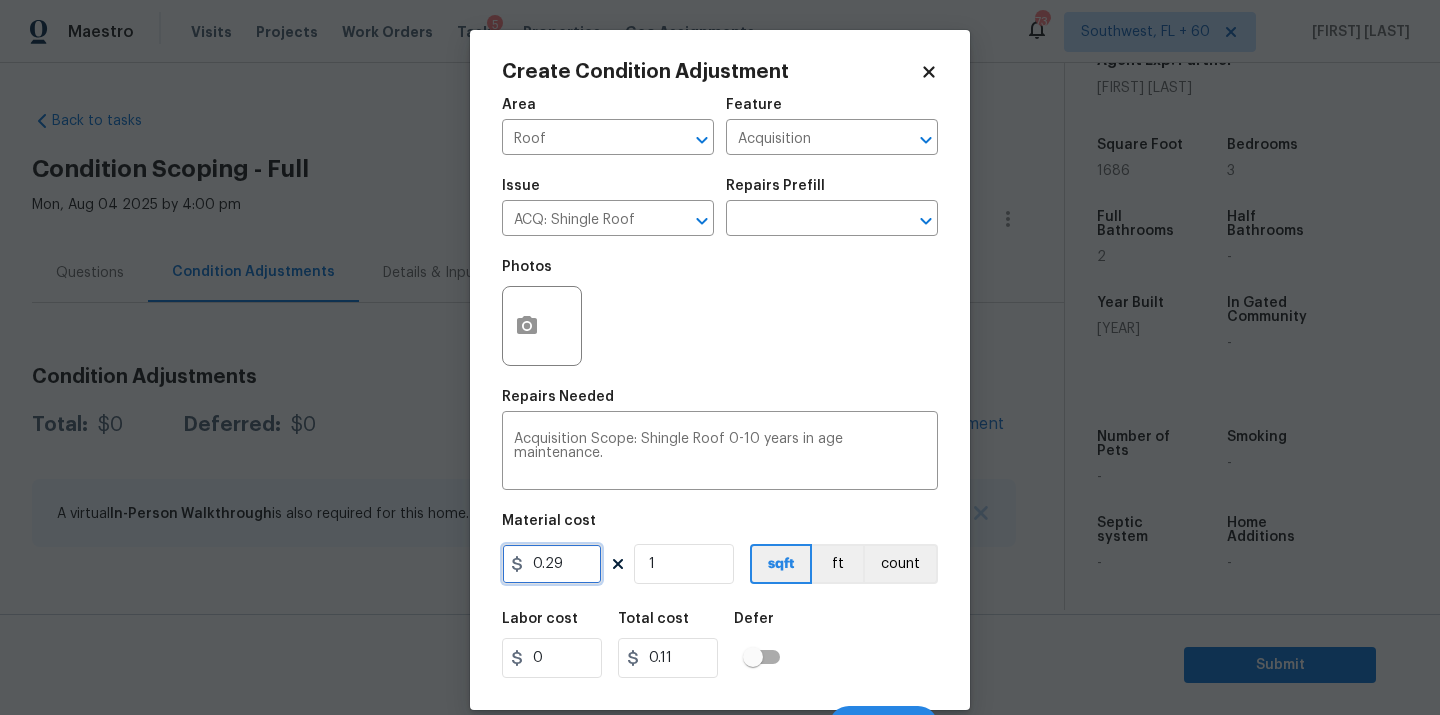 type on "0.29" 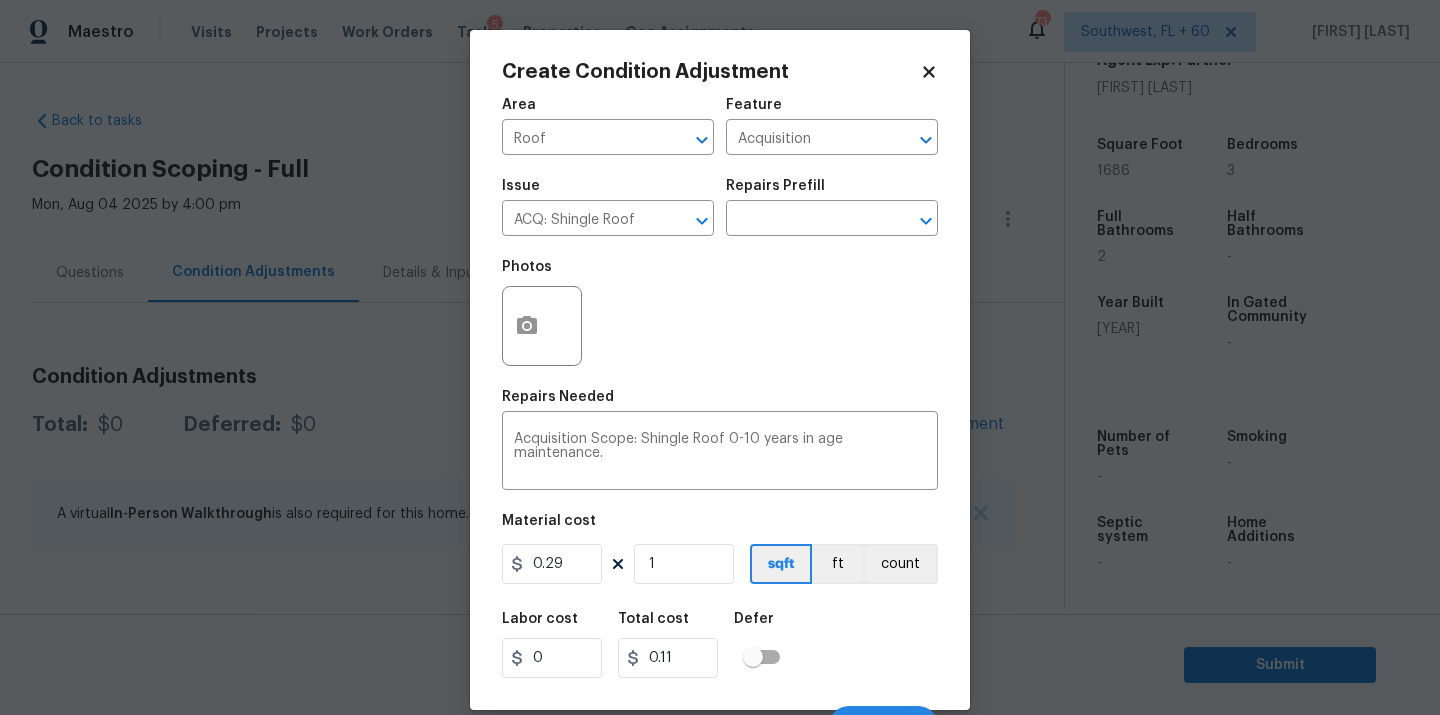 type on "0.29" 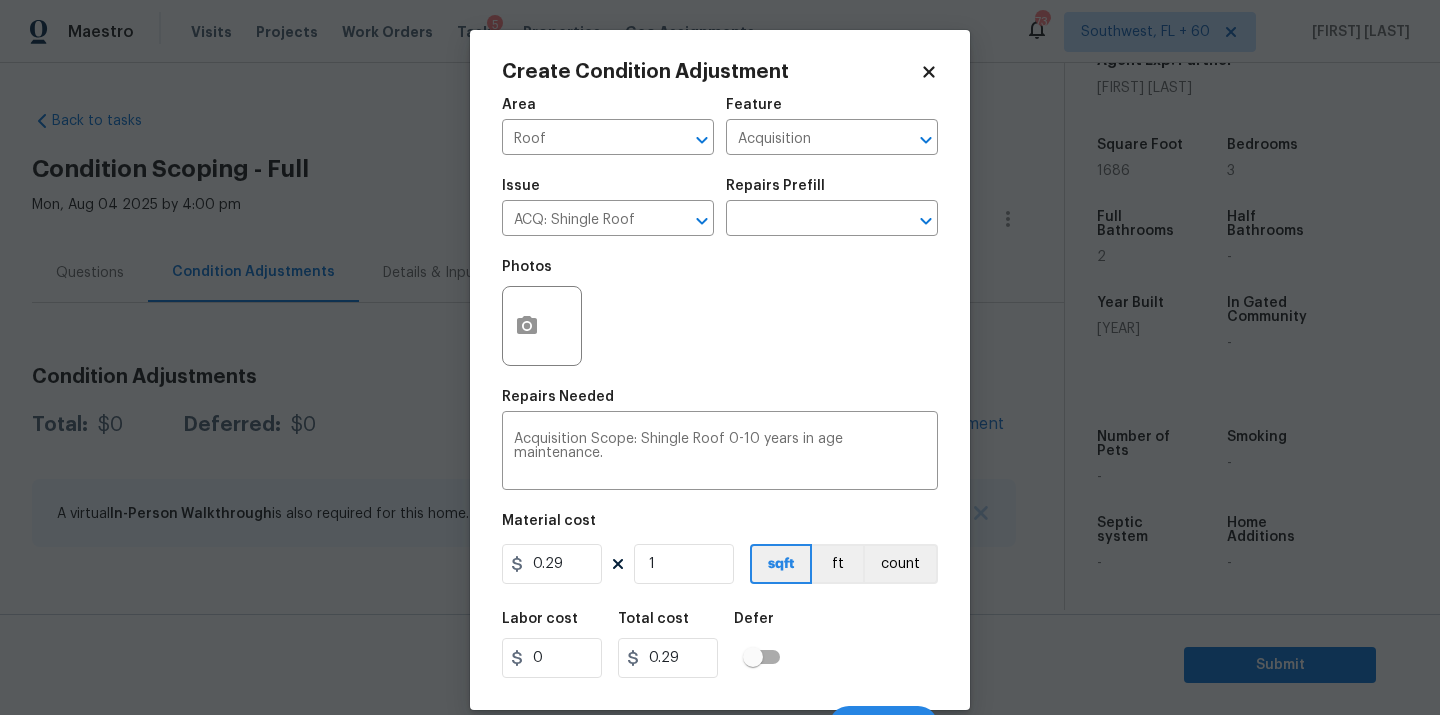 click on "Labor cost 0 Total cost 0.29 Defer" at bounding box center [720, 645] 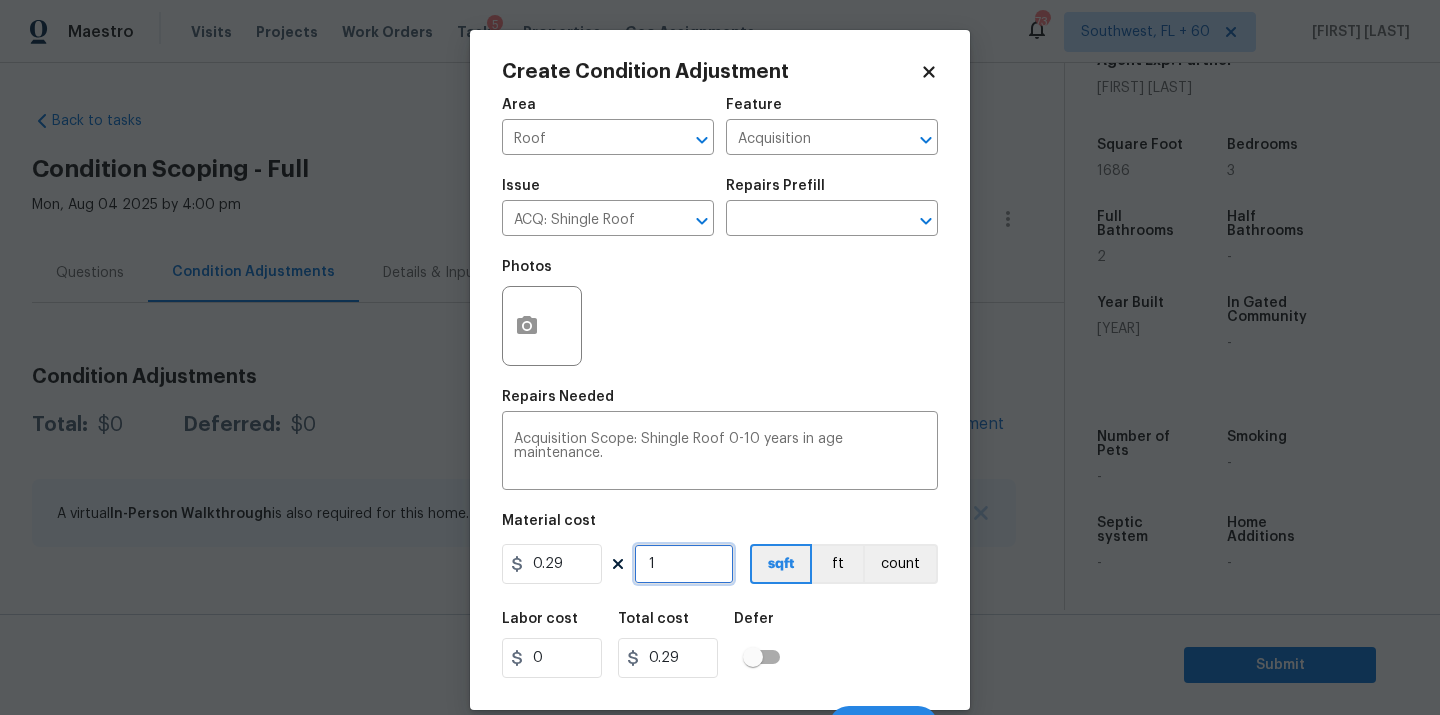 click on "1" at bounding box center [684, 564] 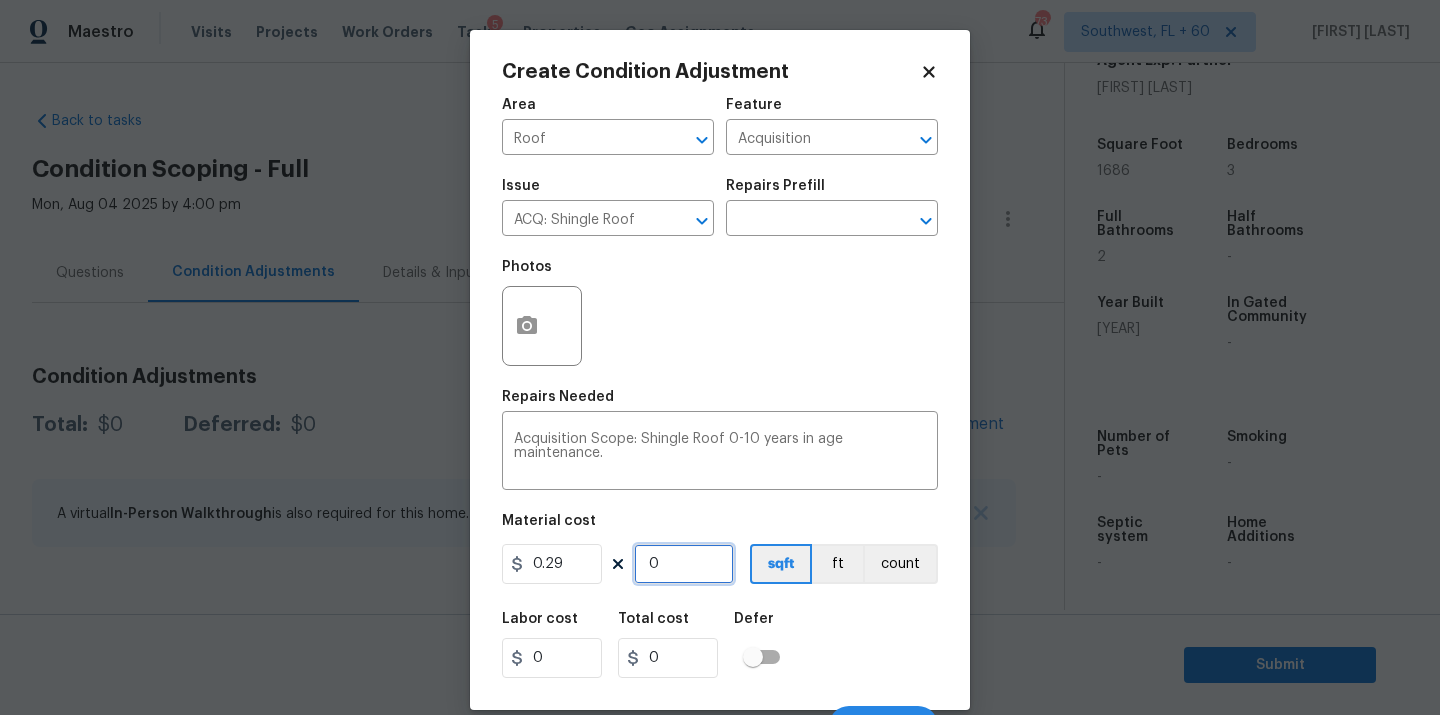 type on "1" 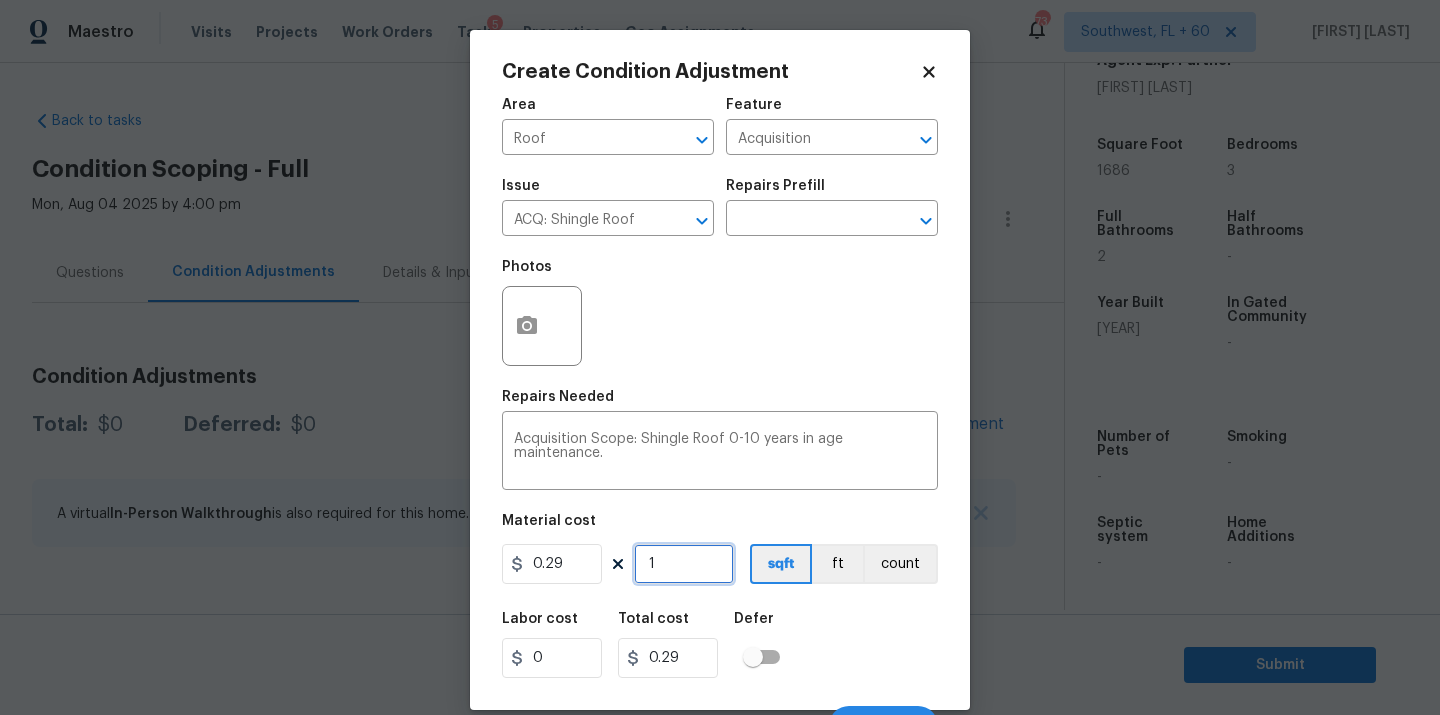 type on "16" 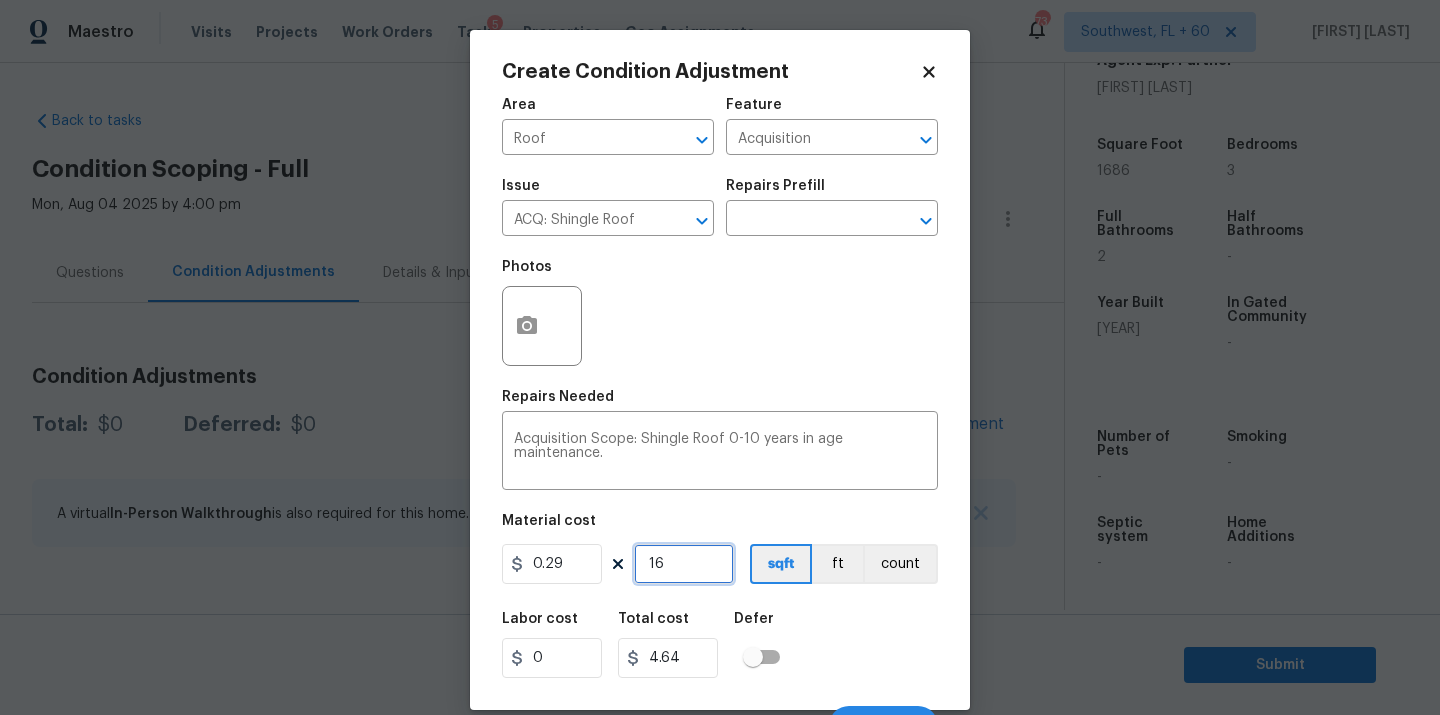 type on "168" 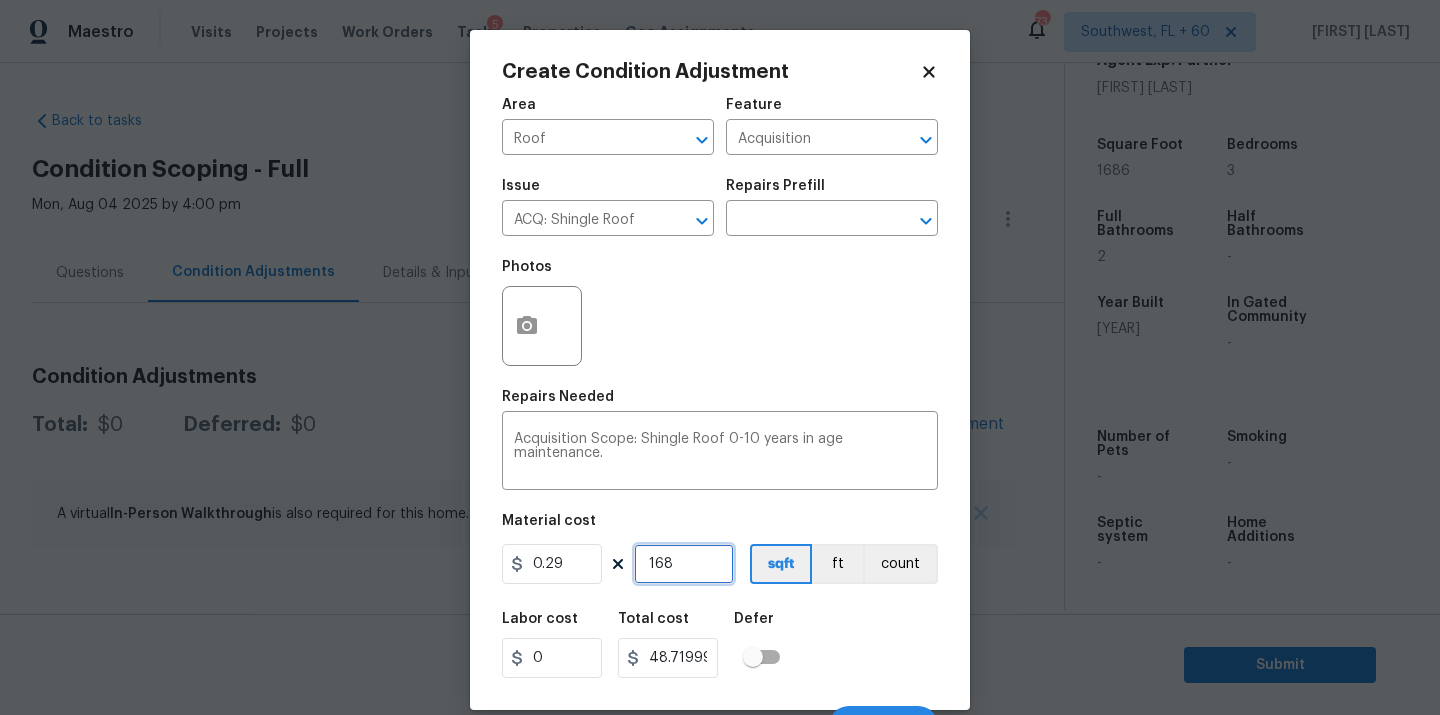 type on "1686" 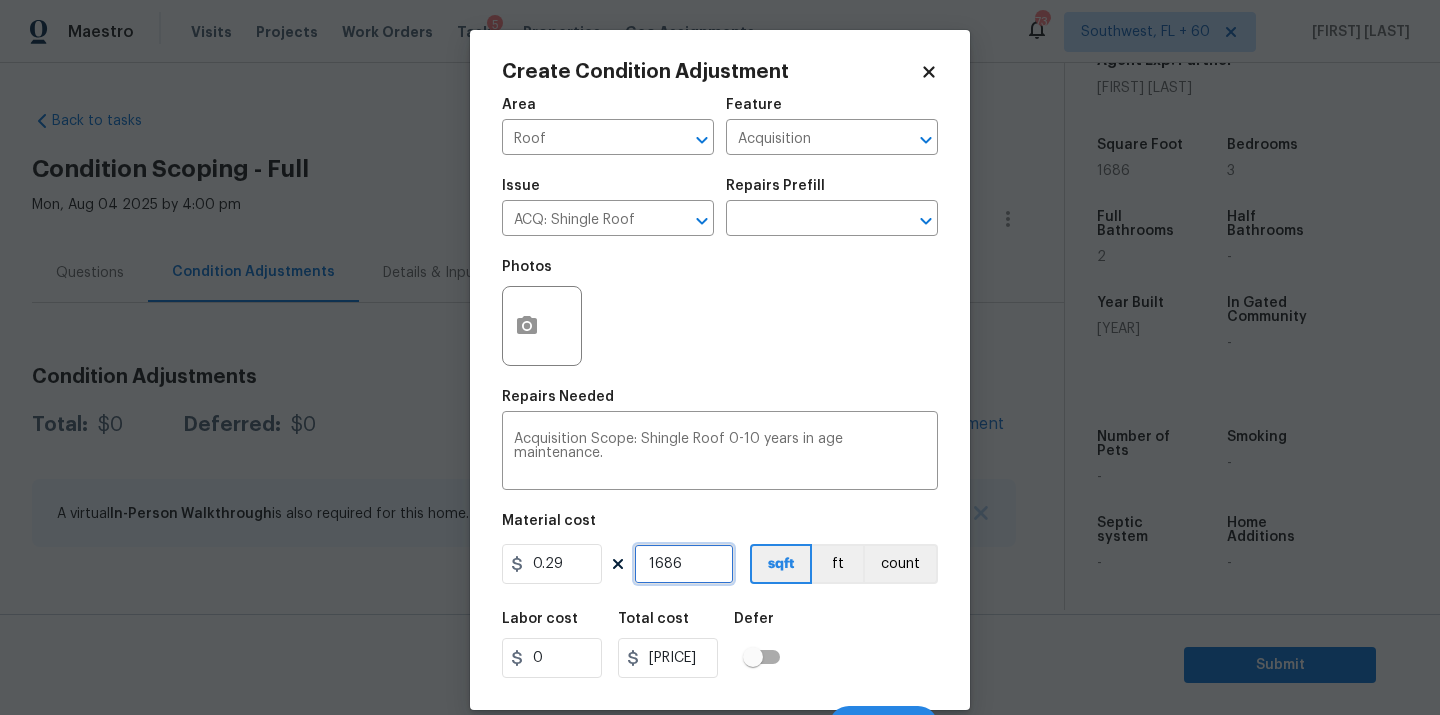 type on "1686" 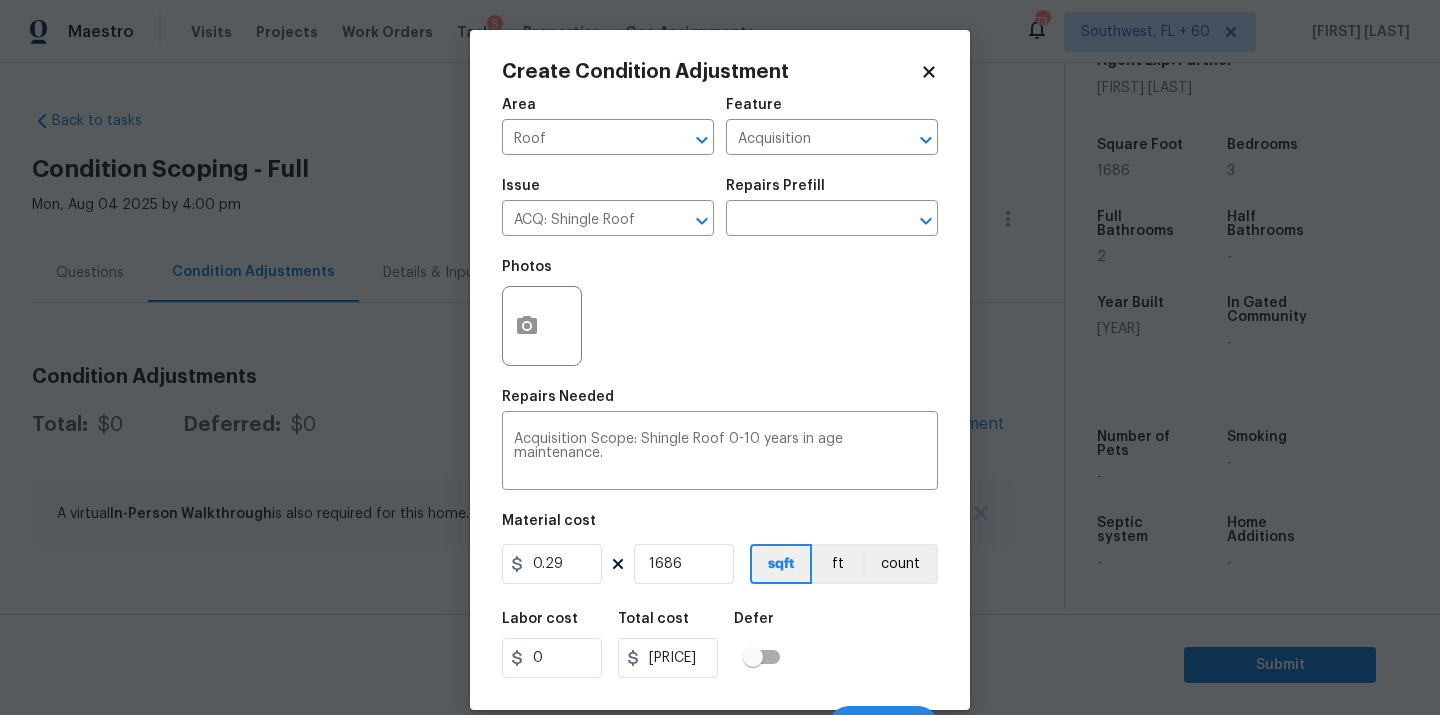 click on "Labor cost 0 Total cost 488.93999999999994 Defer" at bounding box center (720, 645) 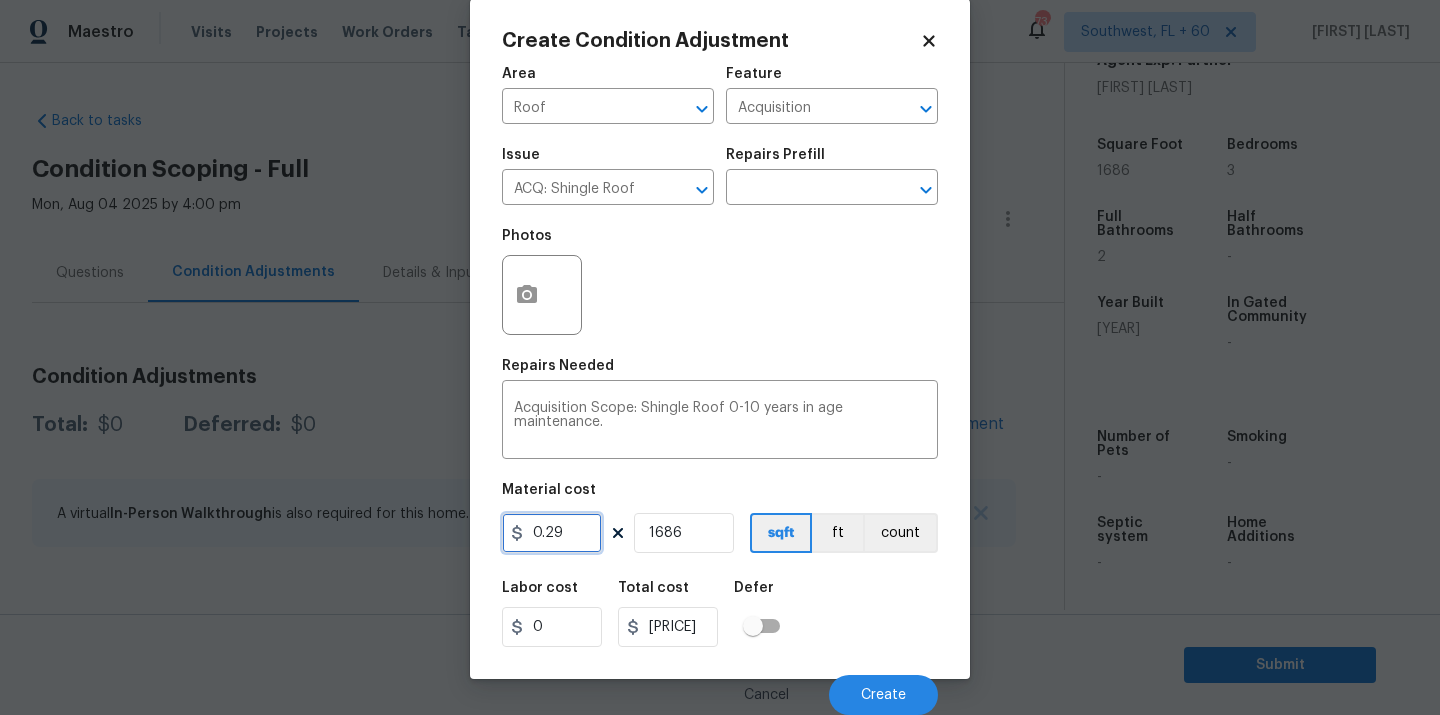 click on "0.29" at bounding box center [552, 533] 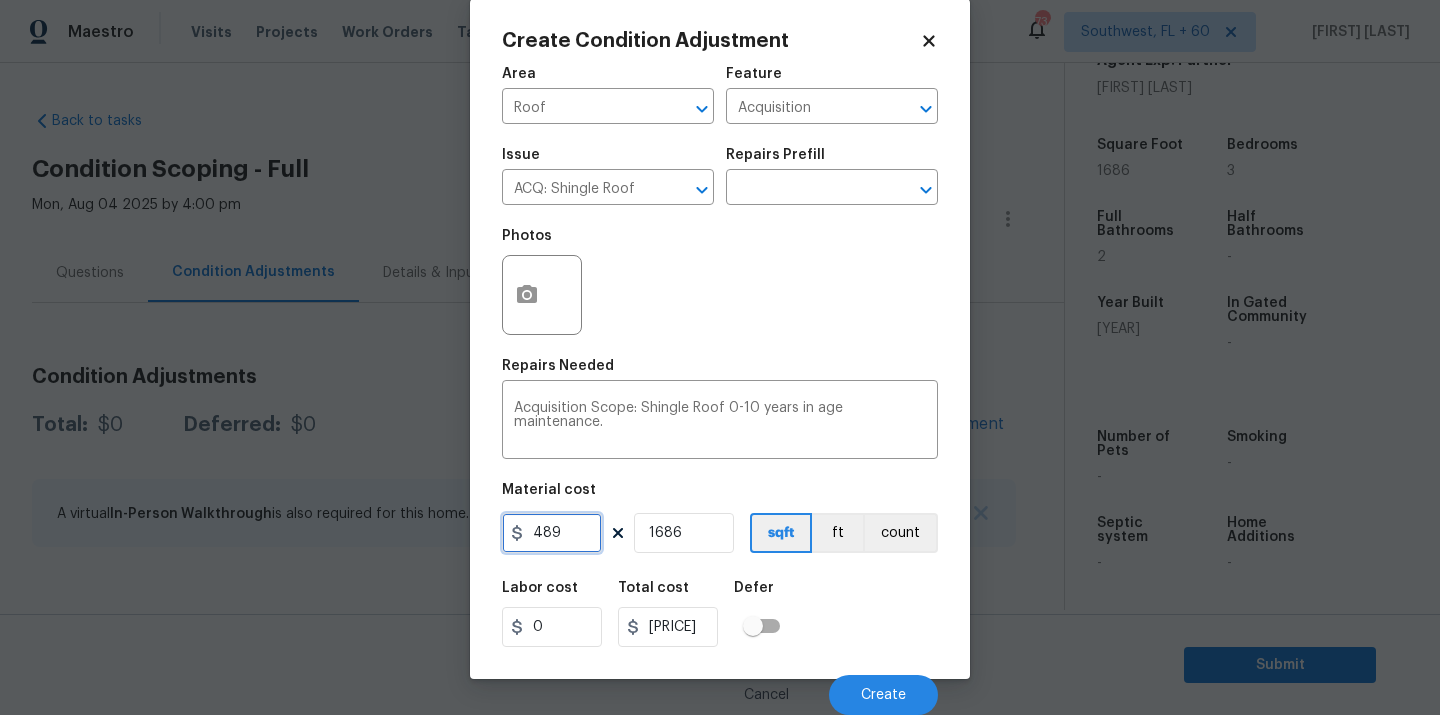 type on "489" 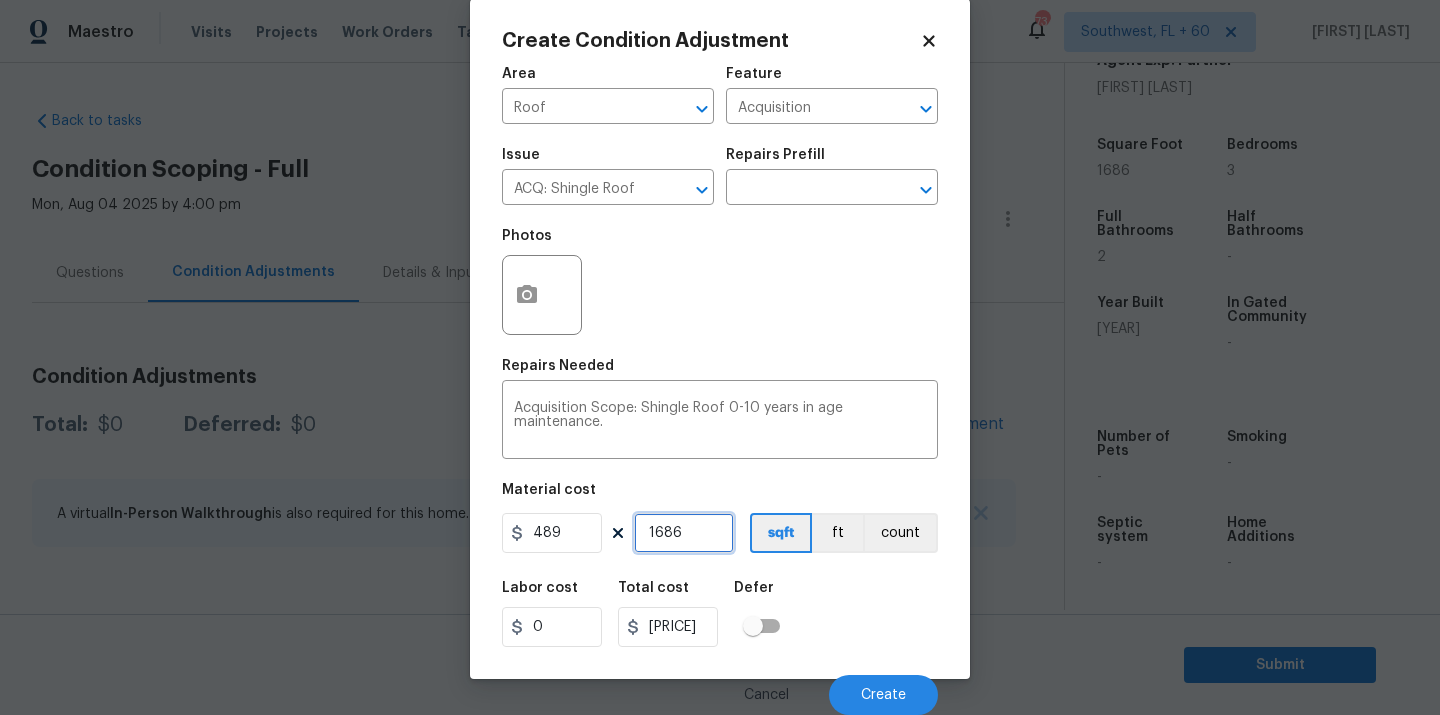 type on "824454" 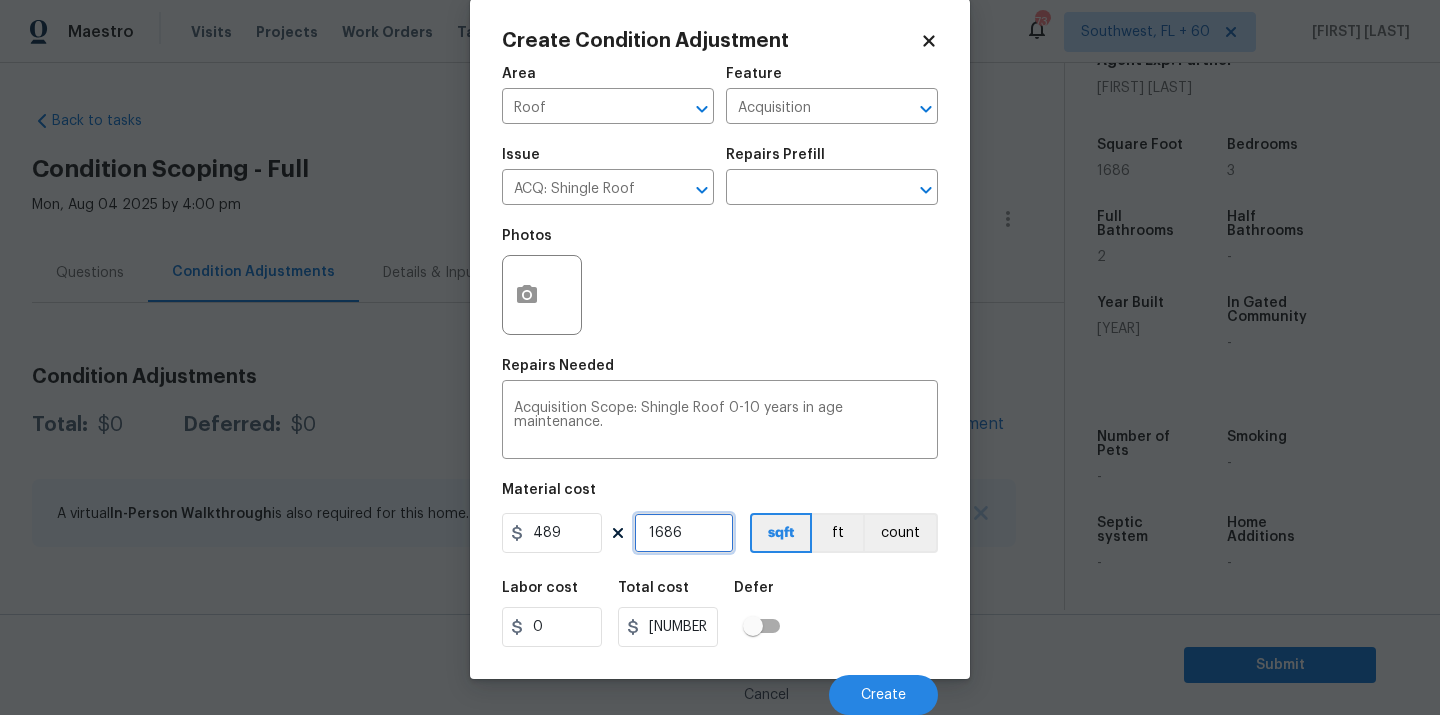 click on "1686" at bounding box center (684, 533) 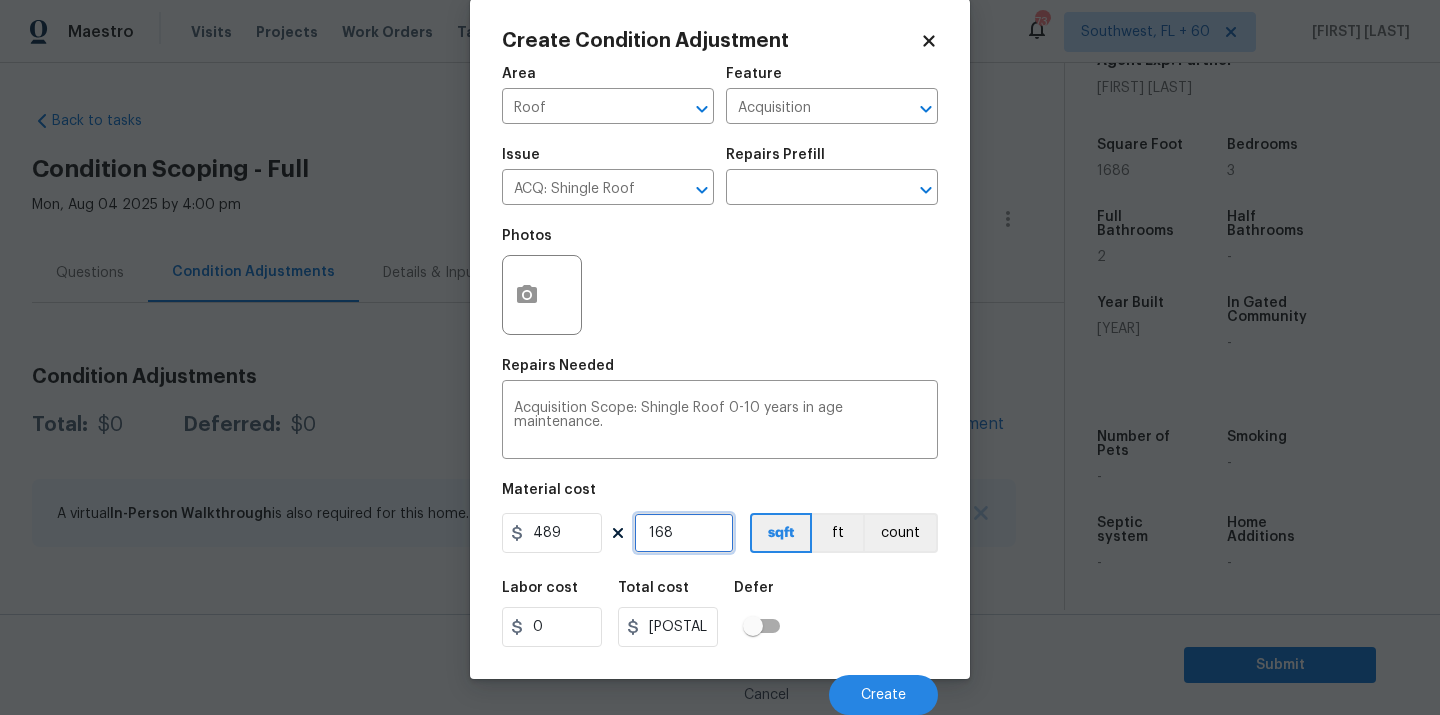 type on "16" 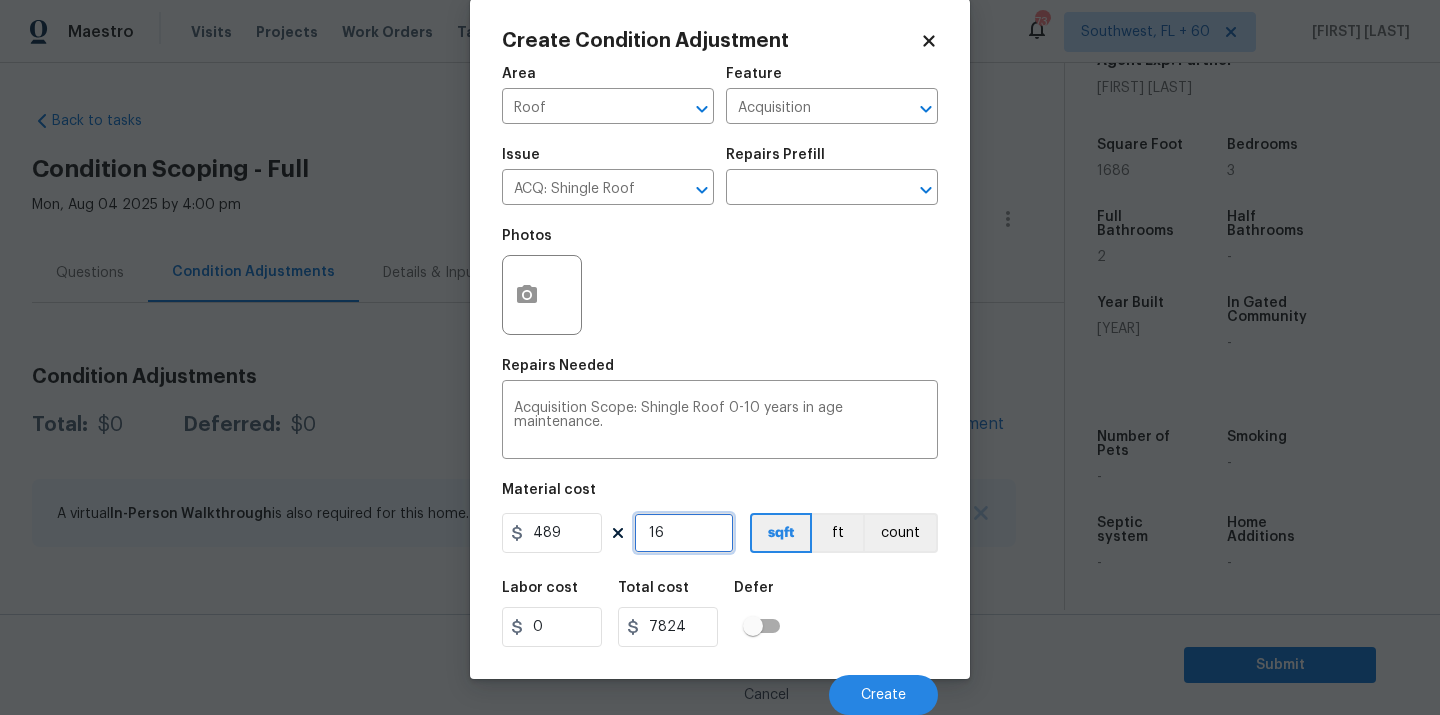 type on "1" 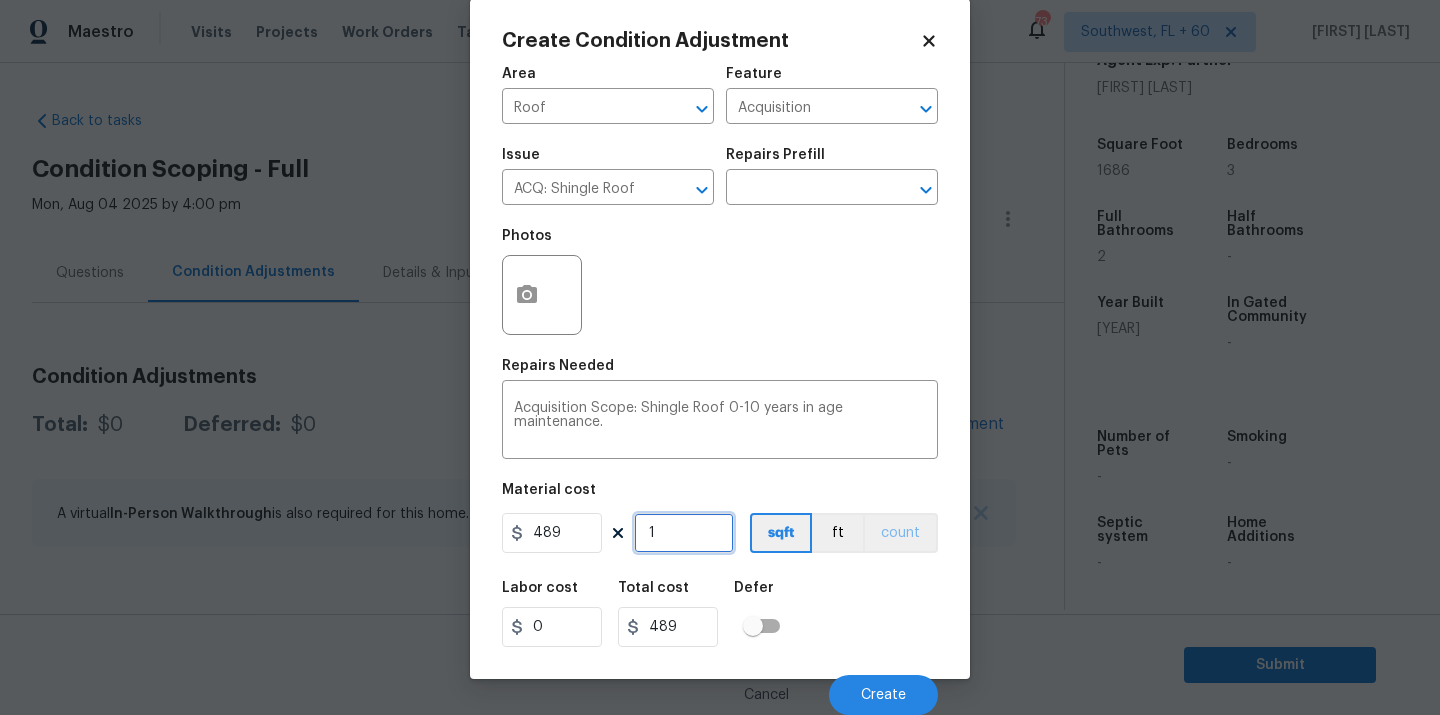 type on "1" 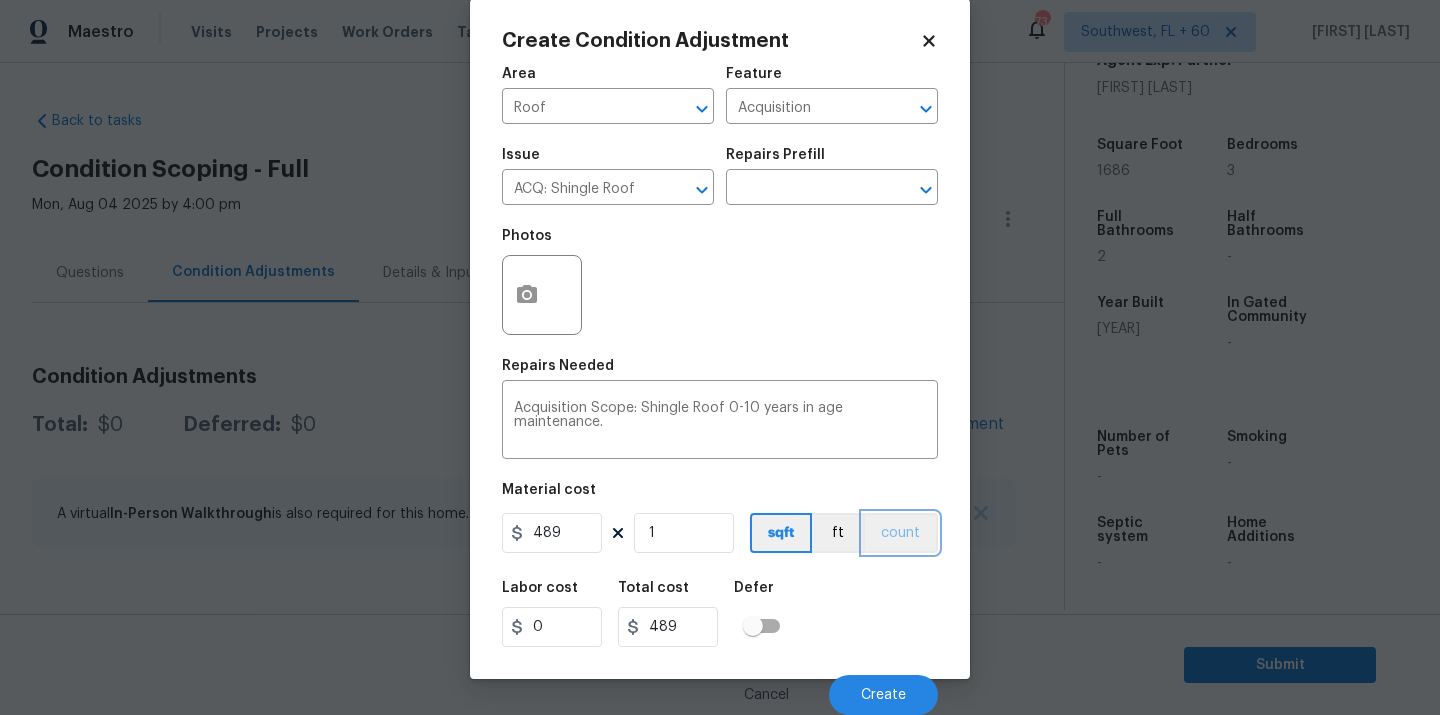 click on "count" at bounding box center [900, 533] 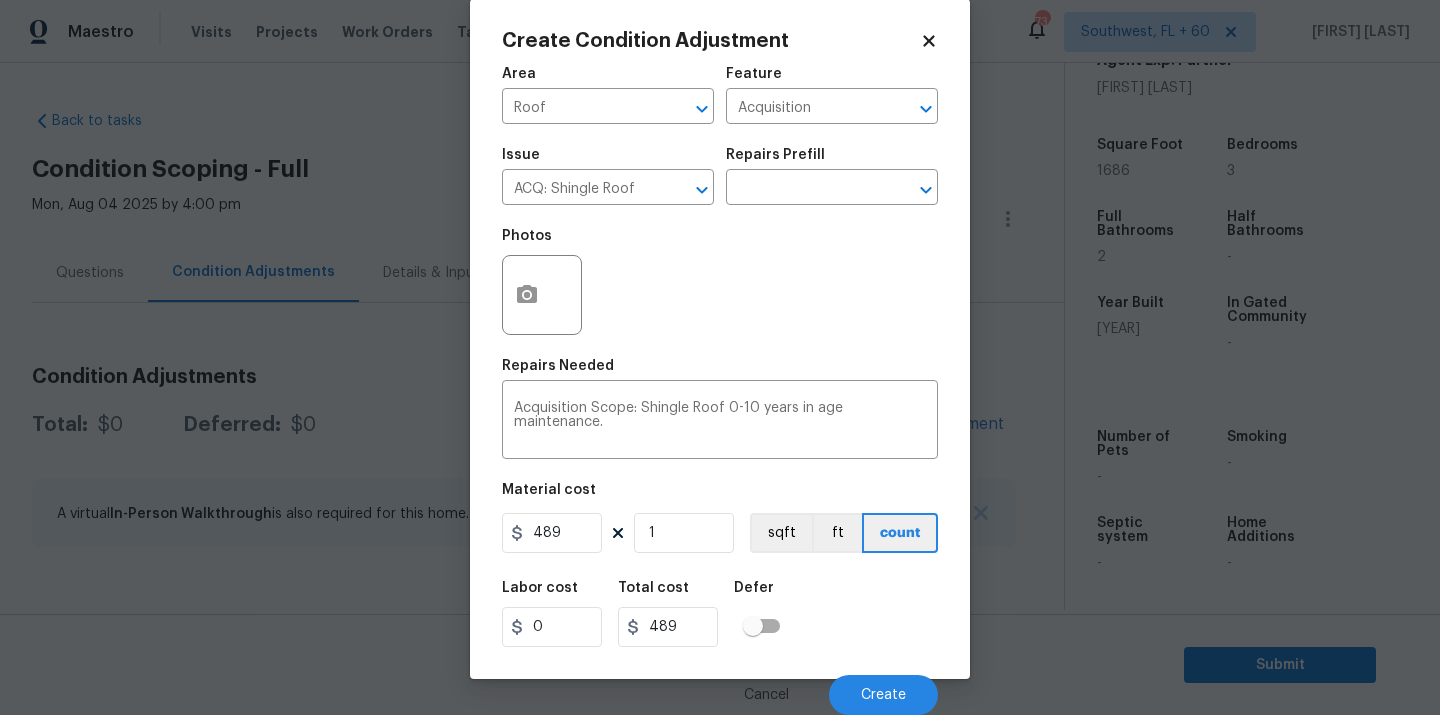 click on "Labor cost 0 Total cost 489 Defer" at bounding box center (720, 614) 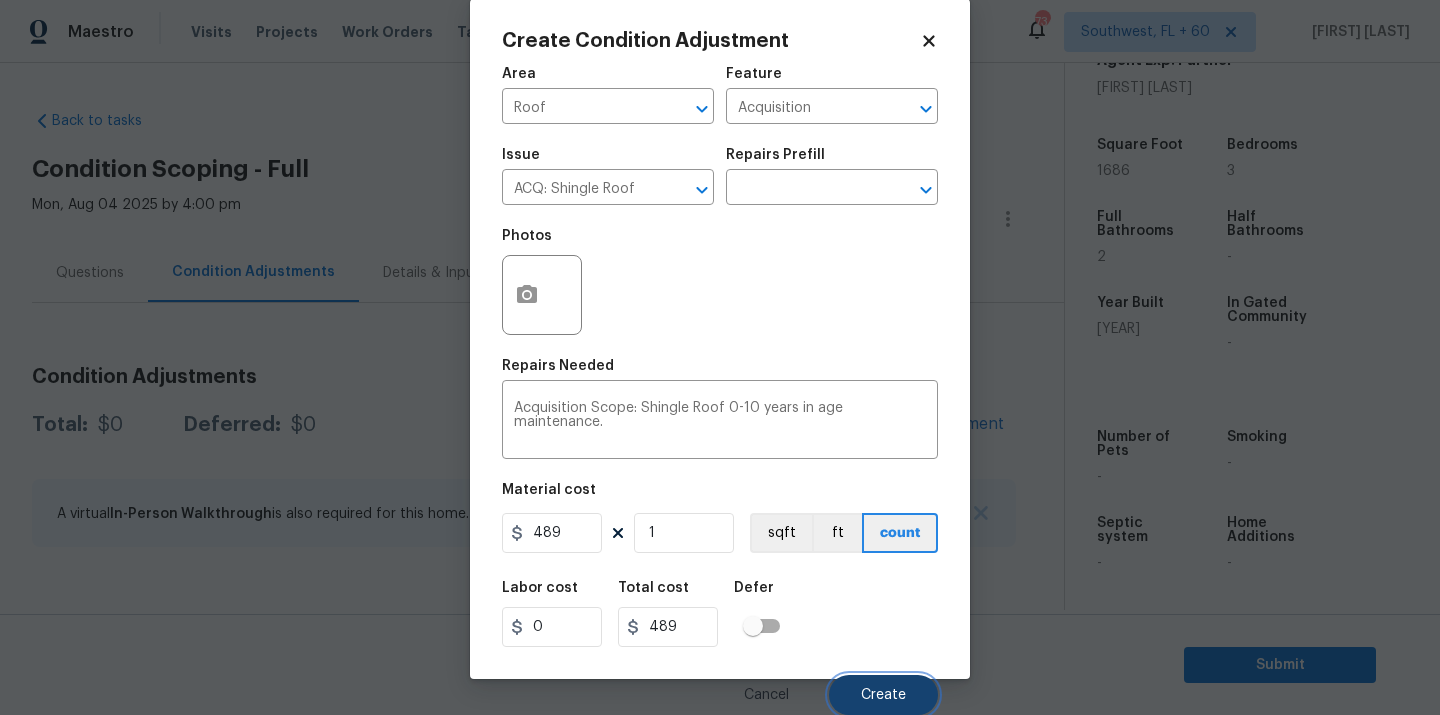 click on "Create" at bounding box center [883, 695] 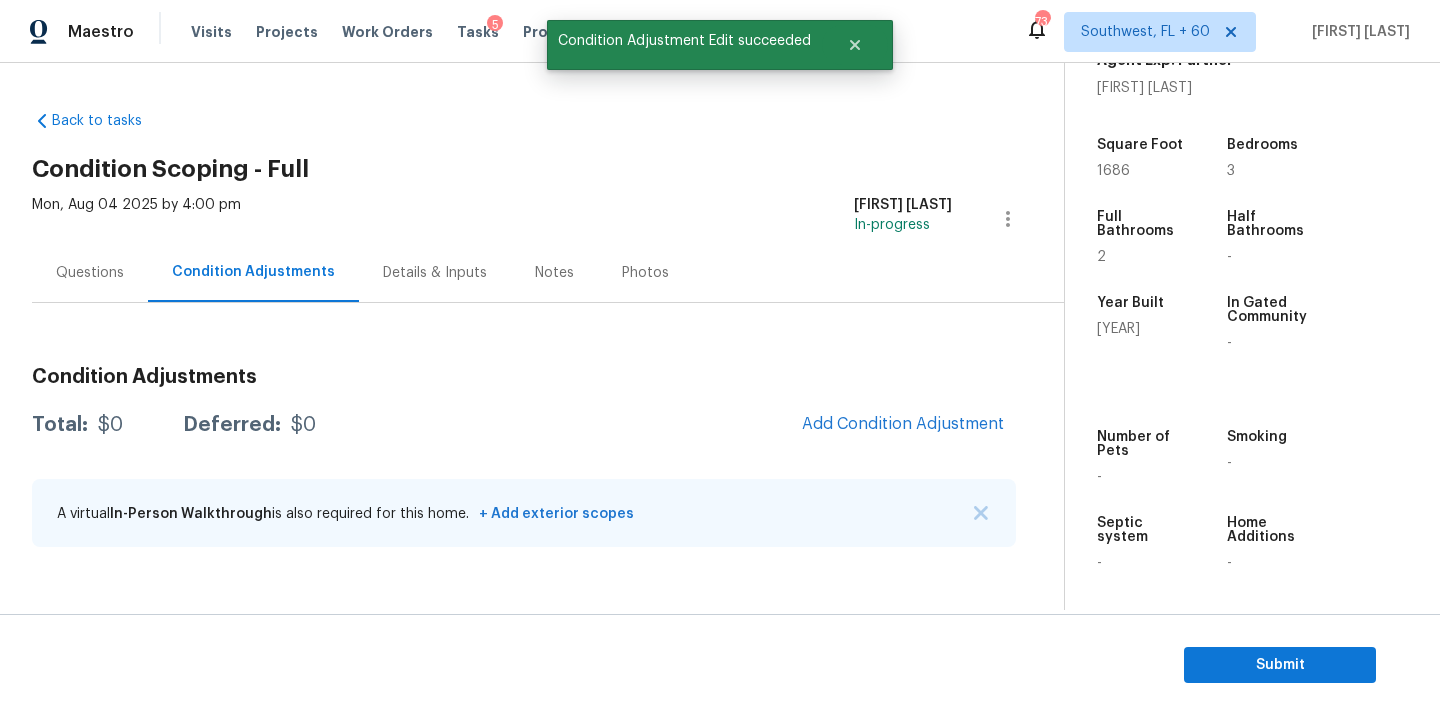 scroll, scrollTop: 25, scrollLeft: 0, axis: vertical 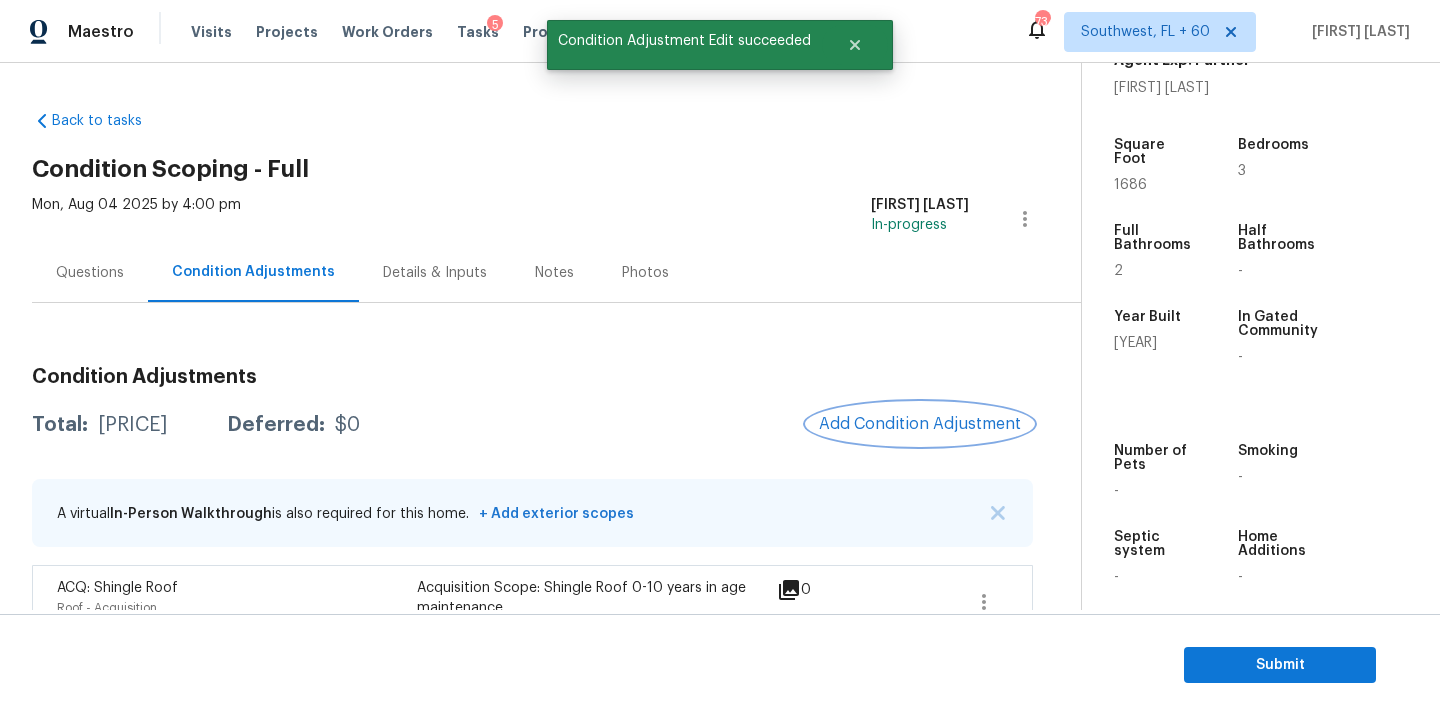 click on "Add Condition Adjustment" at bounding box center [920, 424] 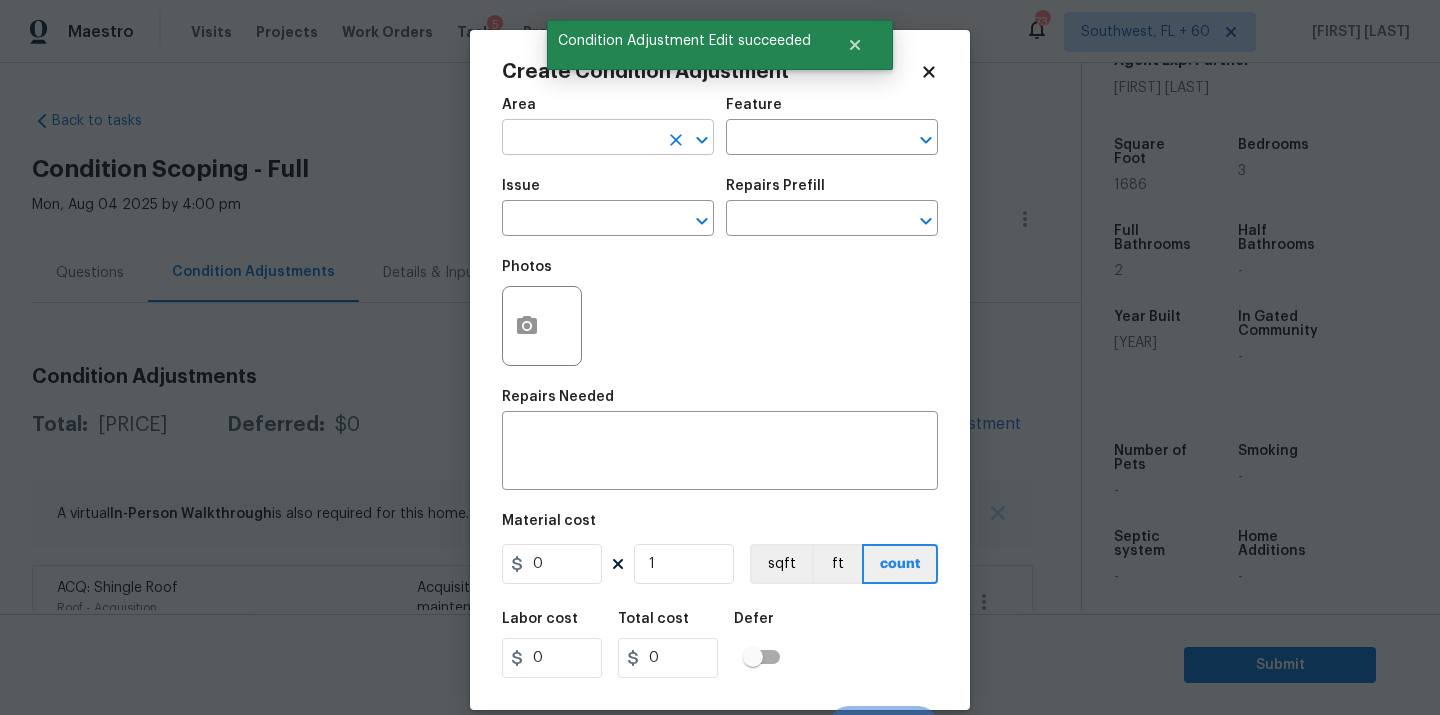 click at bounding box center [580, 139] 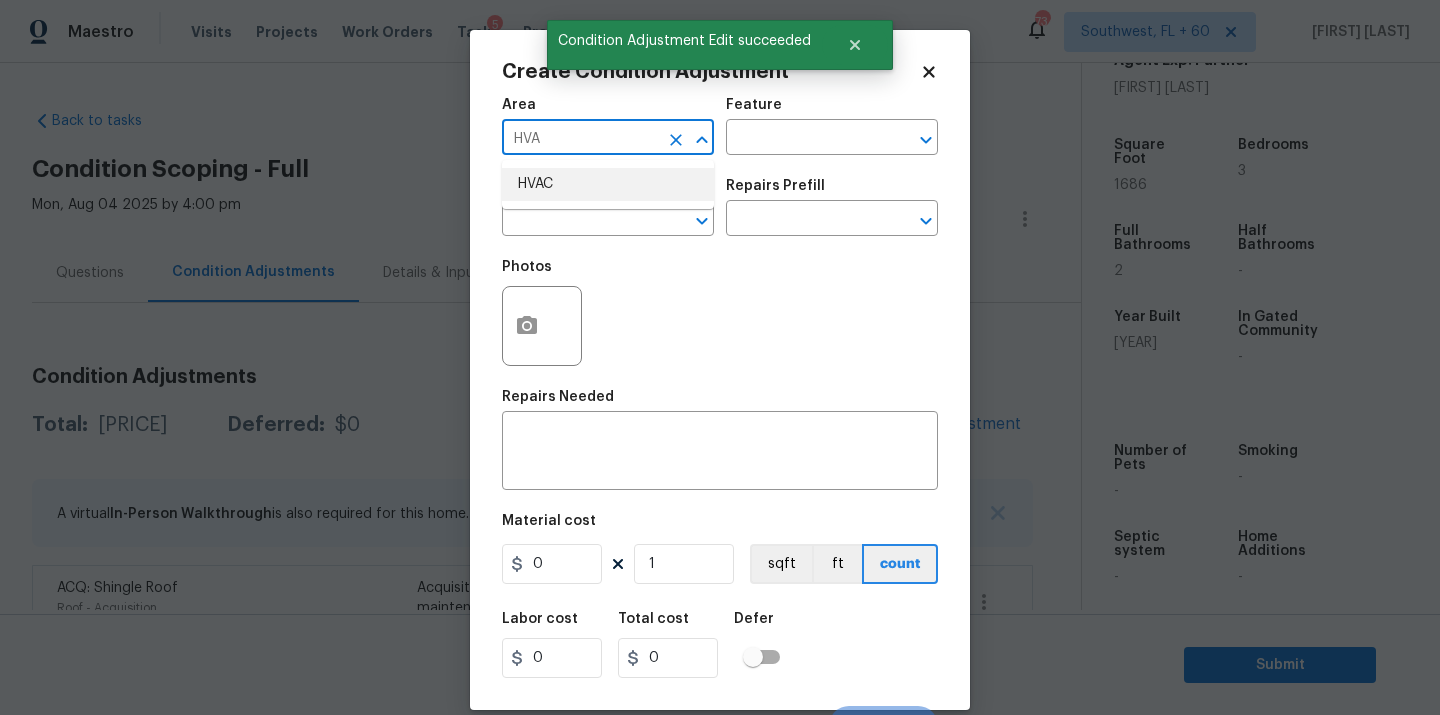 click on "HVAC" at bounding box center [608, 184] 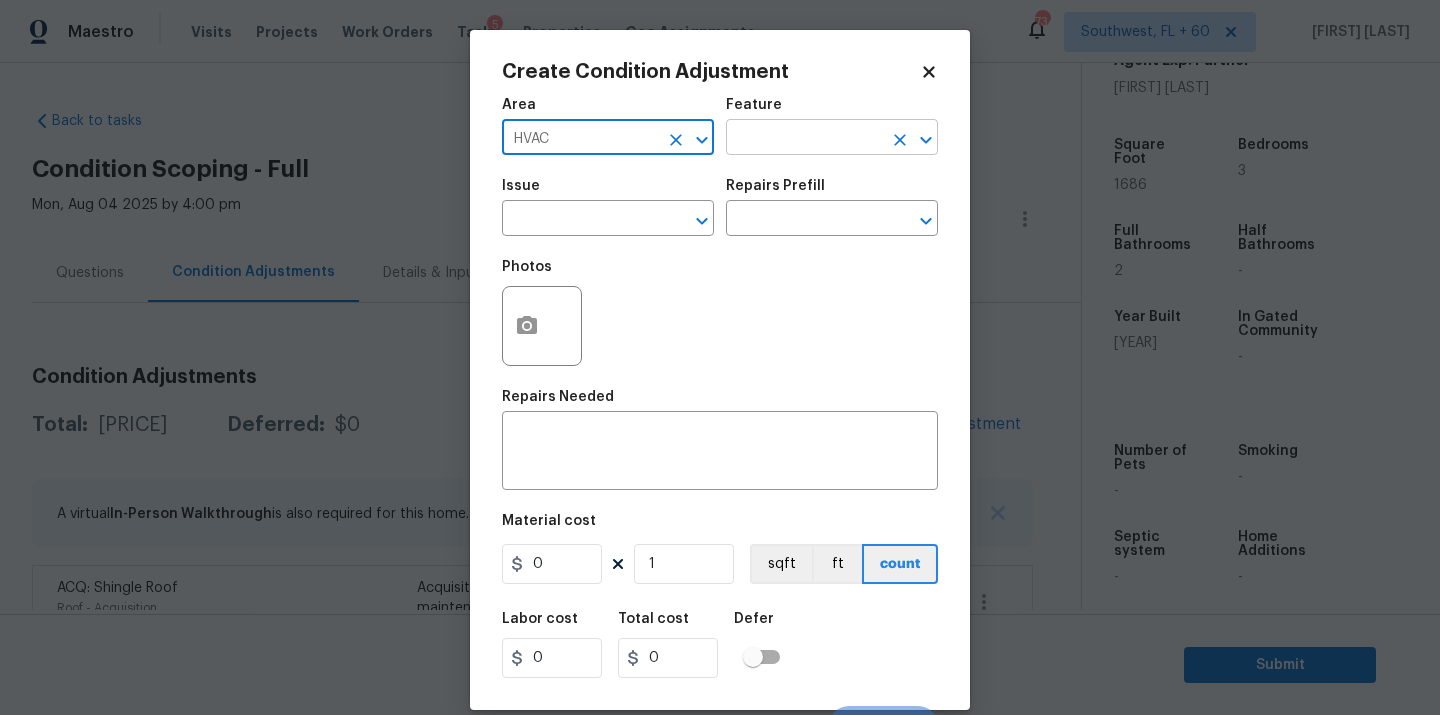 type on "HVAC" 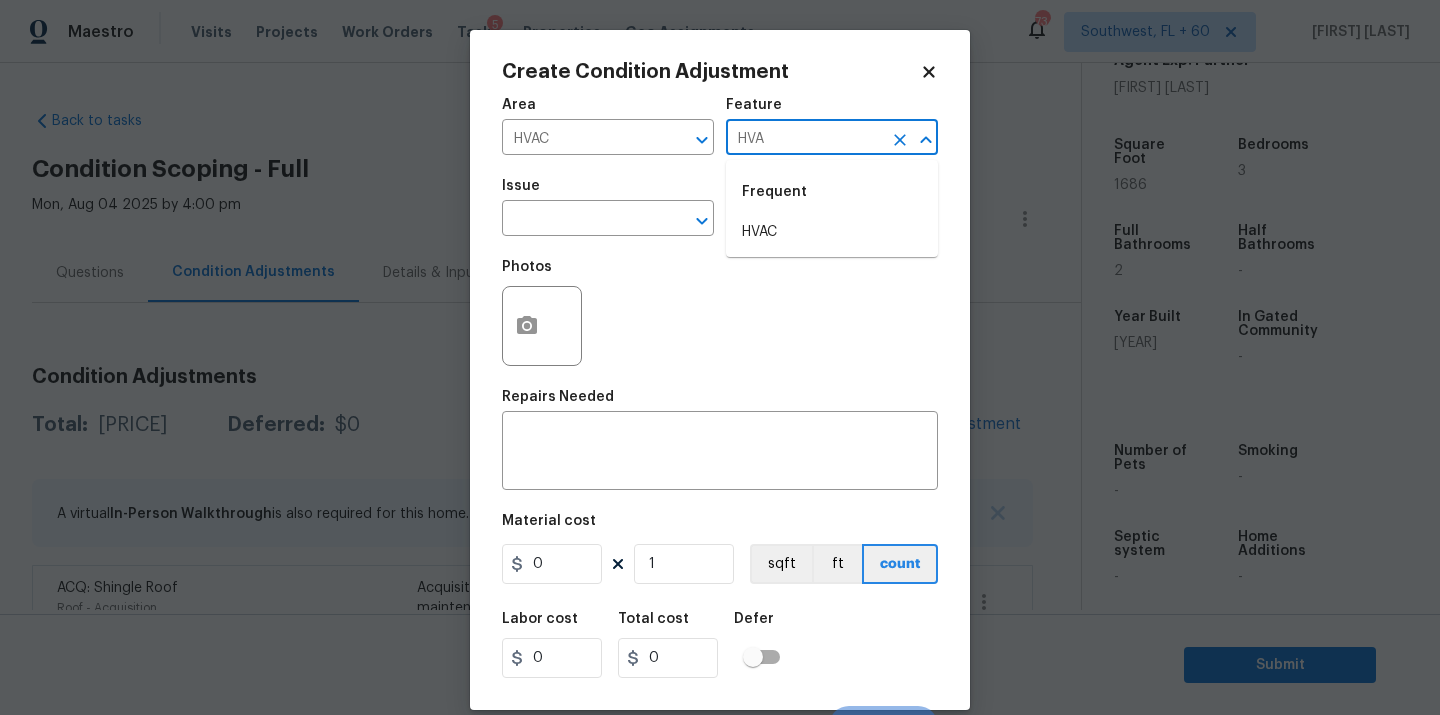 click on "Frequent" at bounding box center [832, 192] 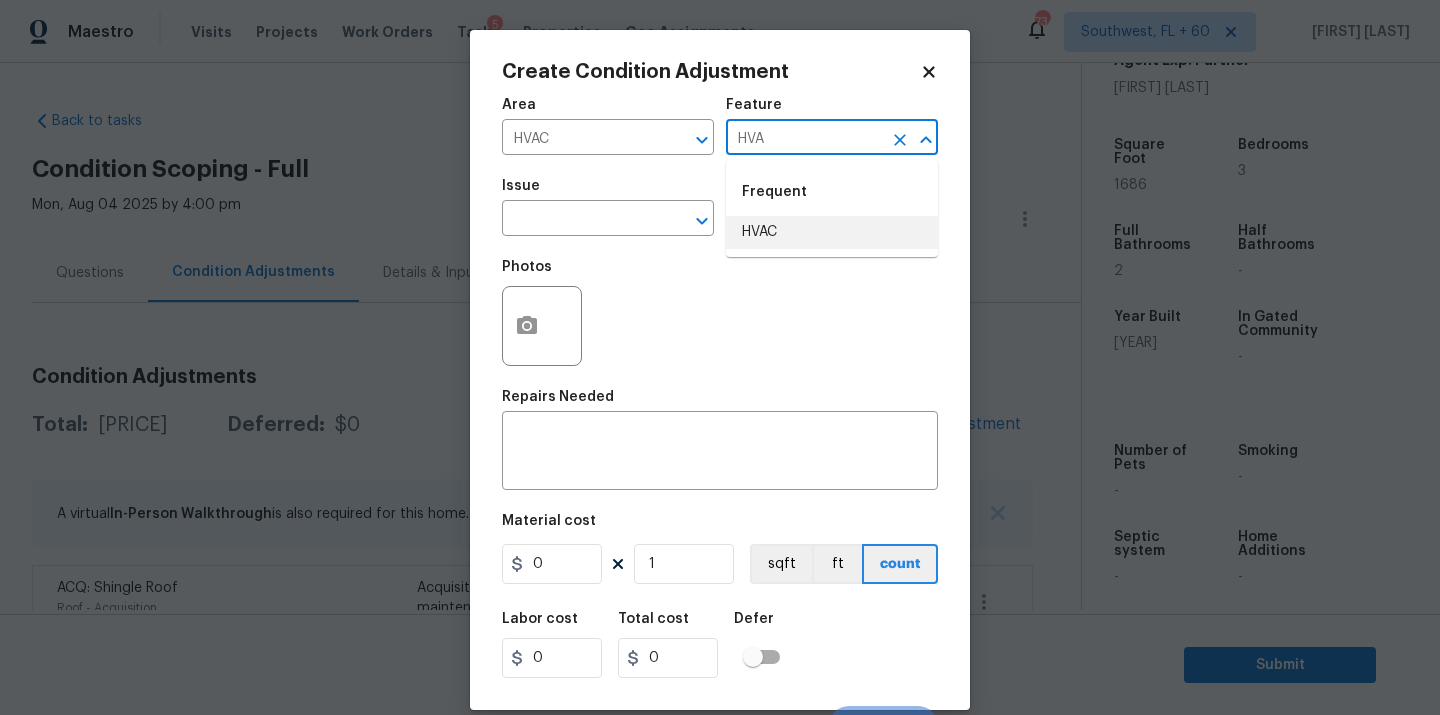 click on "HVAC" at bounding box center (832, 232) 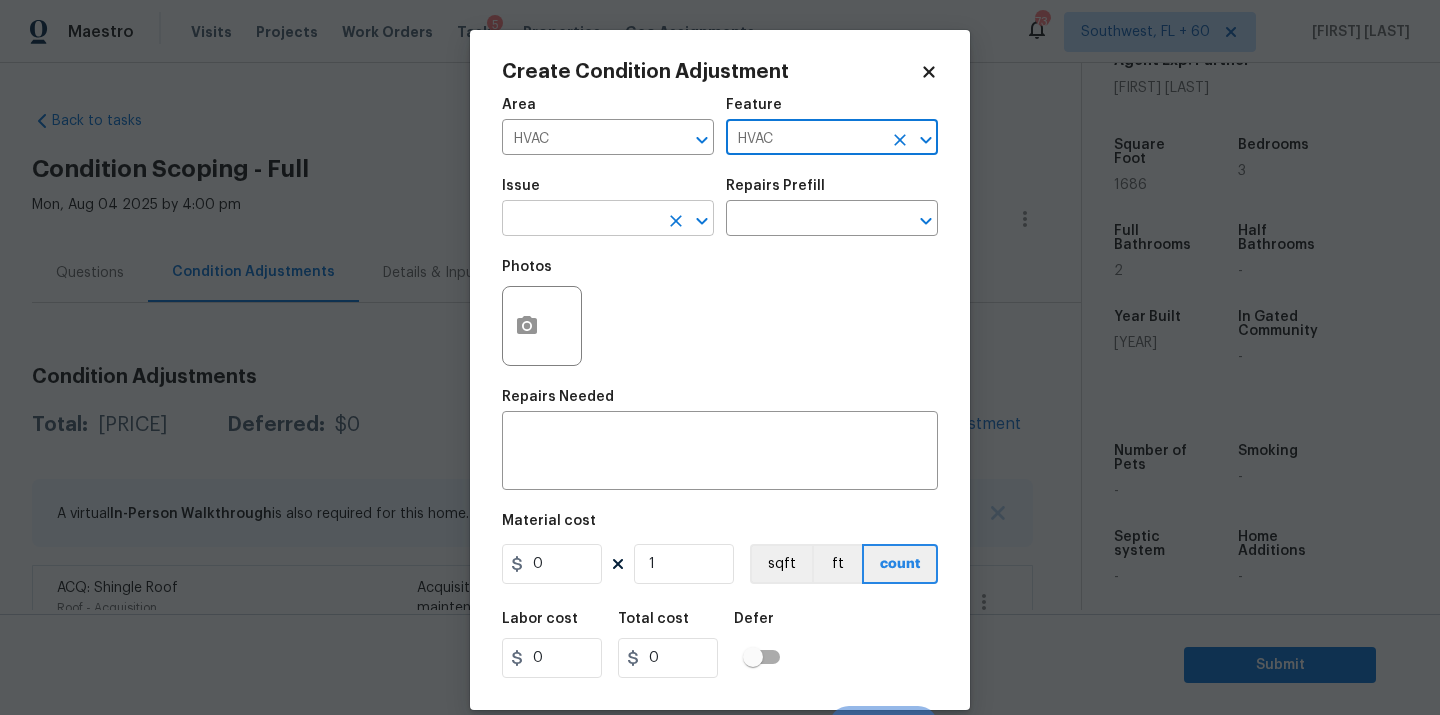 click on "​" at bounding box center (608, 220) 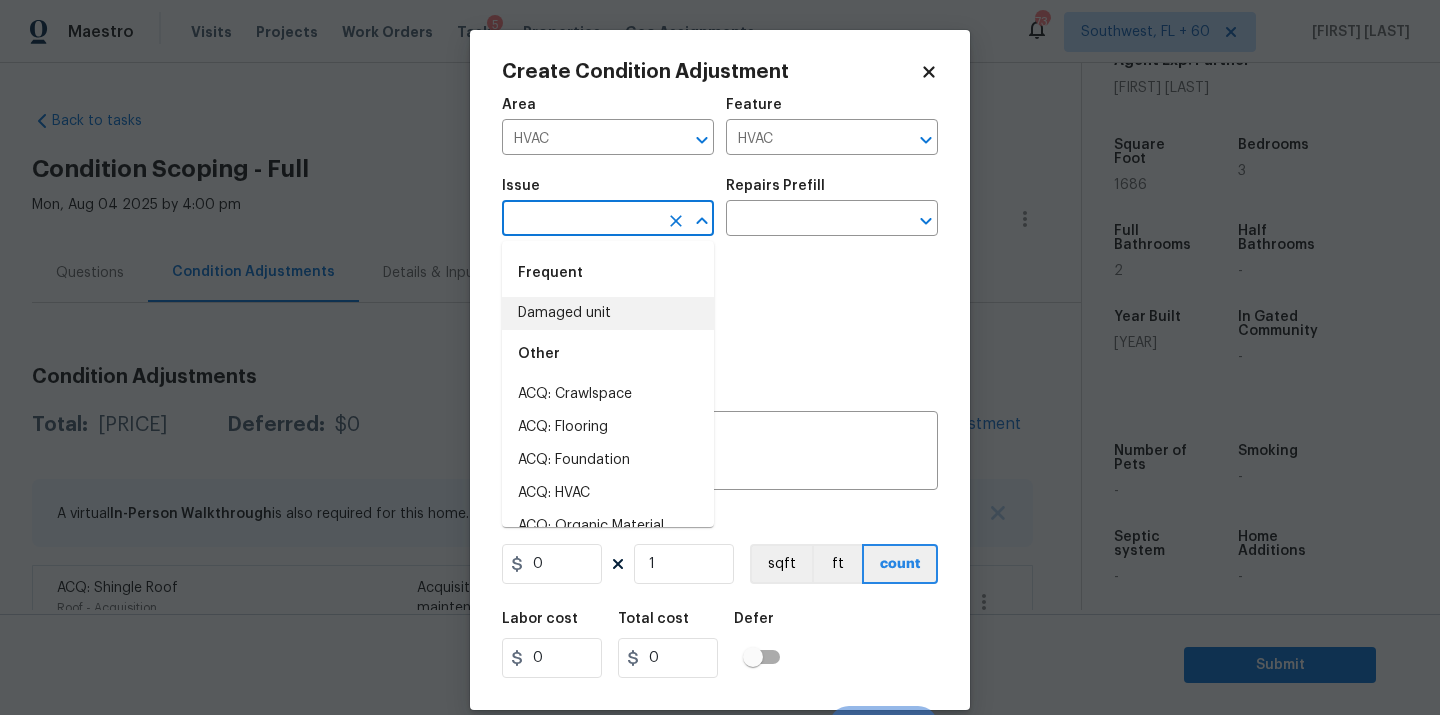 click on "Damaged unit" at bounding box center (608, 313) 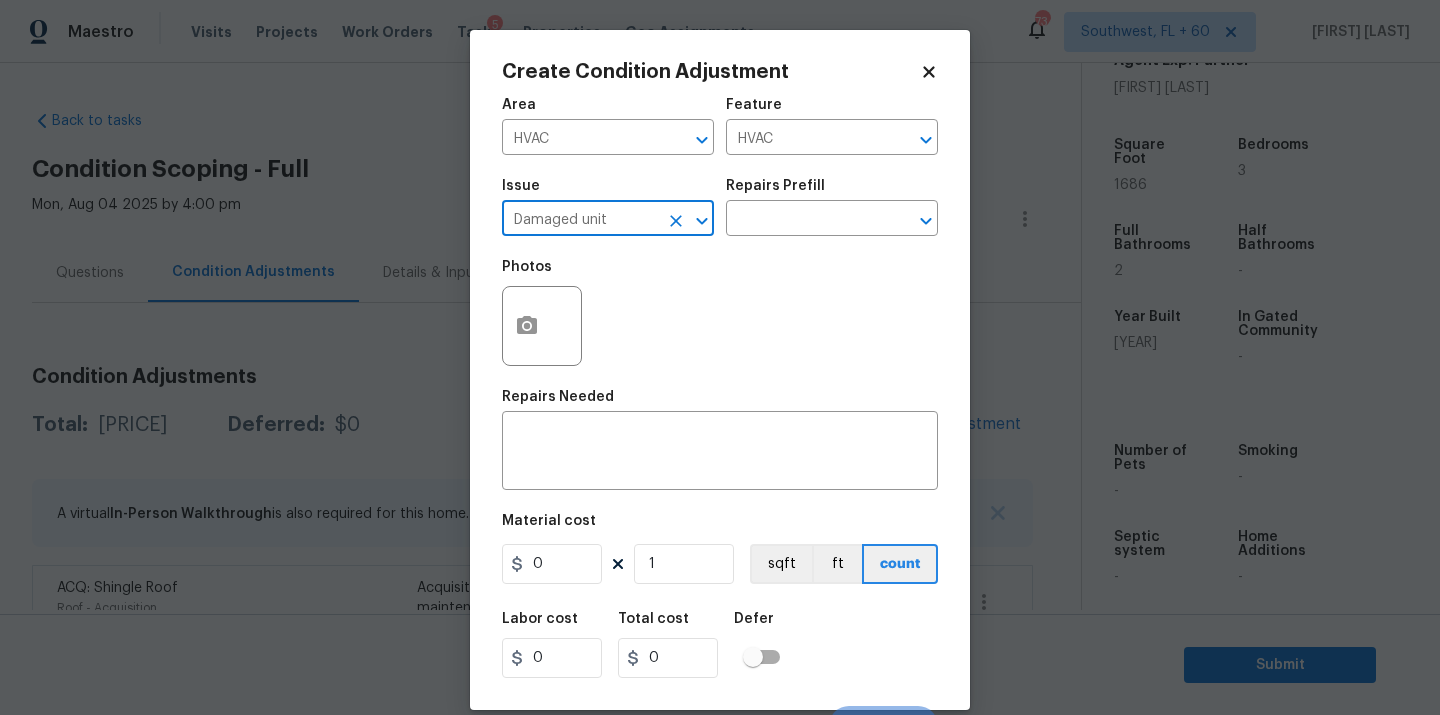 click 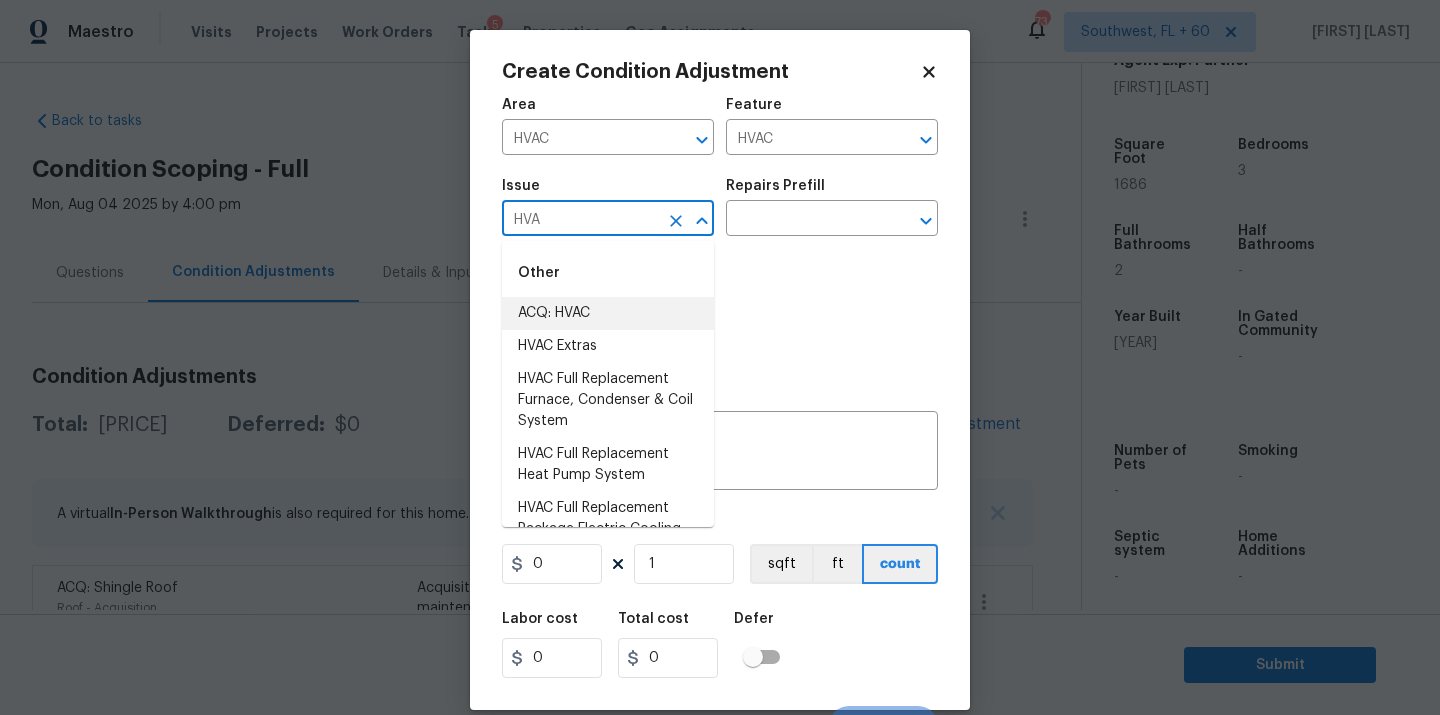 click on "ACQ: HVAC" at bounding box center (608, 313) 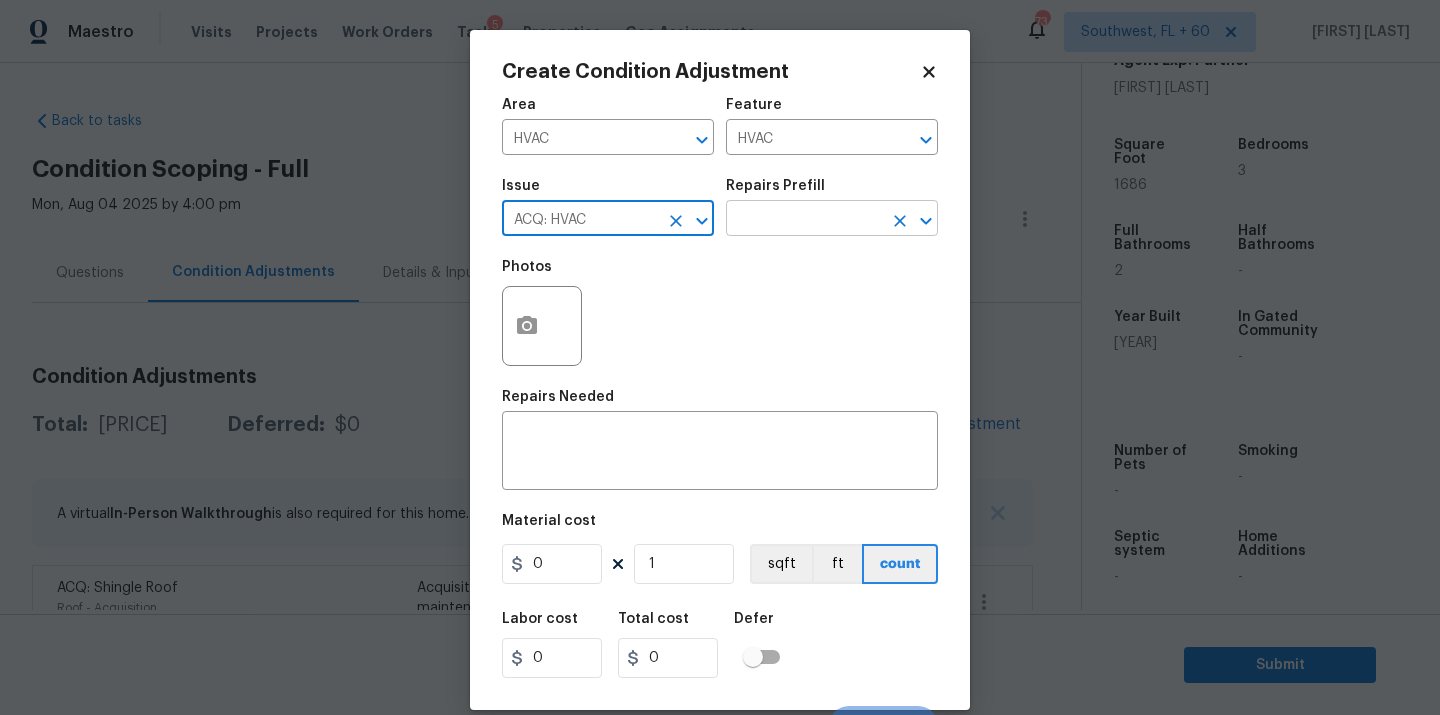 type on "ACQ: HVAC" 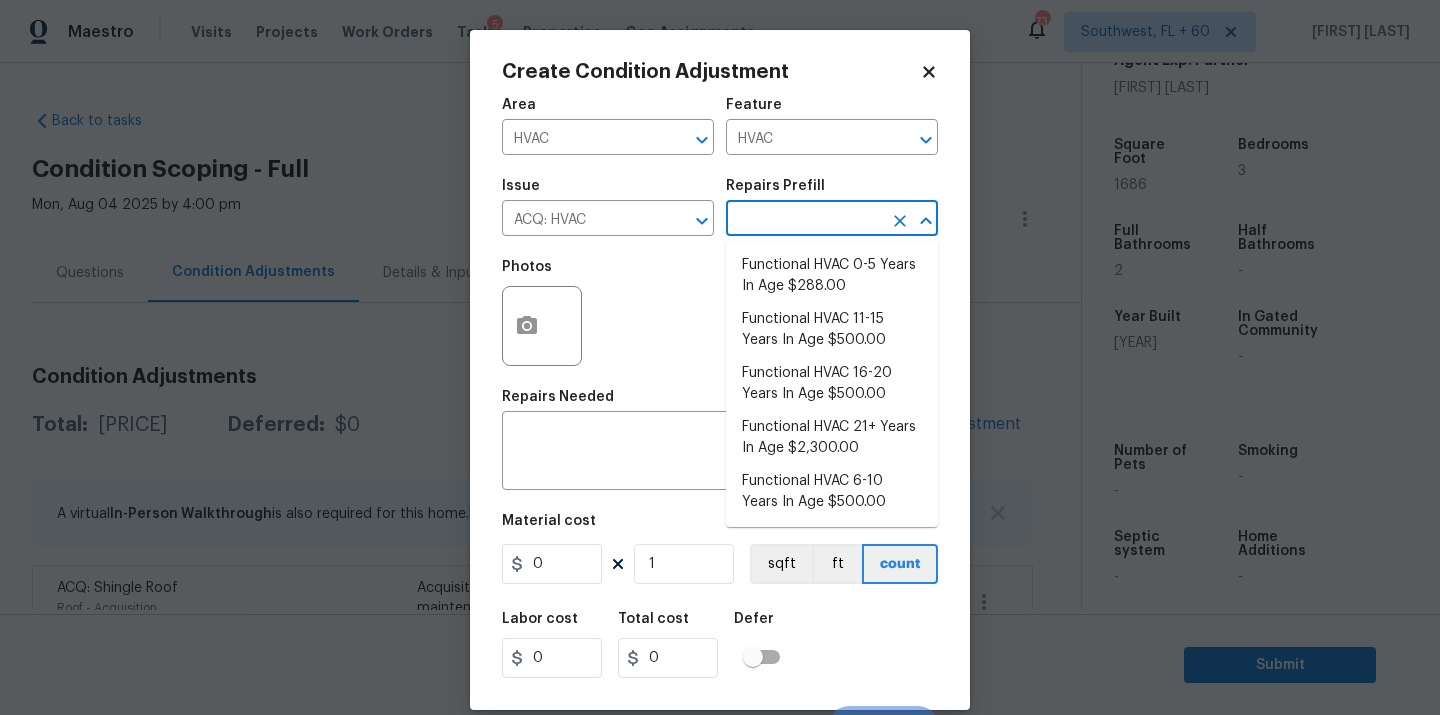 click at bounding box center (804, 220) 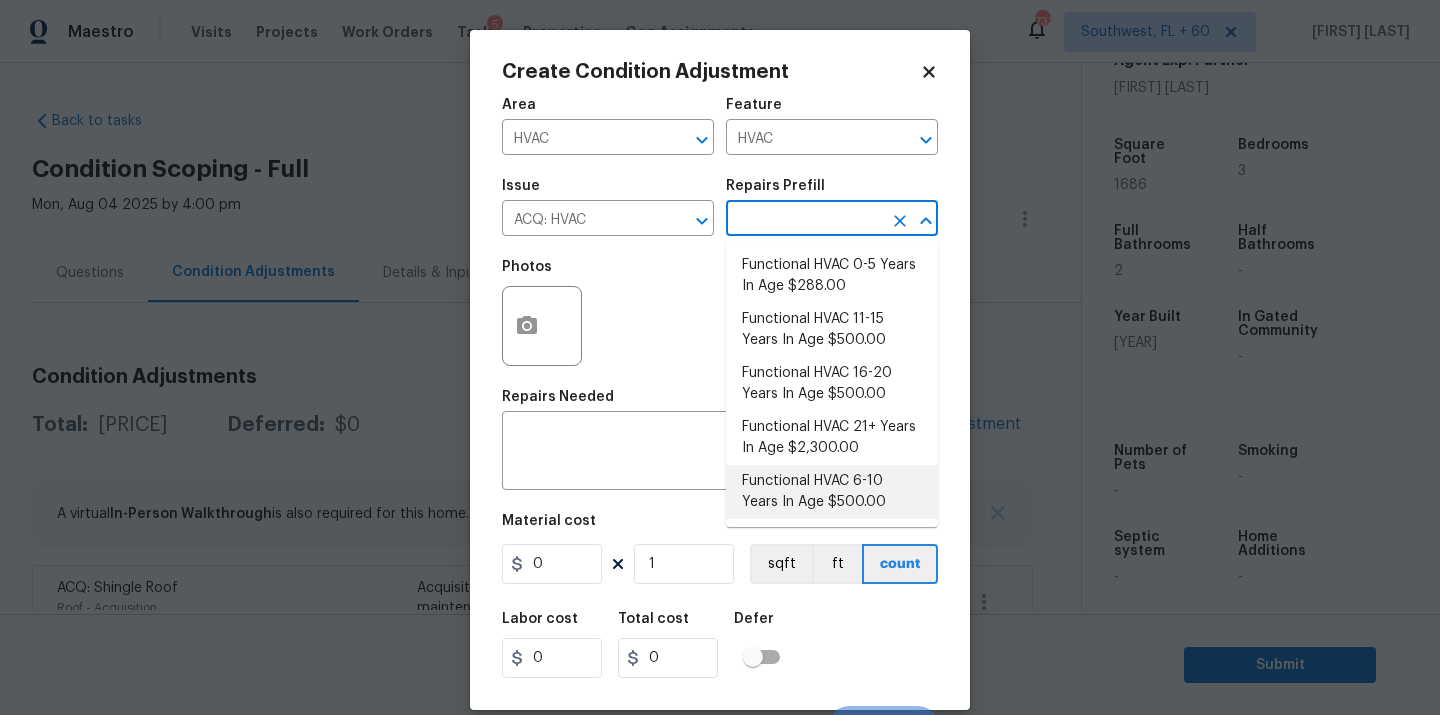 click on "Functional HVAC 6-10 Years In Age $500.00" at bounding box center [832, 492] 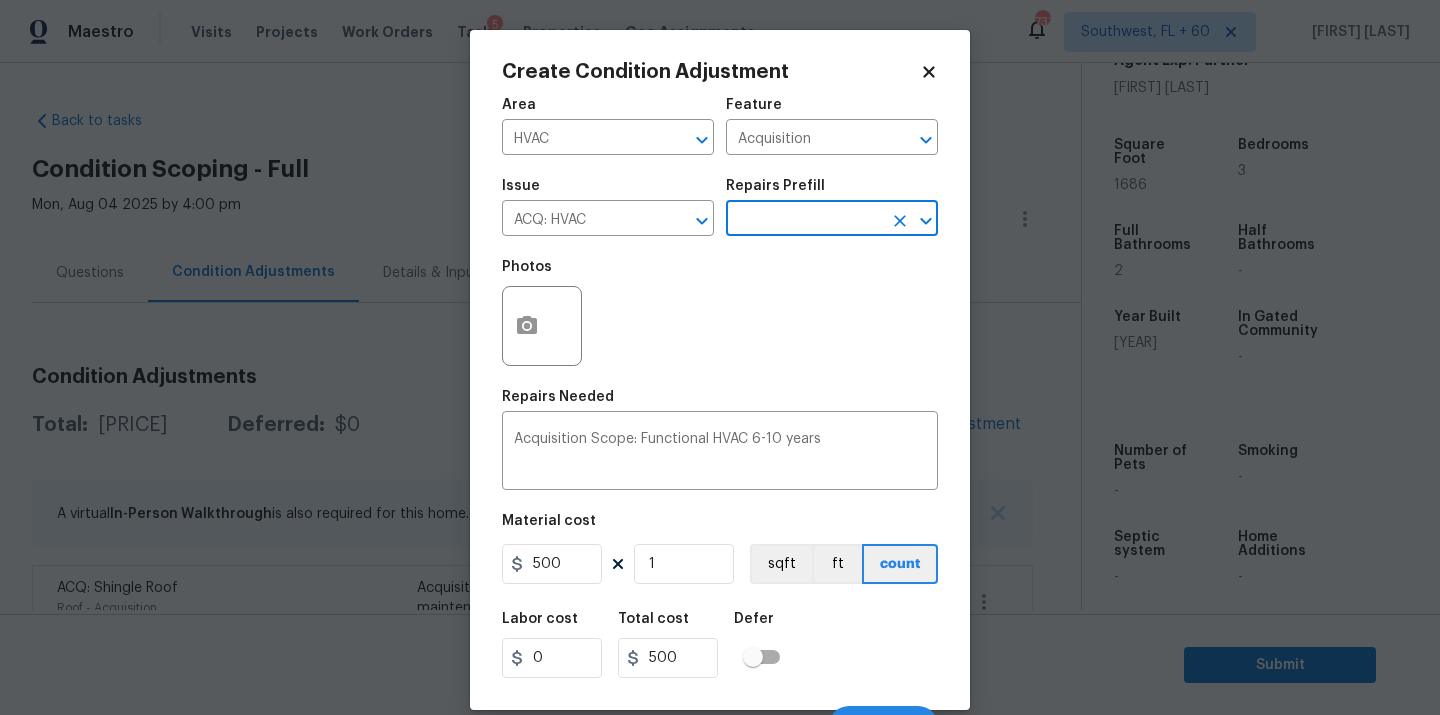 scroll, scrollTop: 32, scrollLeft: 0, axis: vertical 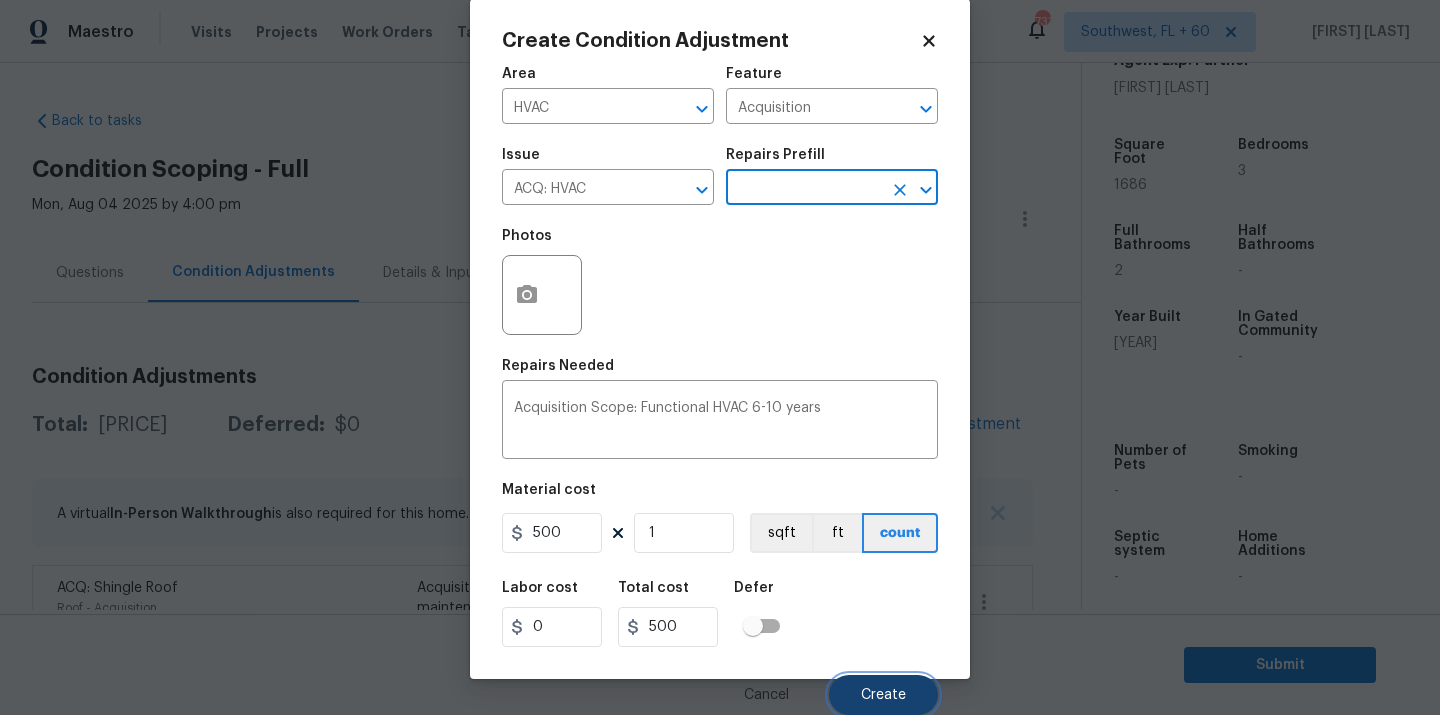click on "Create" at bounding box center [883, 695] 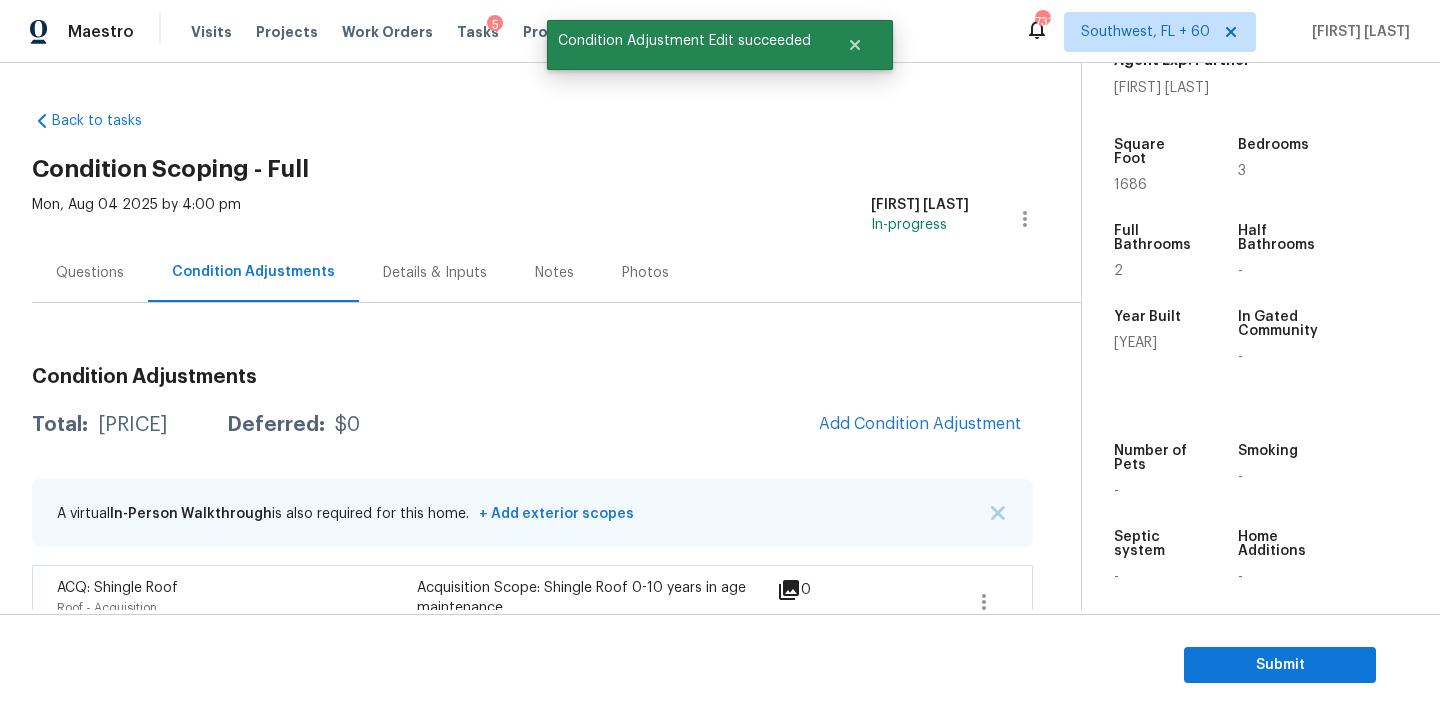 scroll, scrollTop: 25, scrollLeft: 0, axis: vertical 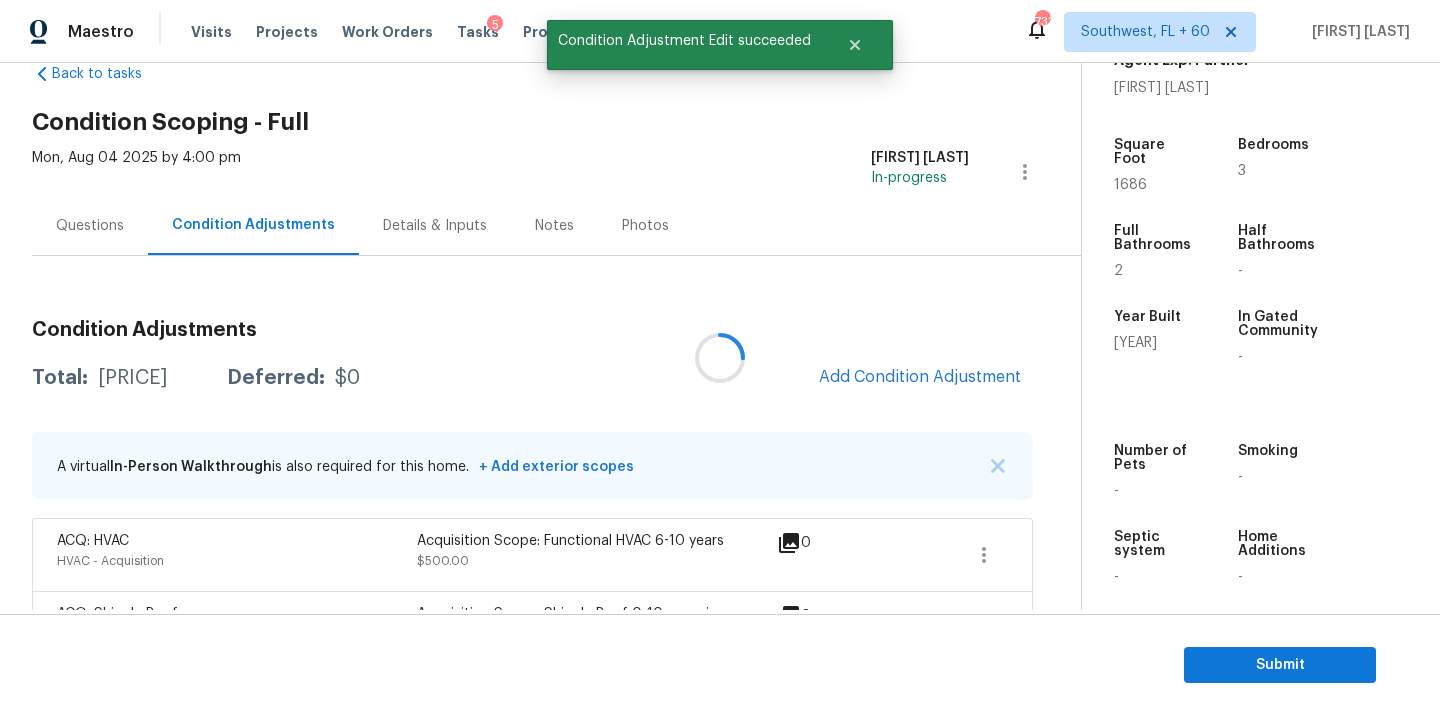 click at bounding box center (720, 357) 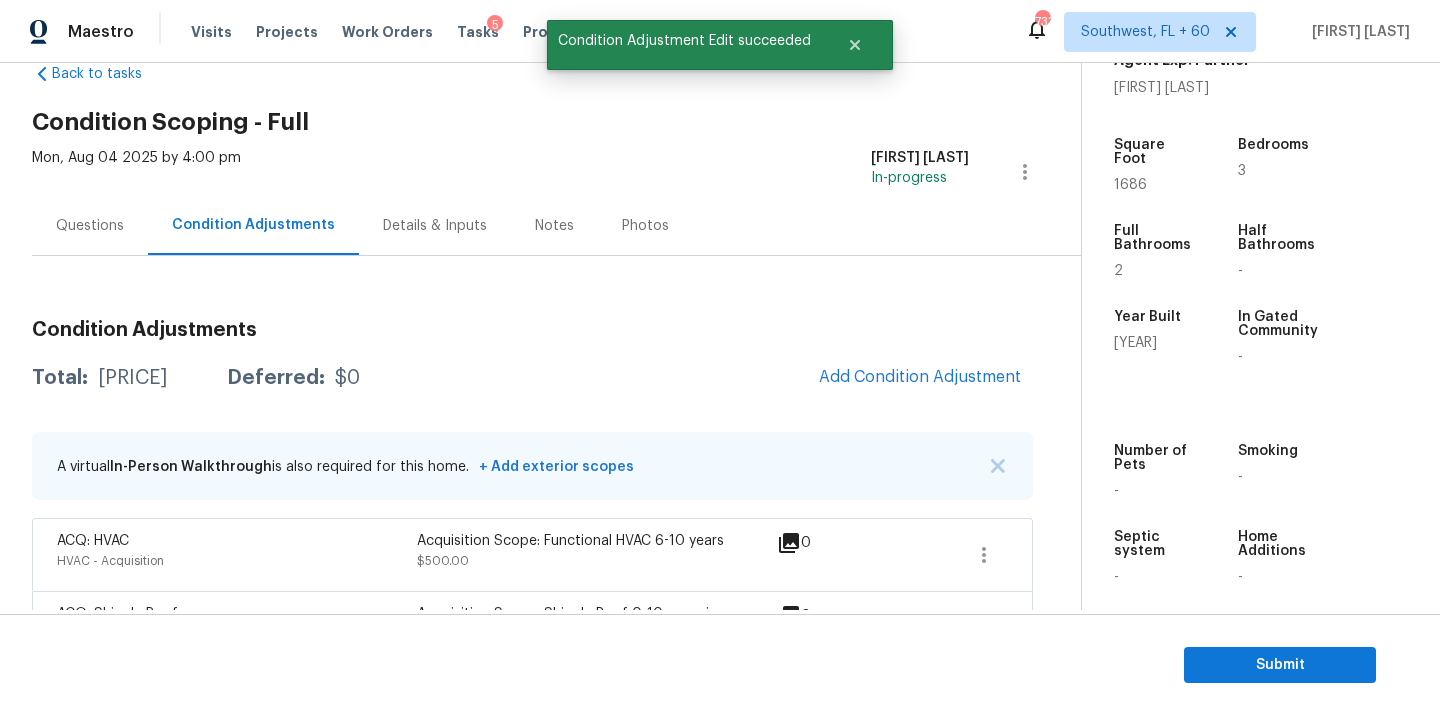 scroll, scrollTop: 120, scrollLeft: 0, axis: vertical 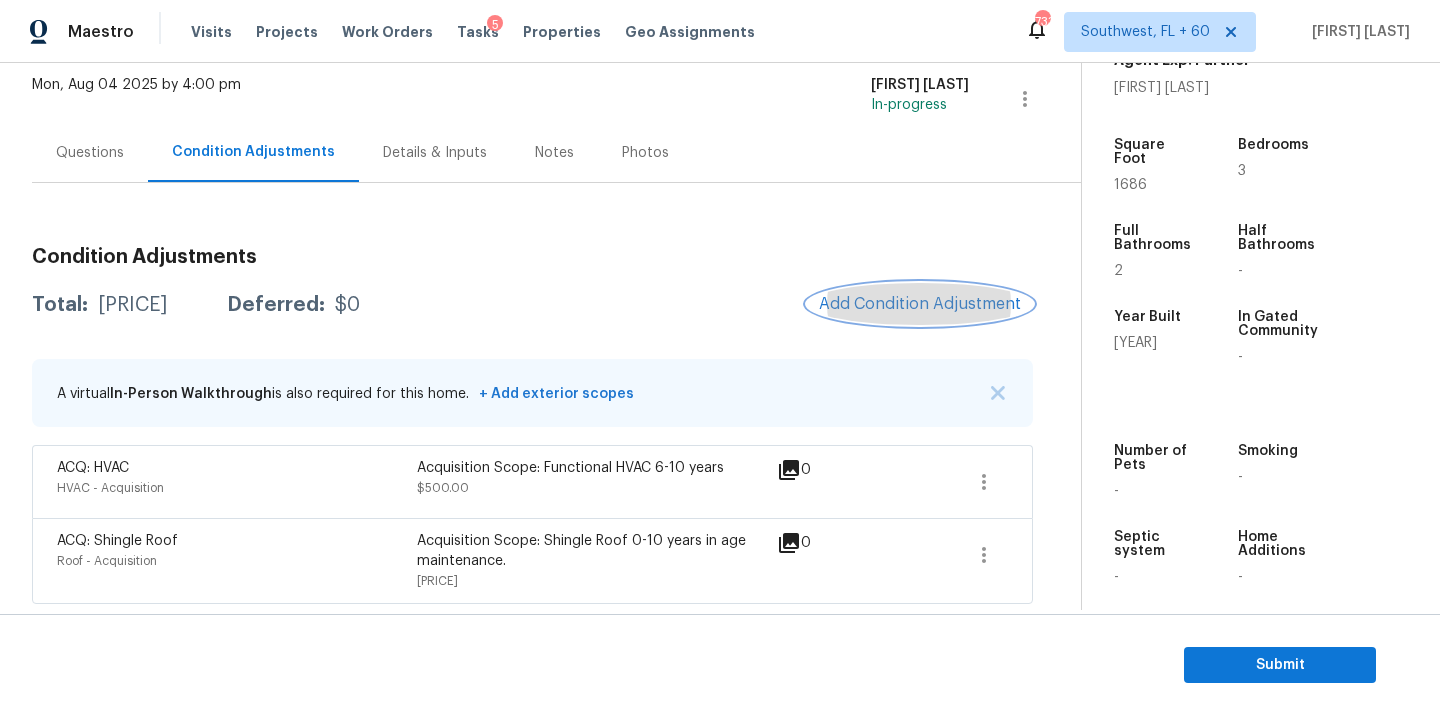 click on "Add Condition Adjustment" at bounding box center [920, 304] 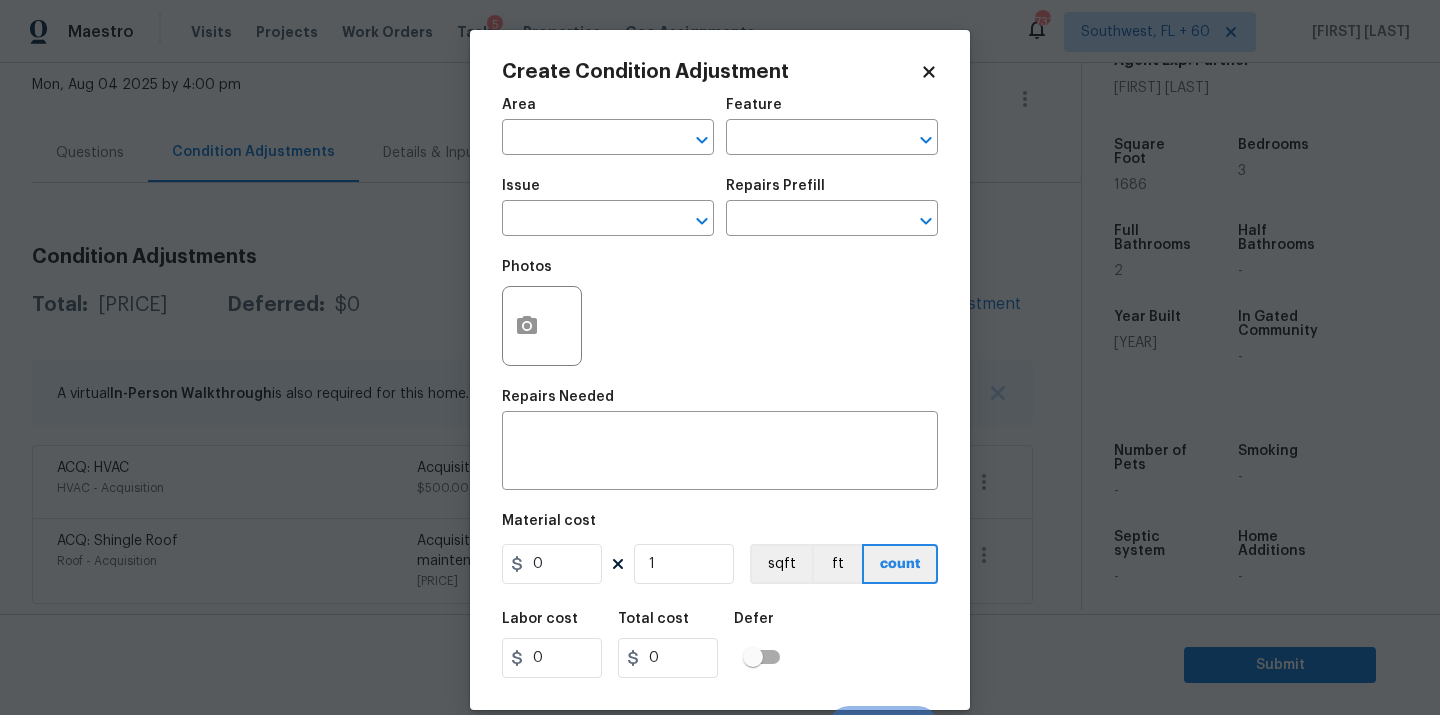 click on "Area" at bounding box center (608, 111) 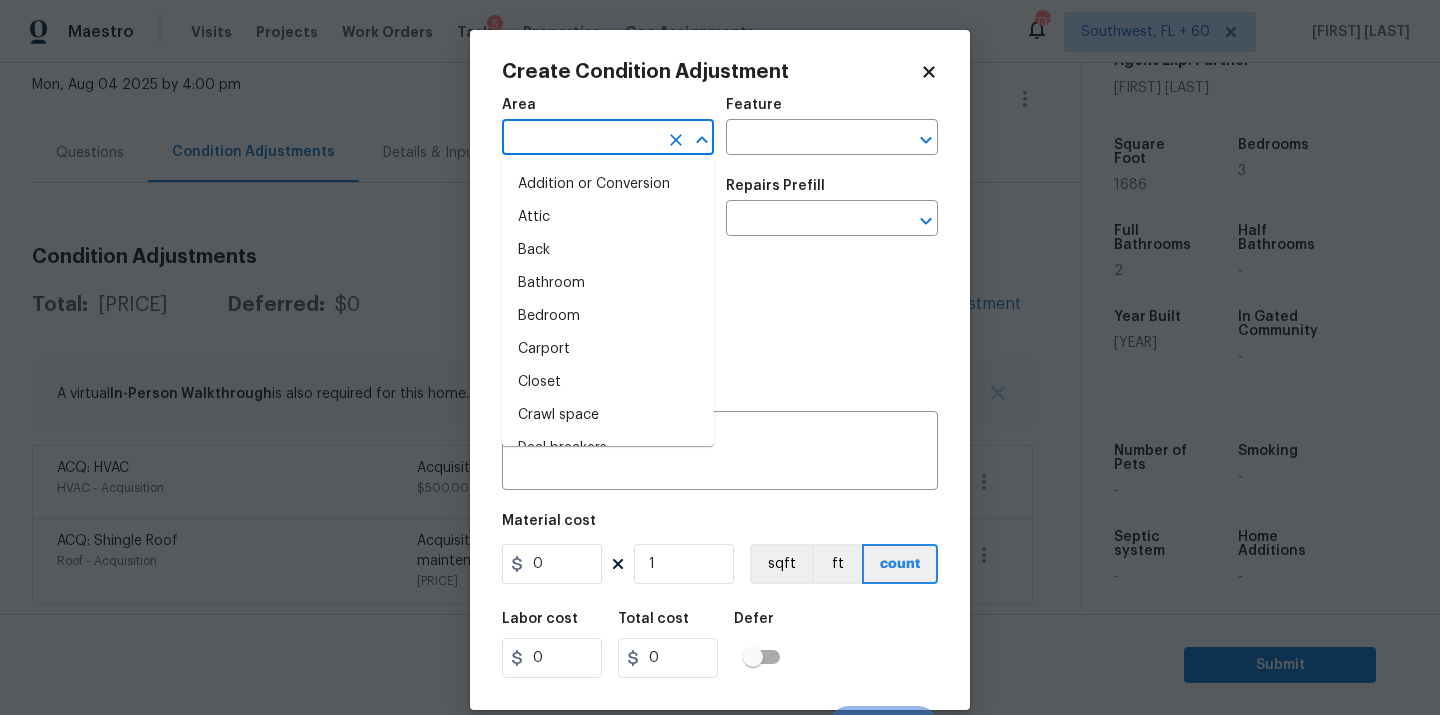 click at bounding box center [580, 139] 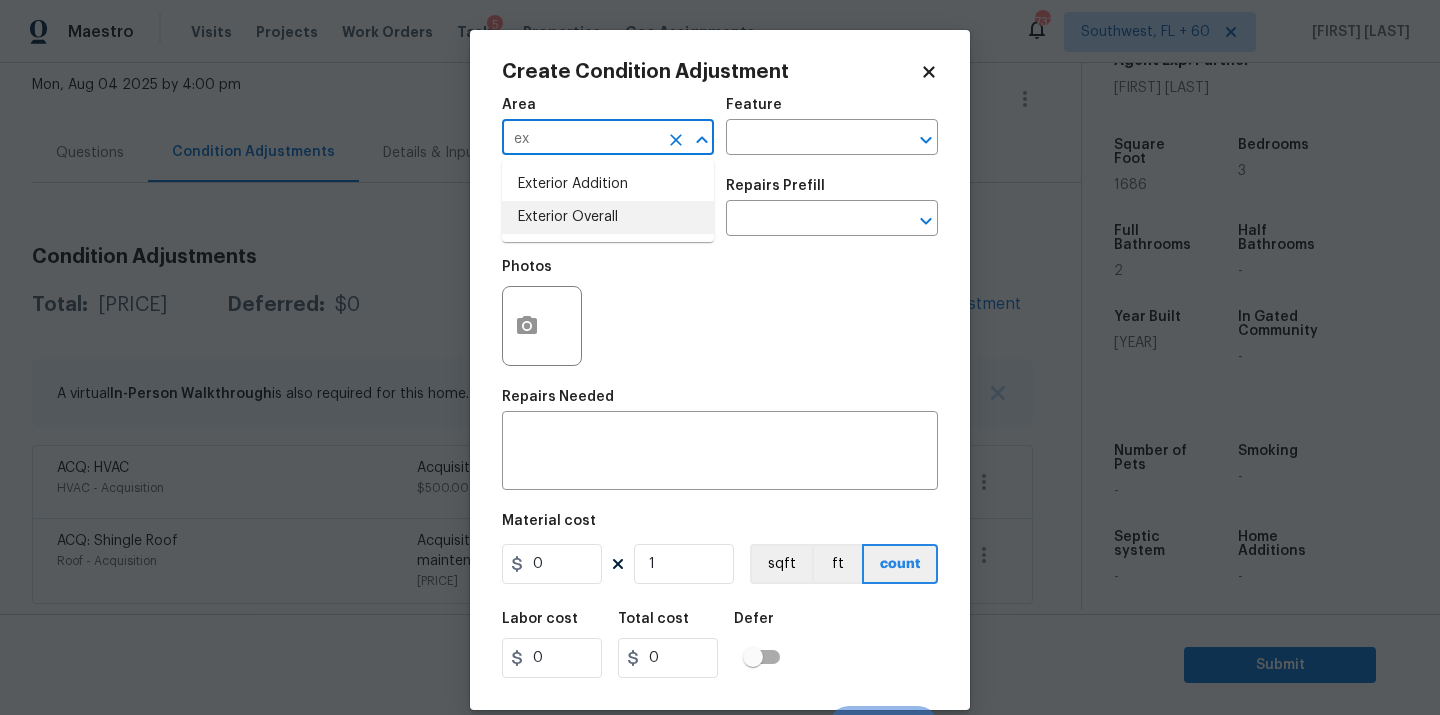 click on "Exterior Overall" at bounding box center [608, 217] 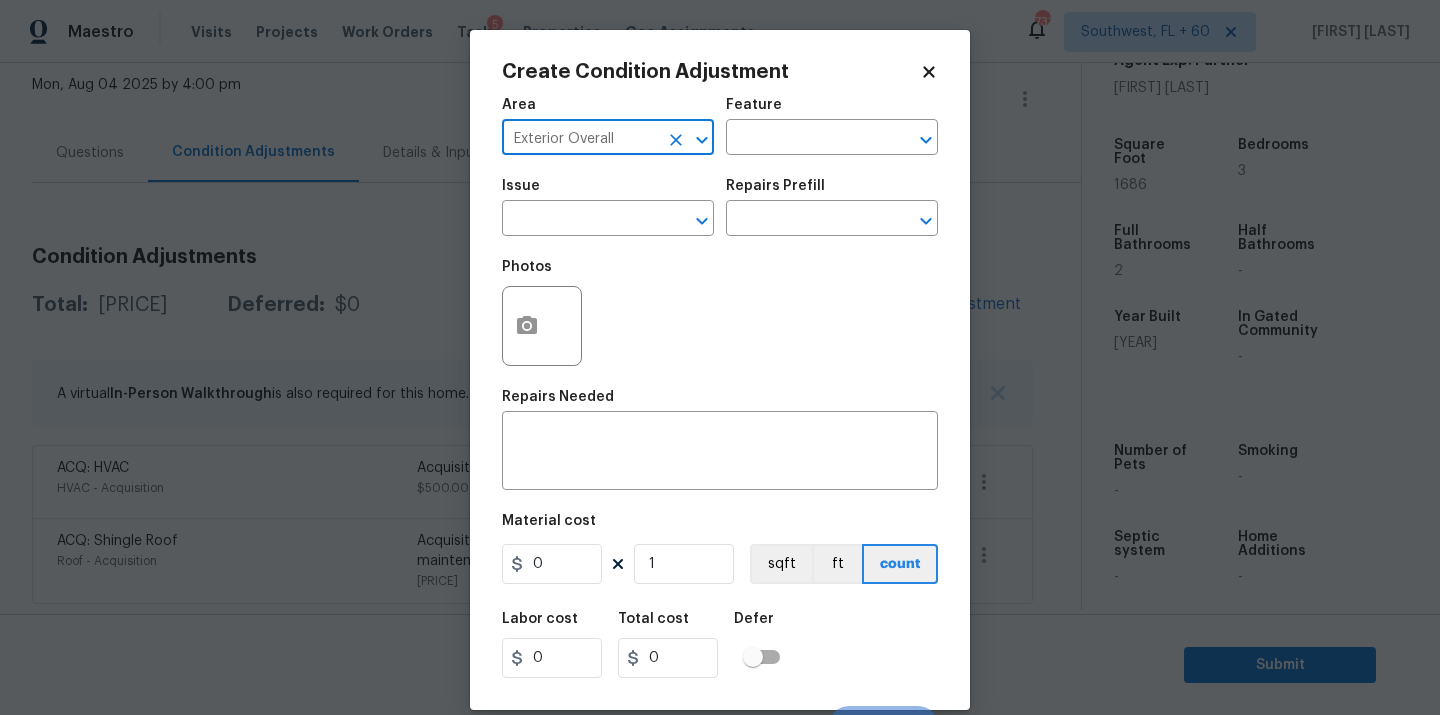 type on "Exterior Overall" 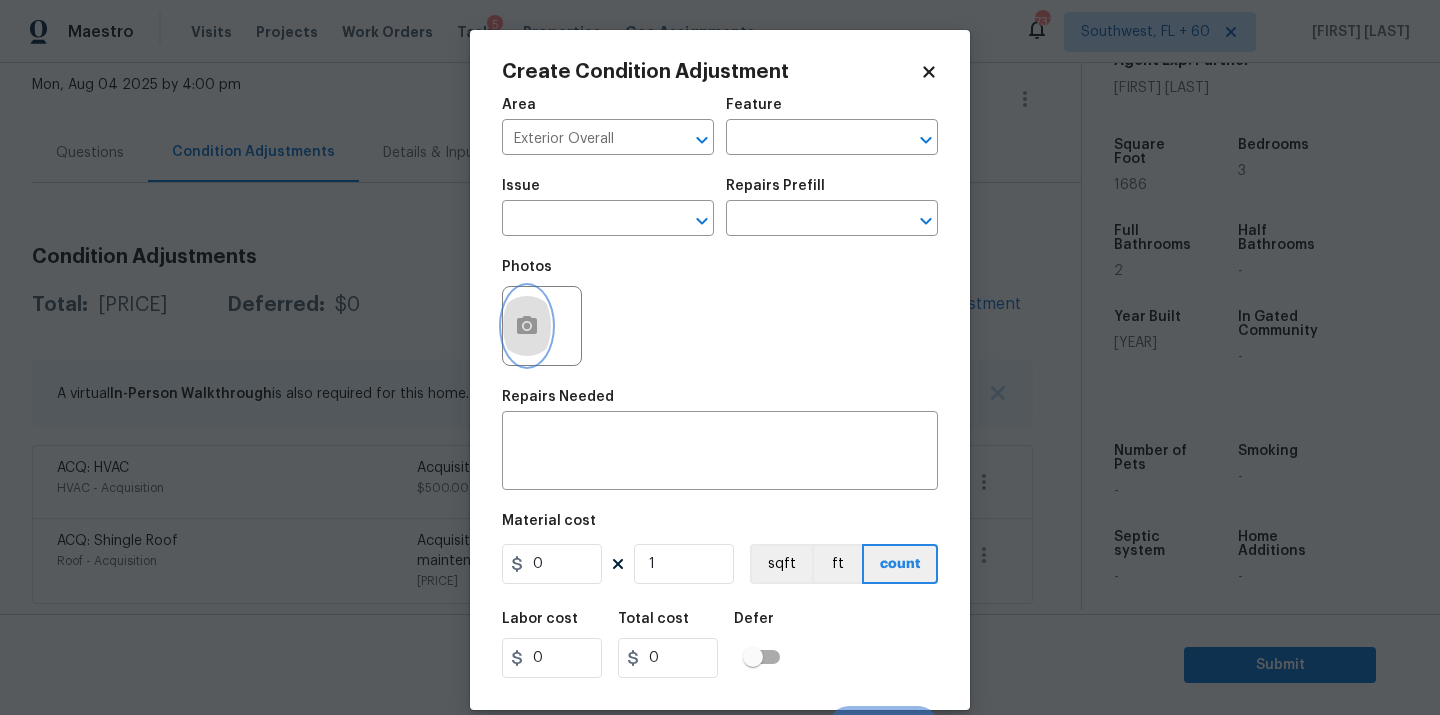 click 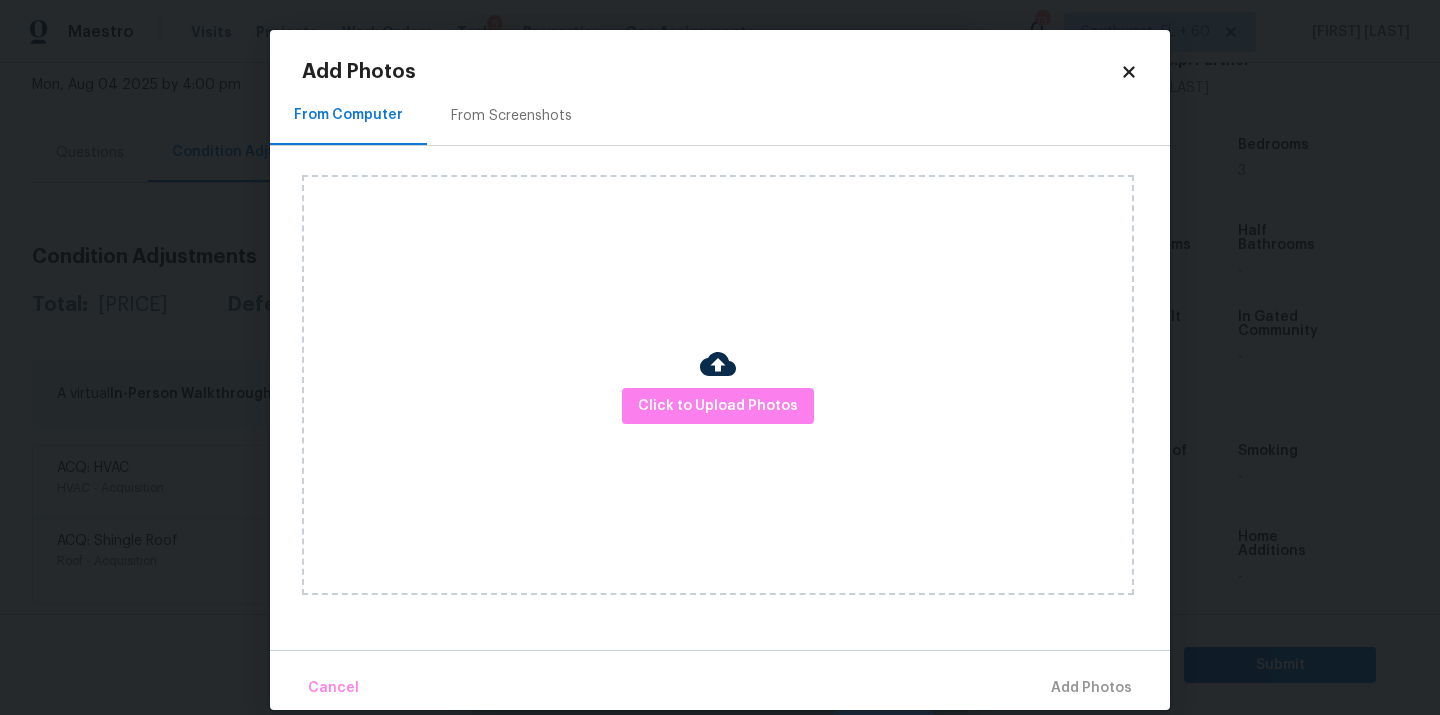 click on "Click to Upload Photos" at bounding box center (718, 385) 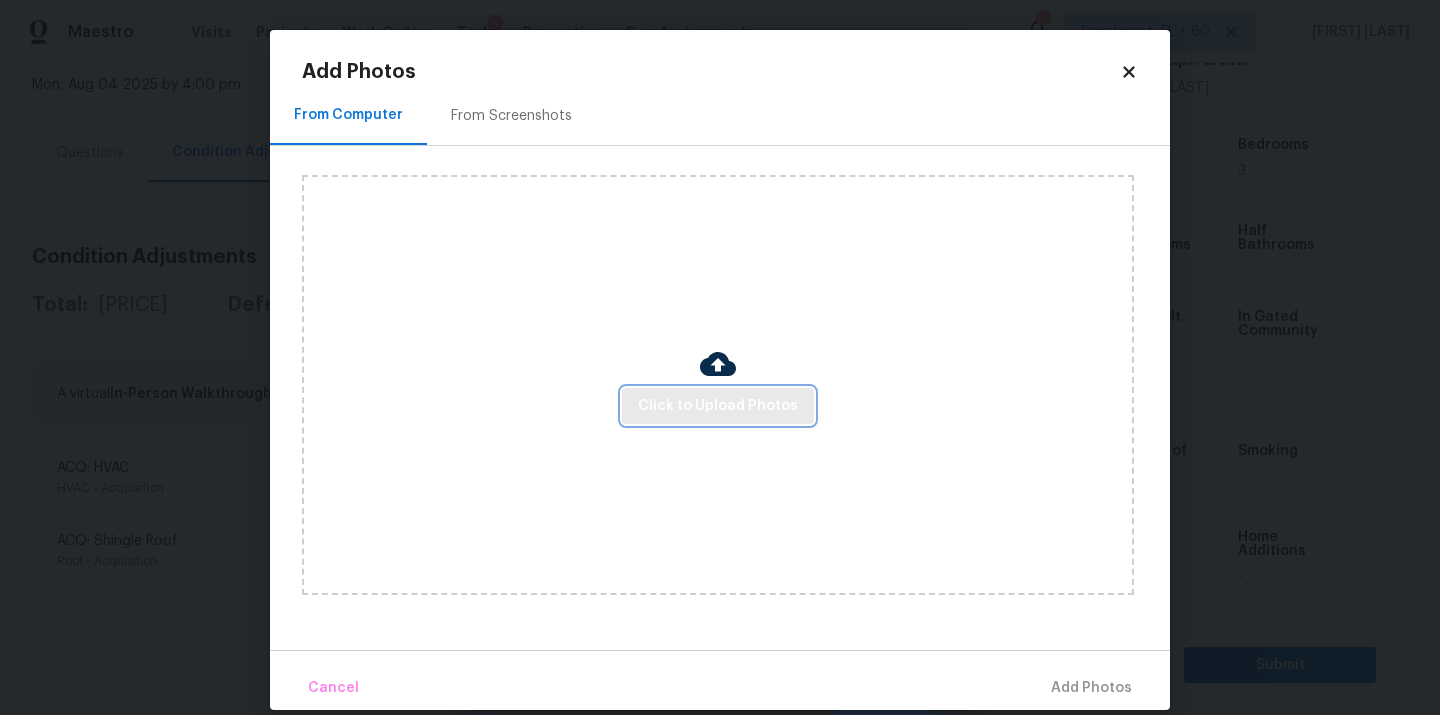 click on "Click to Upload Photos" at bounding box center [718, 406] 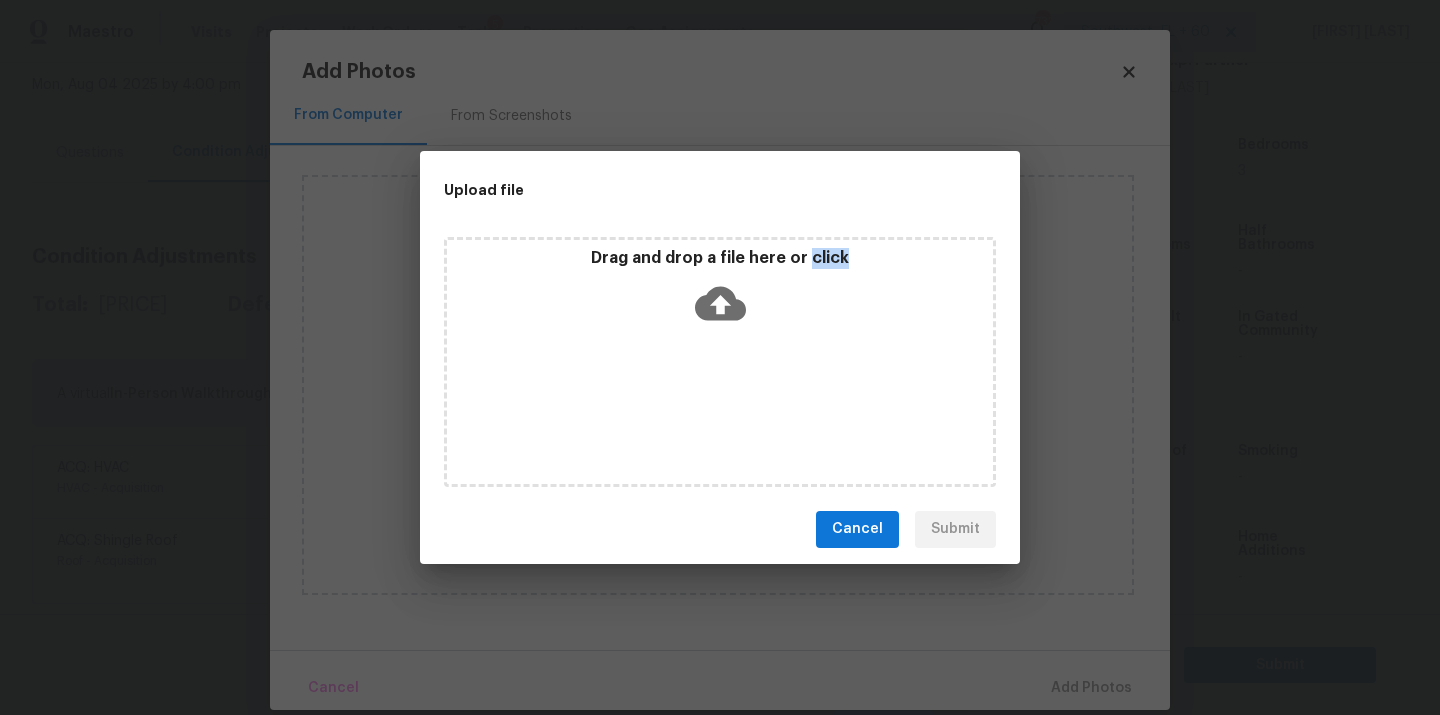 click on "Drag and drop a file here or click" at bounding box center (720, 362) 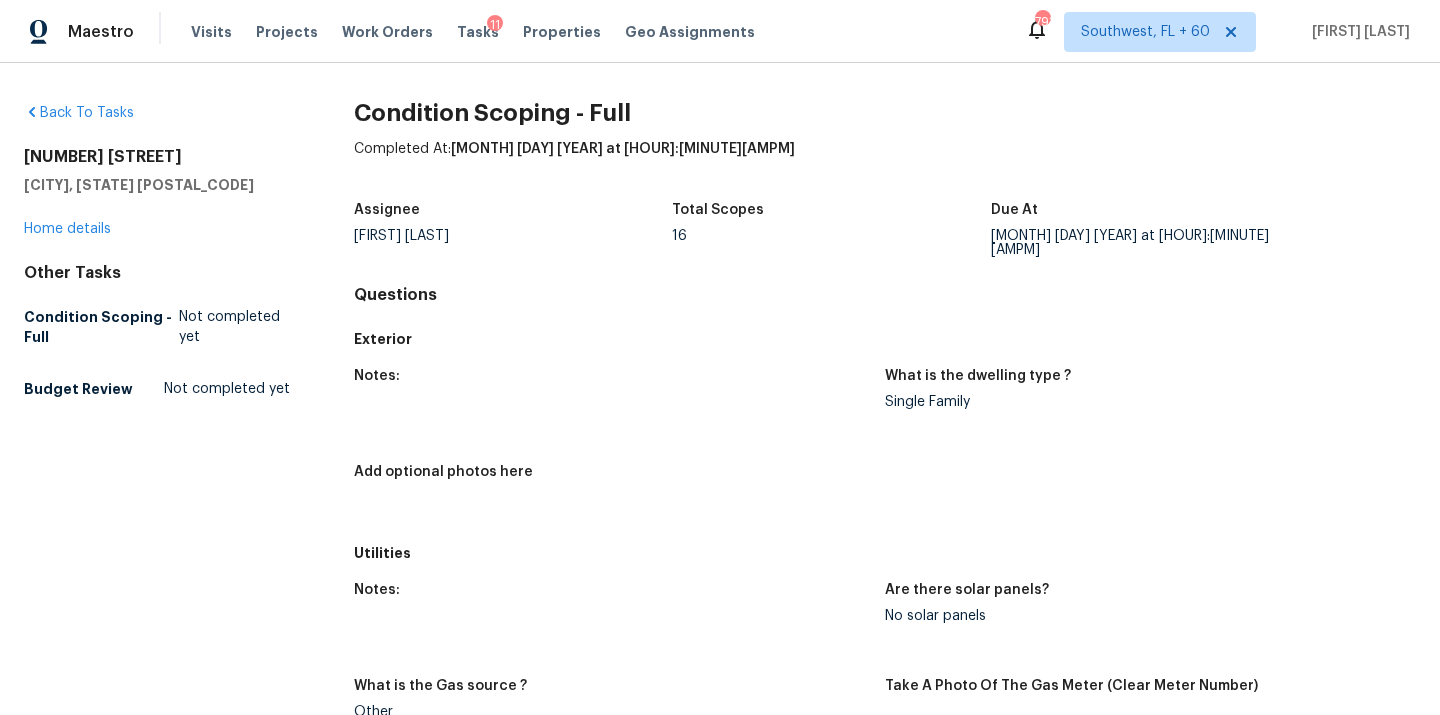 scroll, scrollTop: 0, scrollLeft: 0, axis: both 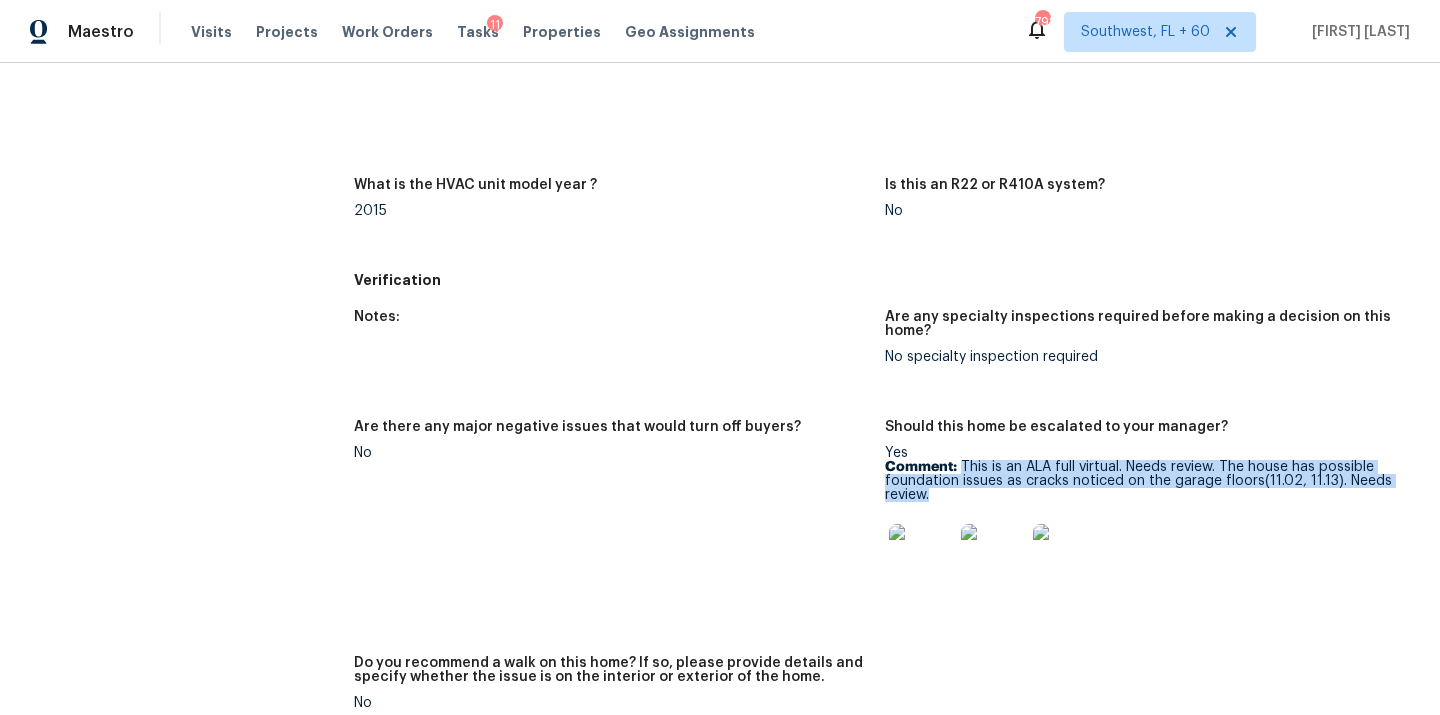 drag, startPoint x: 962, startPoint y: 452, endPoint x: 968, endPoint y: 479, distance: 27.658634 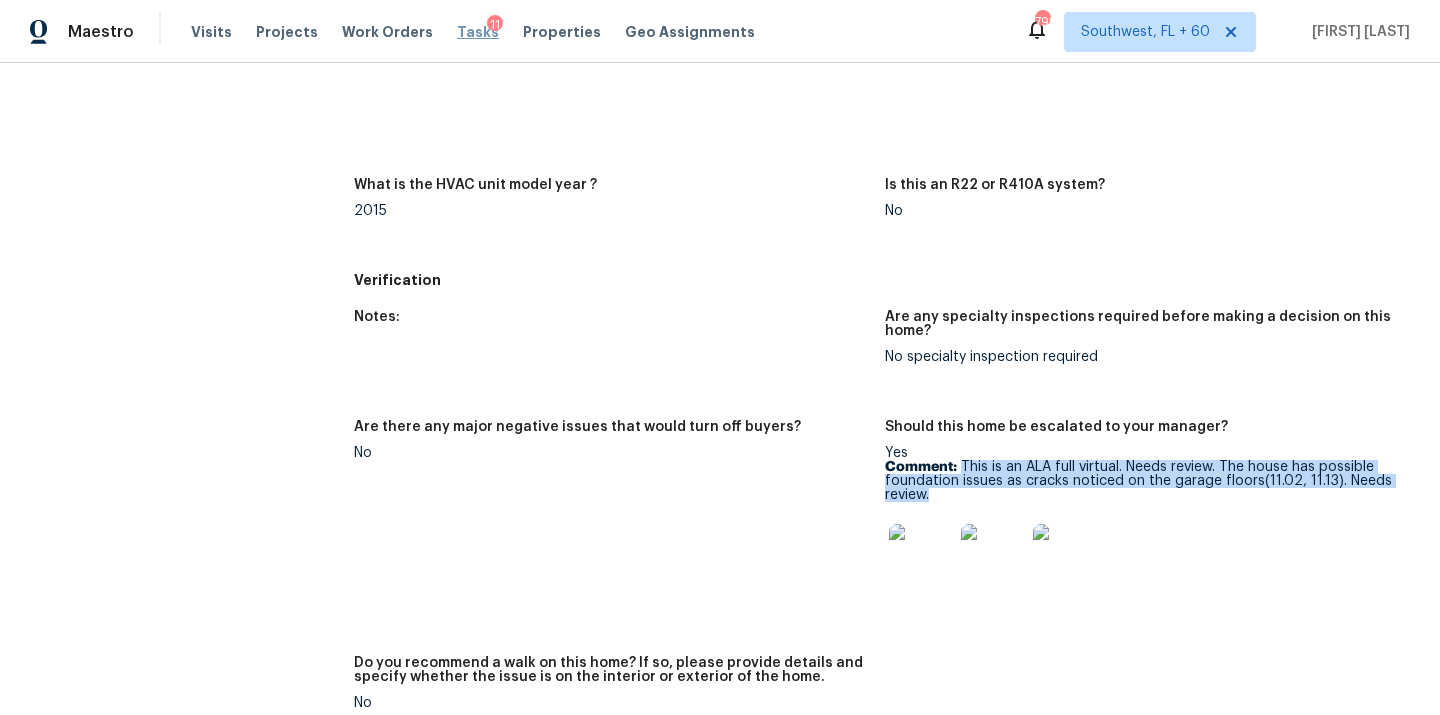 copy on "This is an ALA full virtual. Needs review. The house has possible foundation issues as cracks noticed on the garage floors(11.02, 11.13). Needs review." 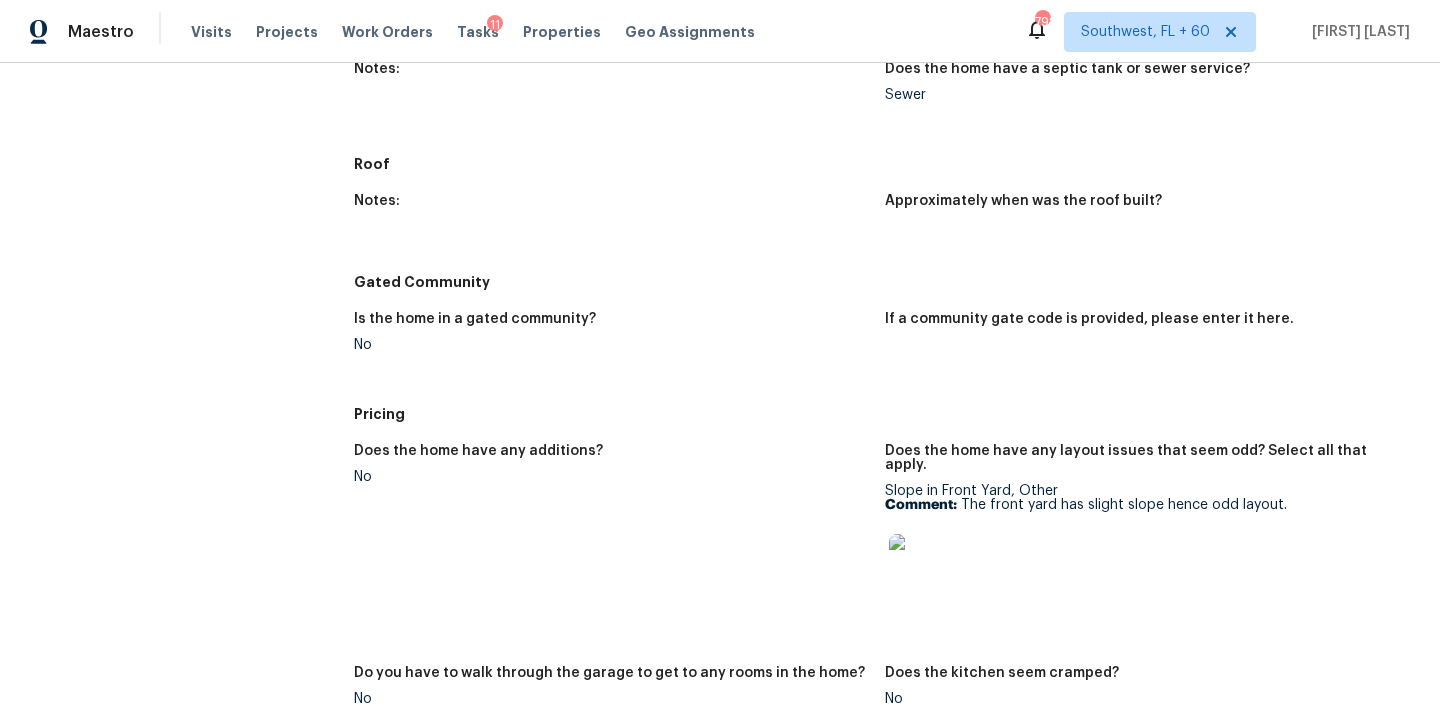 scroll, scrollTop: 1840, scrollLeft: 0, axis: vertical 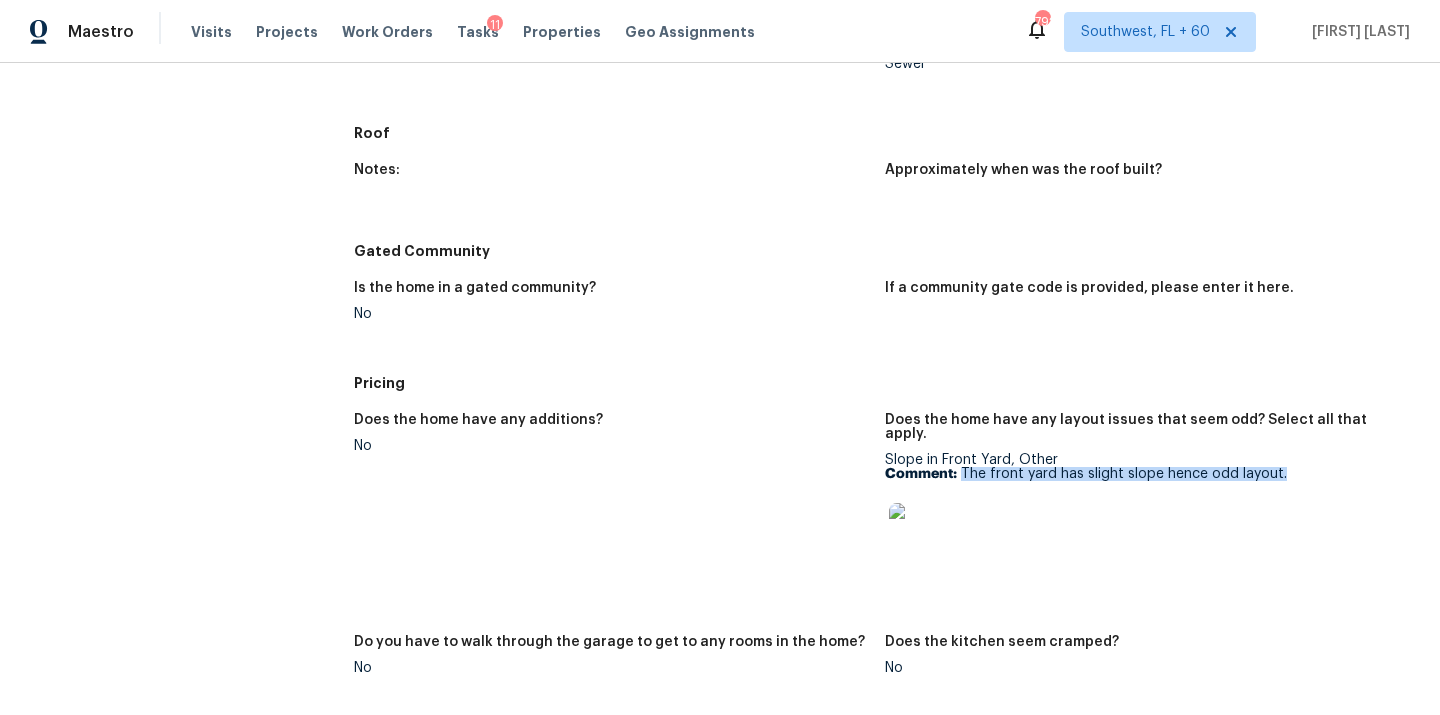 drag, startPoint x: 960, startPoint y: 445, endPoint x: 1279, endPoint y: 446, distance: 319.00156 